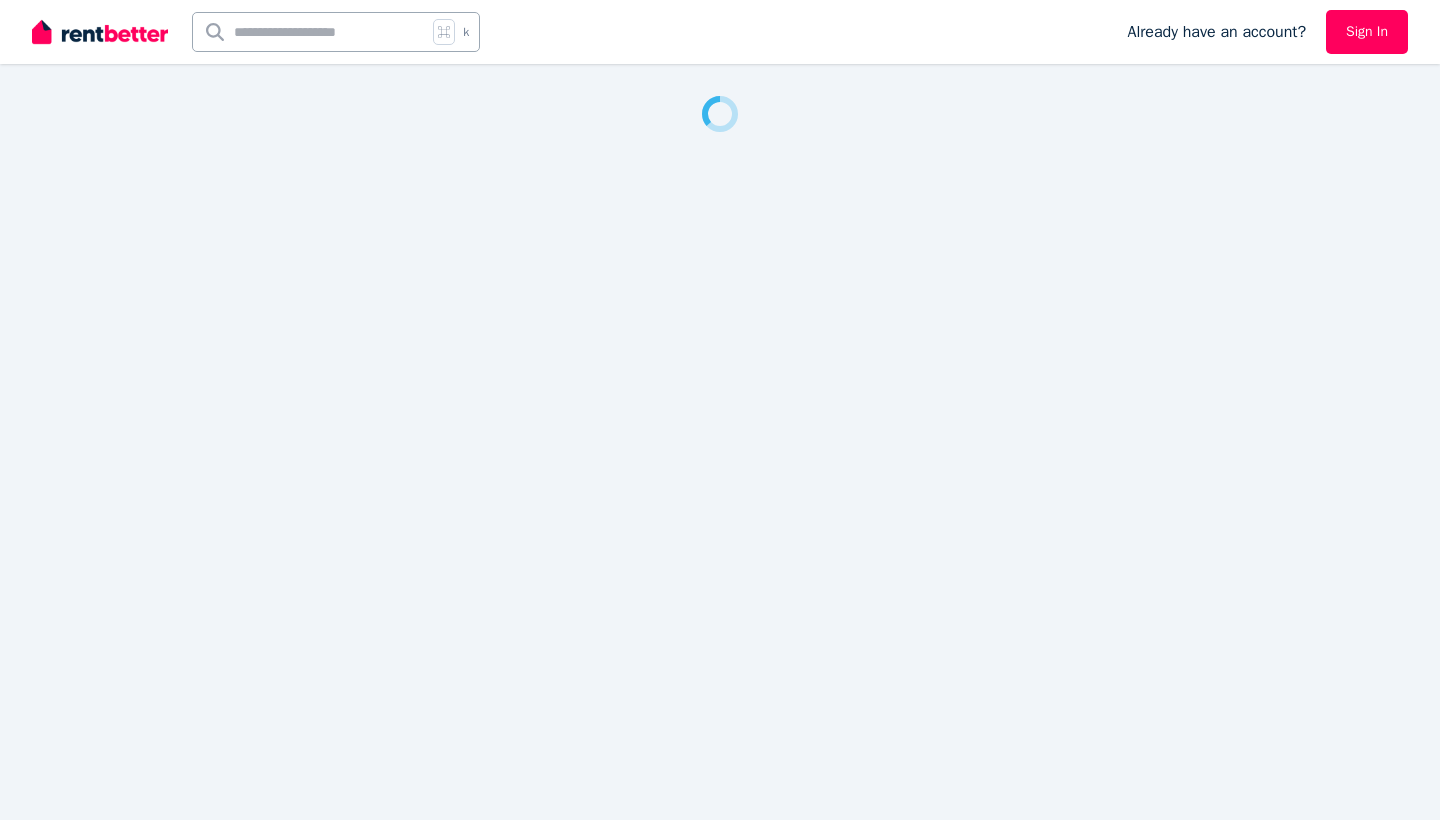 scroll, scrollTop: 0, scrollLeft: 0, axis: both 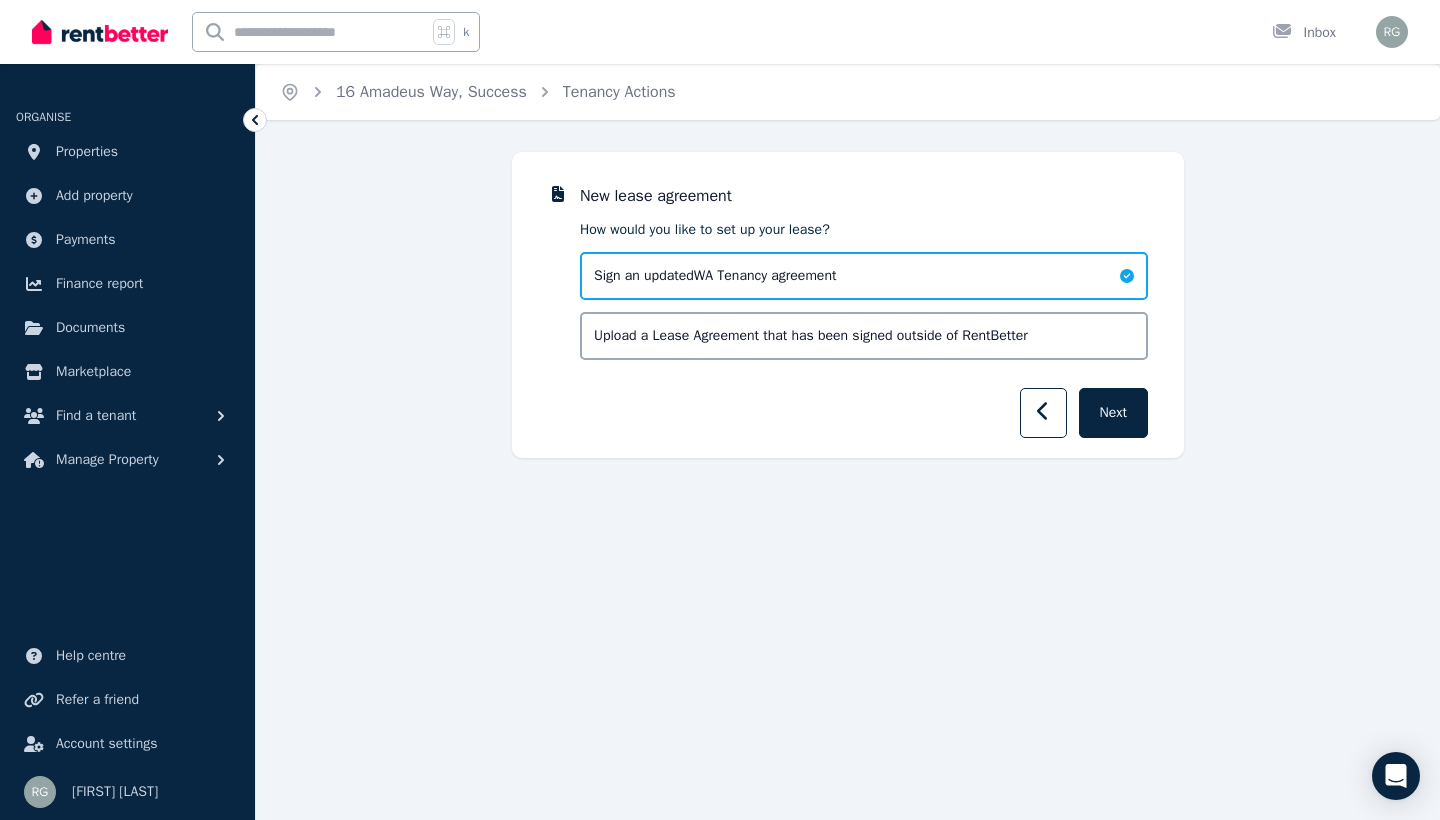 click on "Sign an updated WA Tenancy agreement" at bounding box center [715, 276] 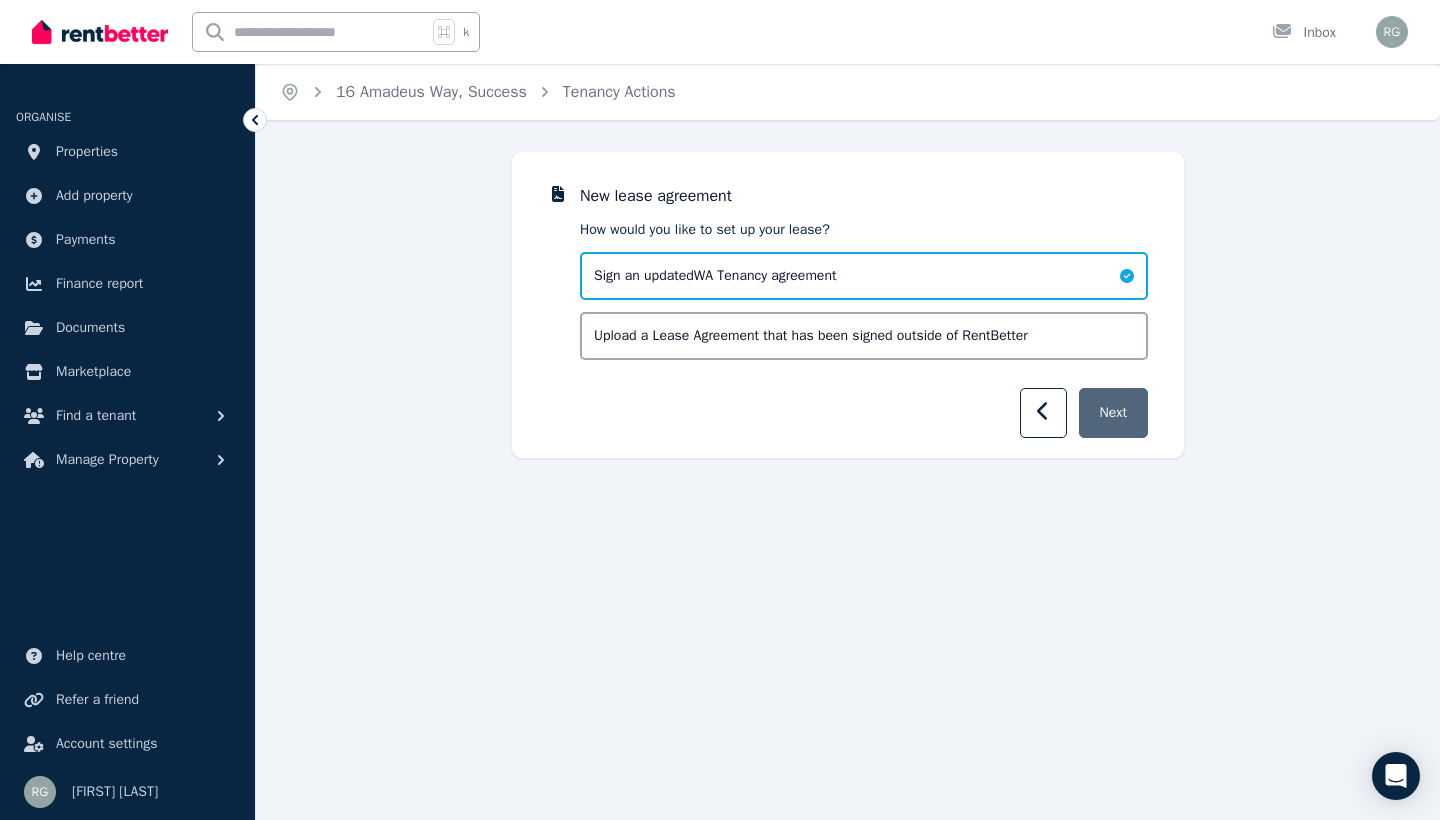 click on "Next" at bounding box center (1113, 413) 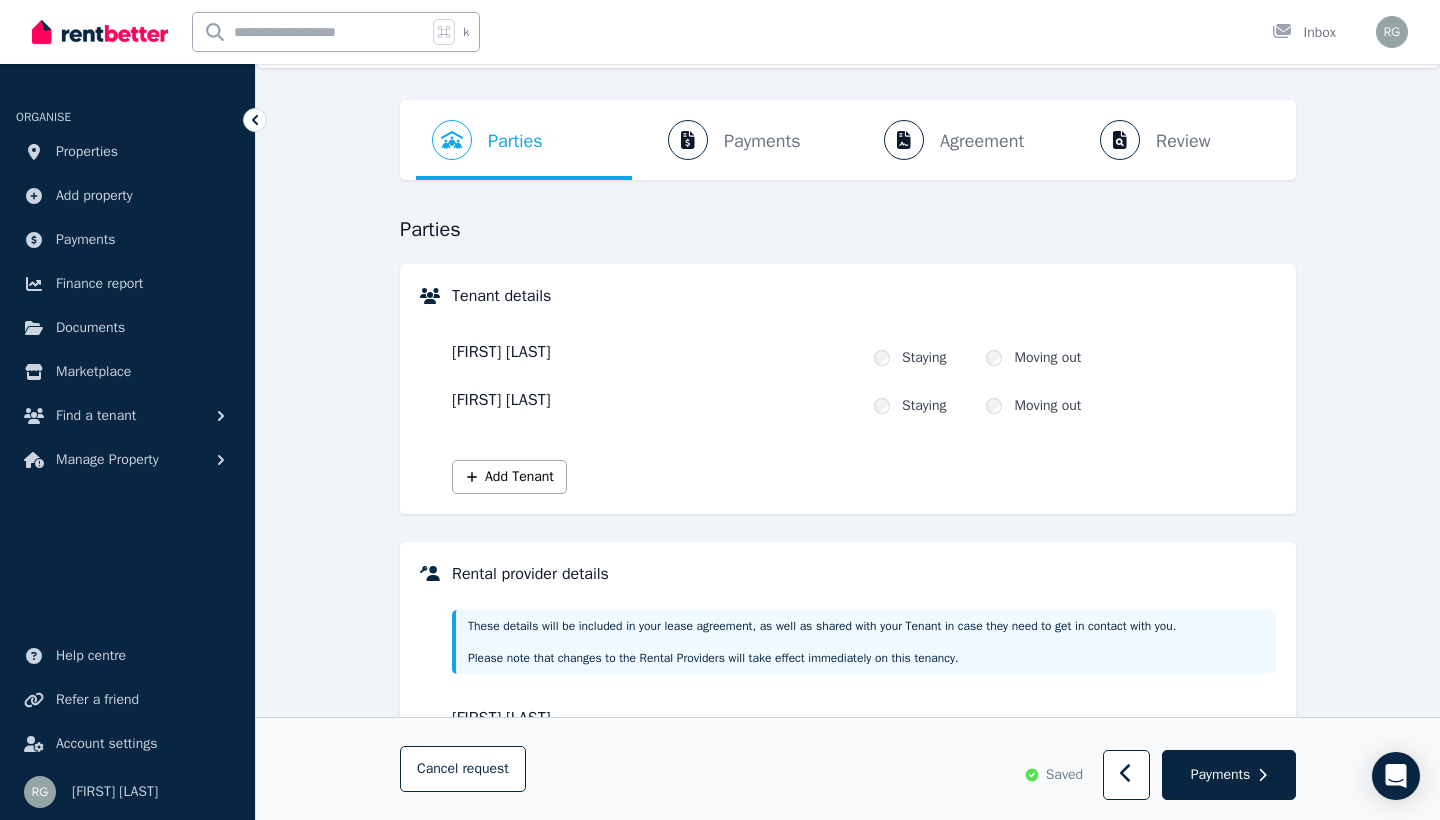 scroll, scrollTop: 61, scrollLeft: 0, axis: vertical 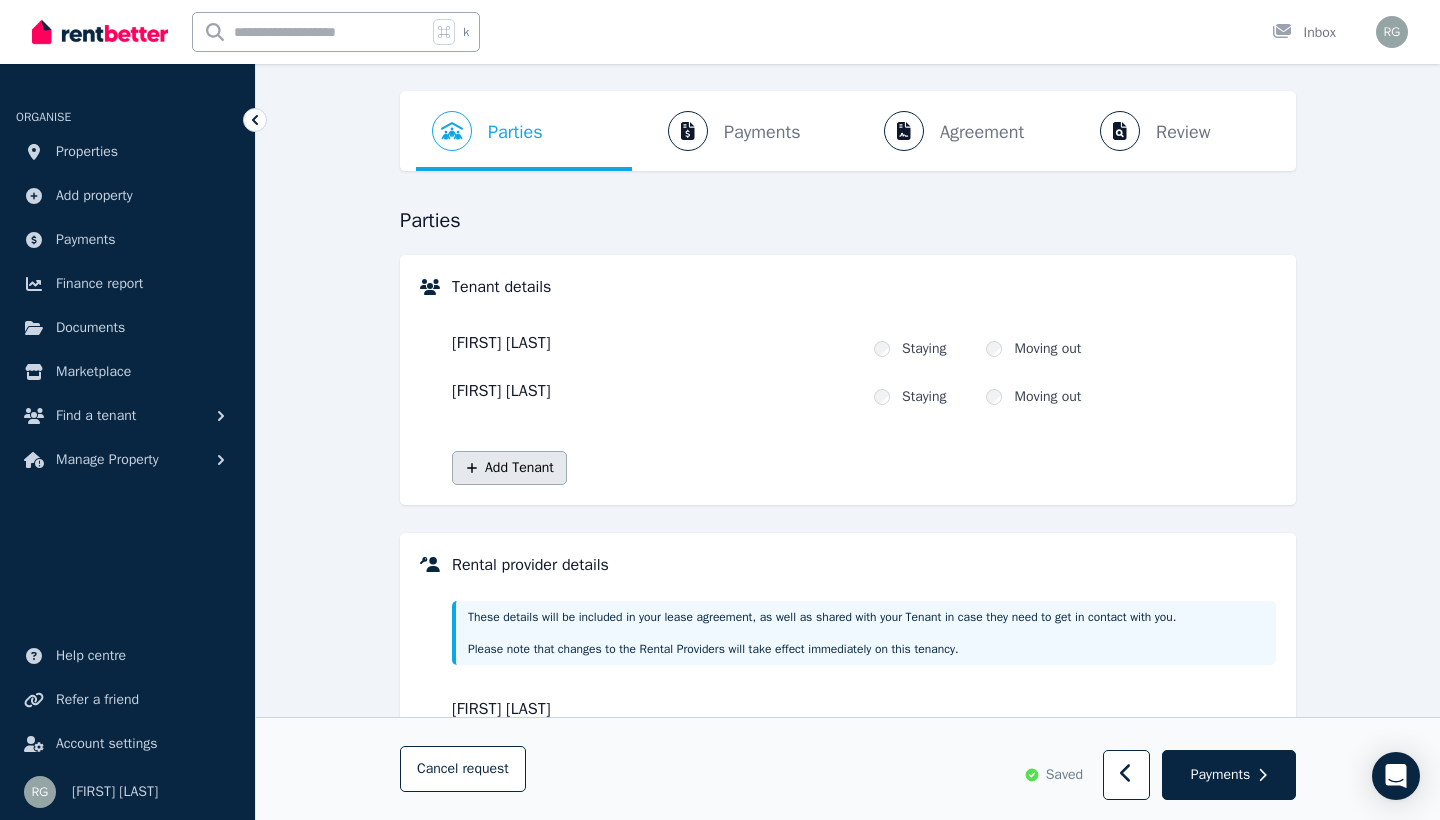 click on "Add Tenant" at bounding box center [509, 468] 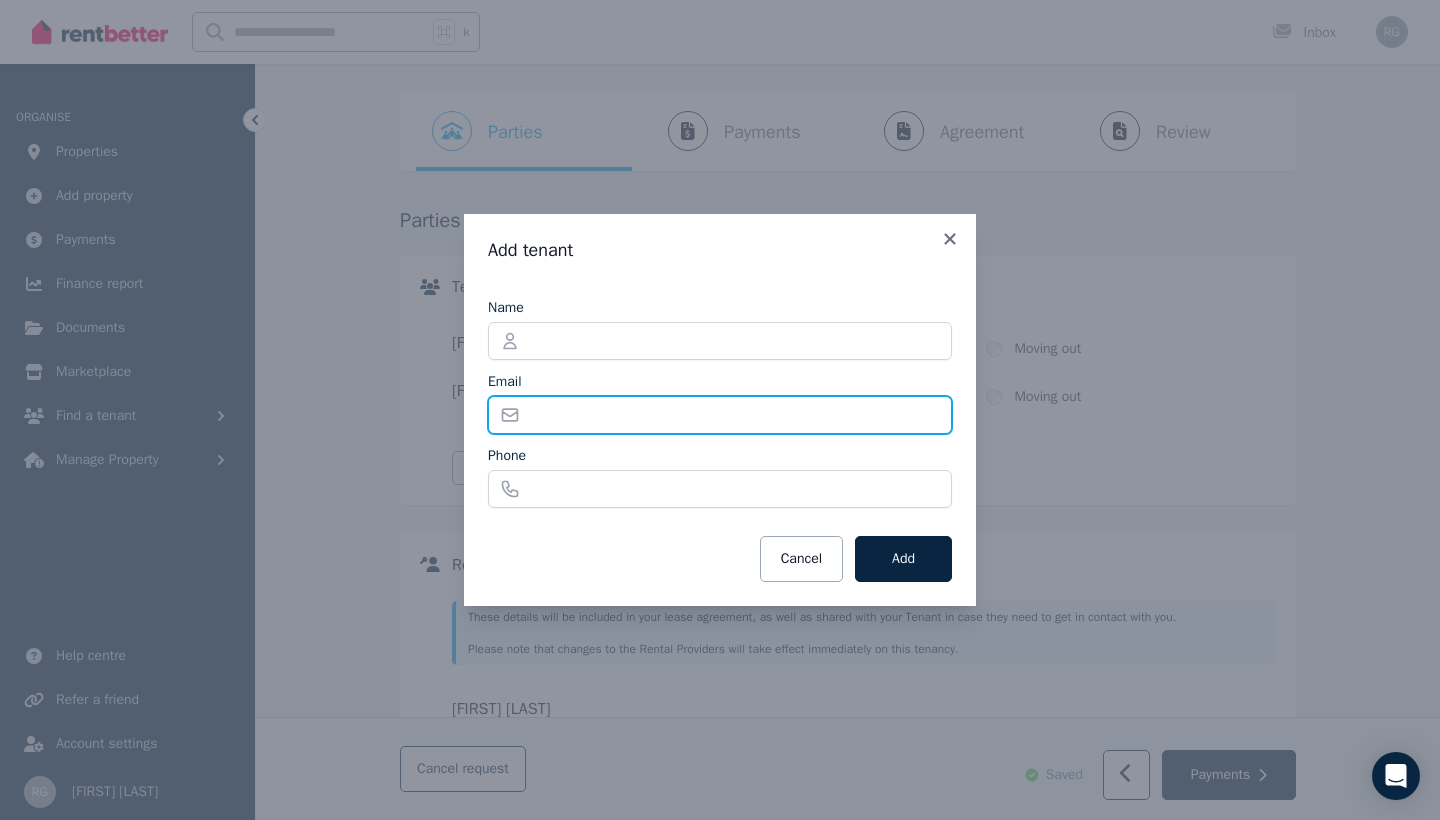paste on "**********" 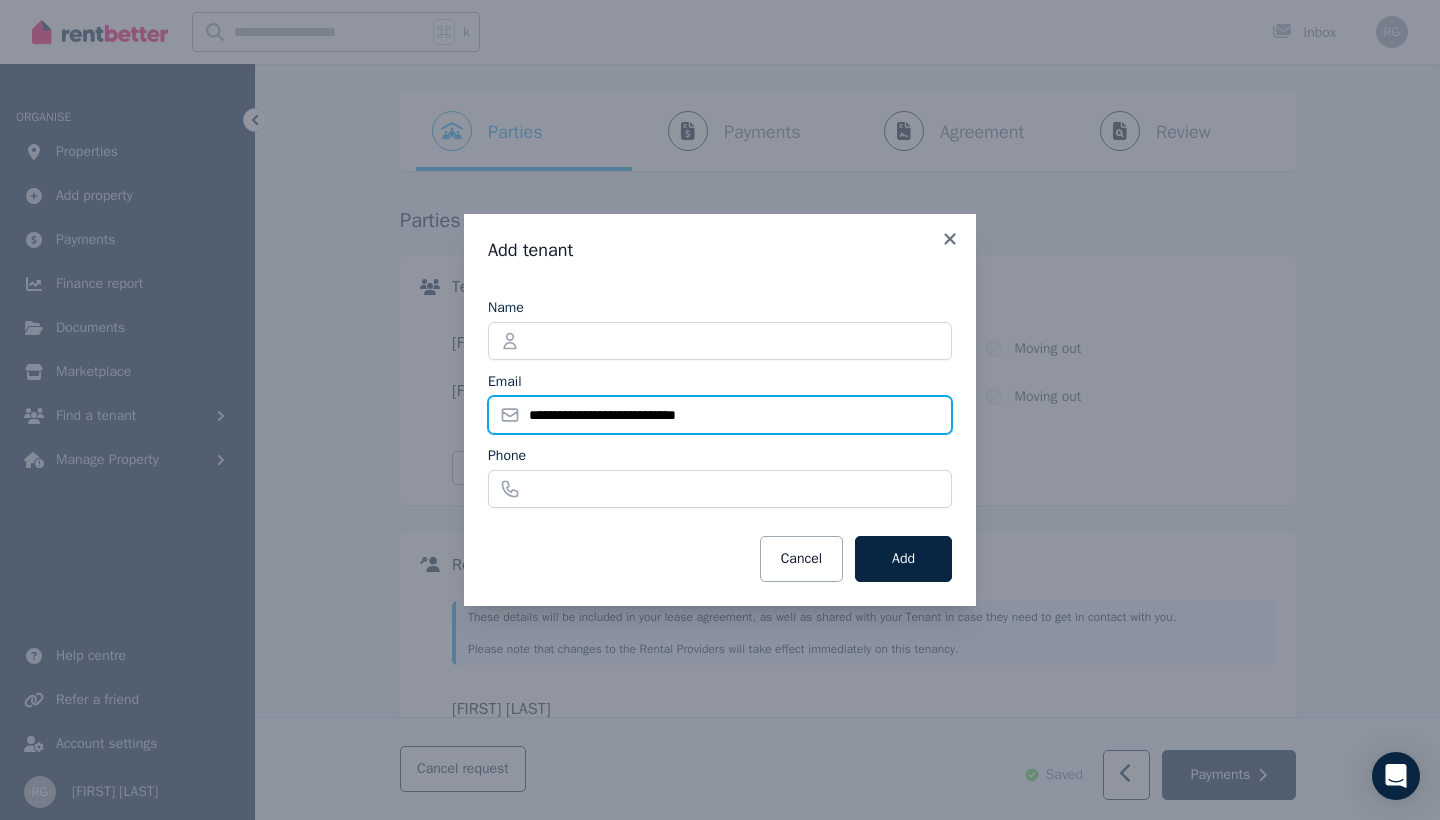 click on "**********" at bounding box center (720, 415) 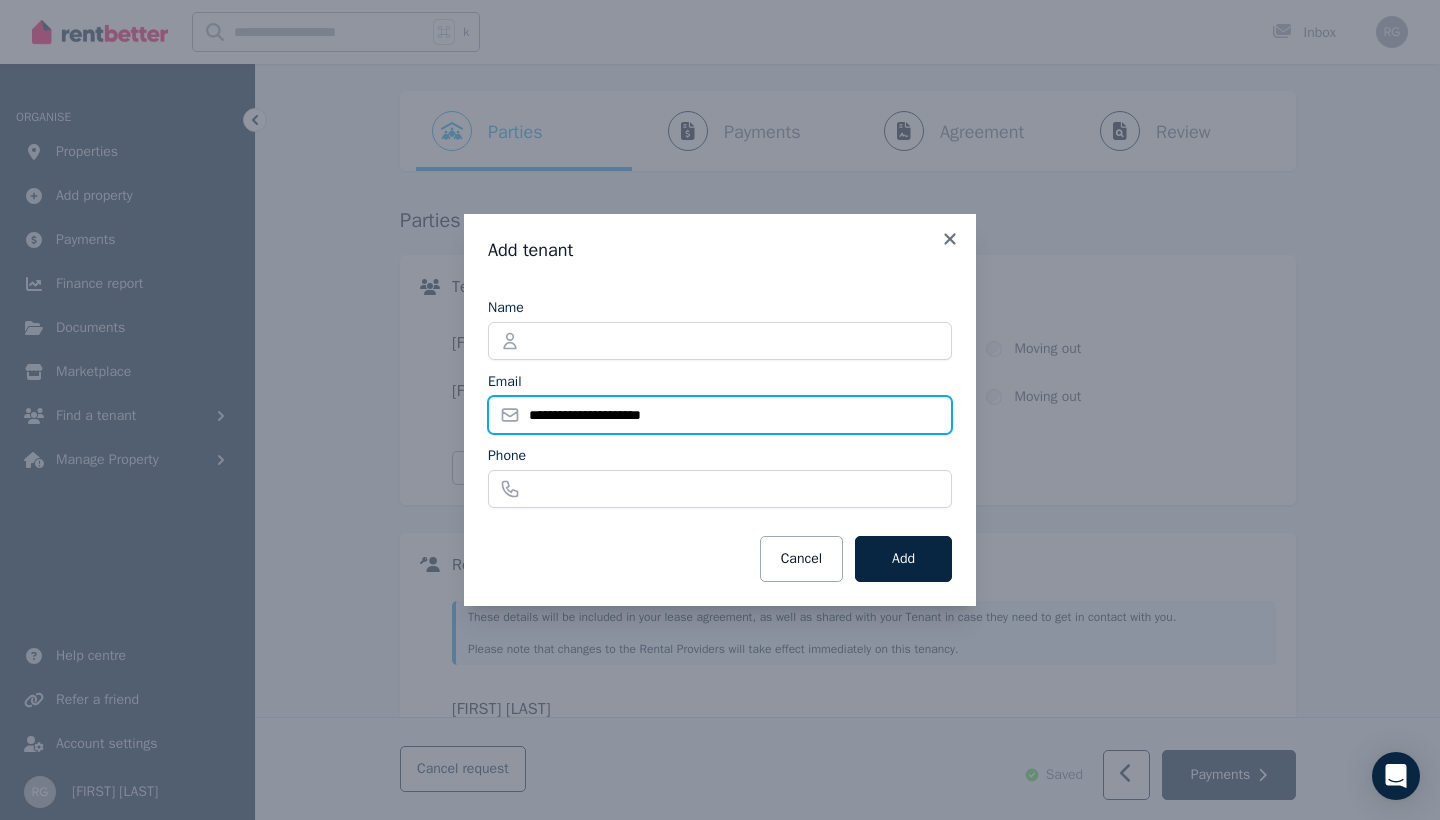 click on "**********" at bounding box center [720, 415] 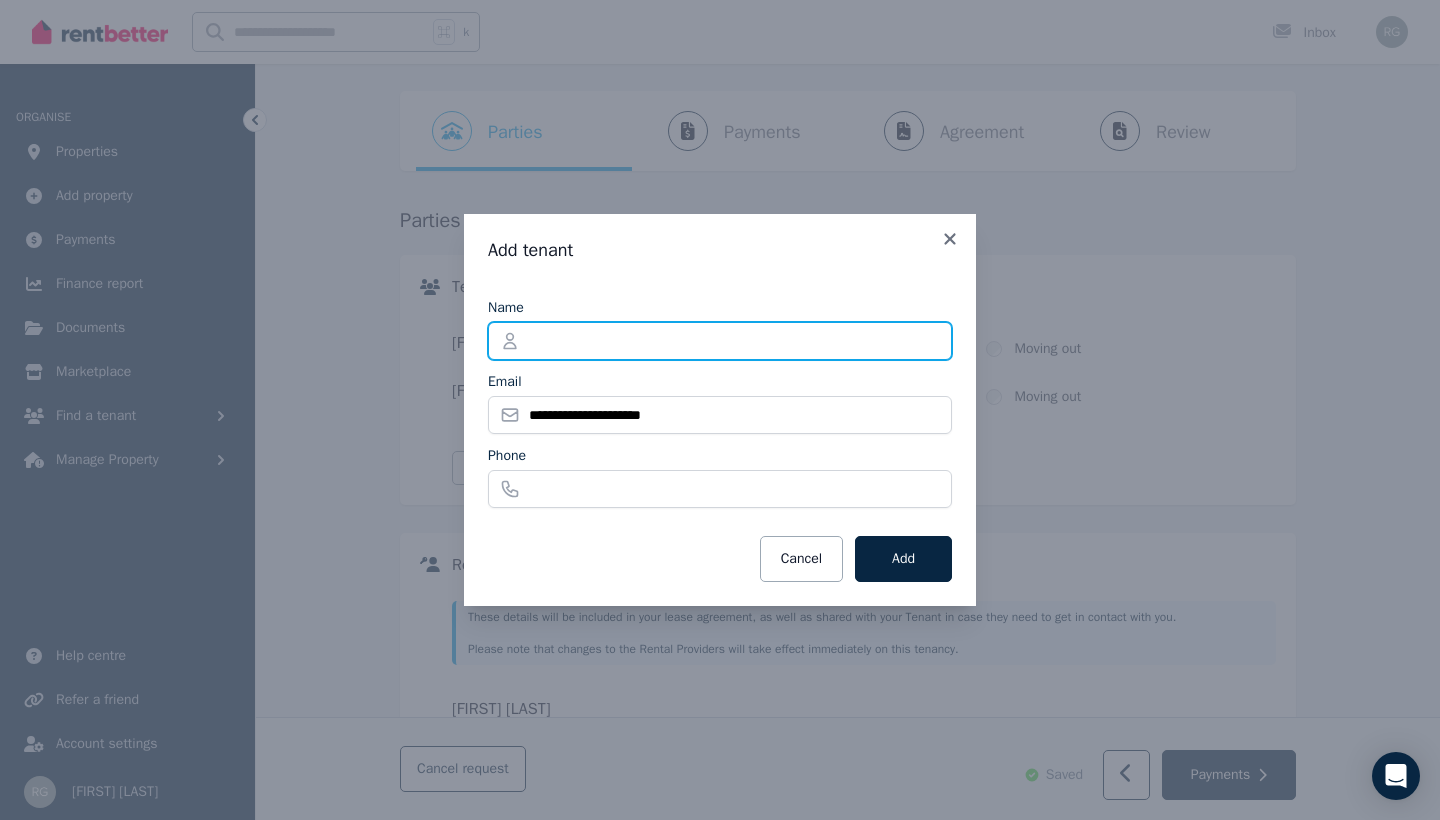 click on "Name" at bounding box center [720, 341] 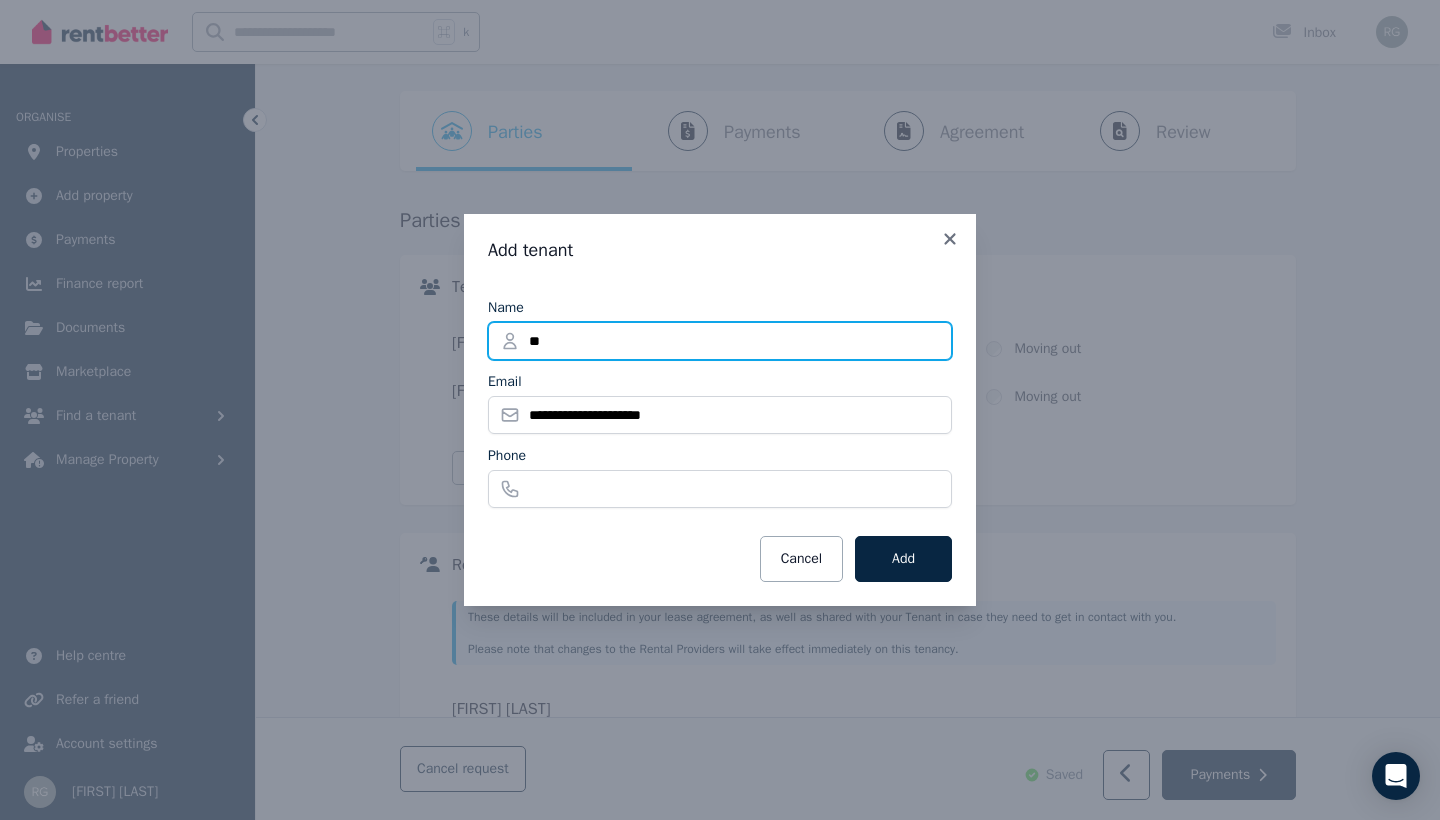 type on "*" 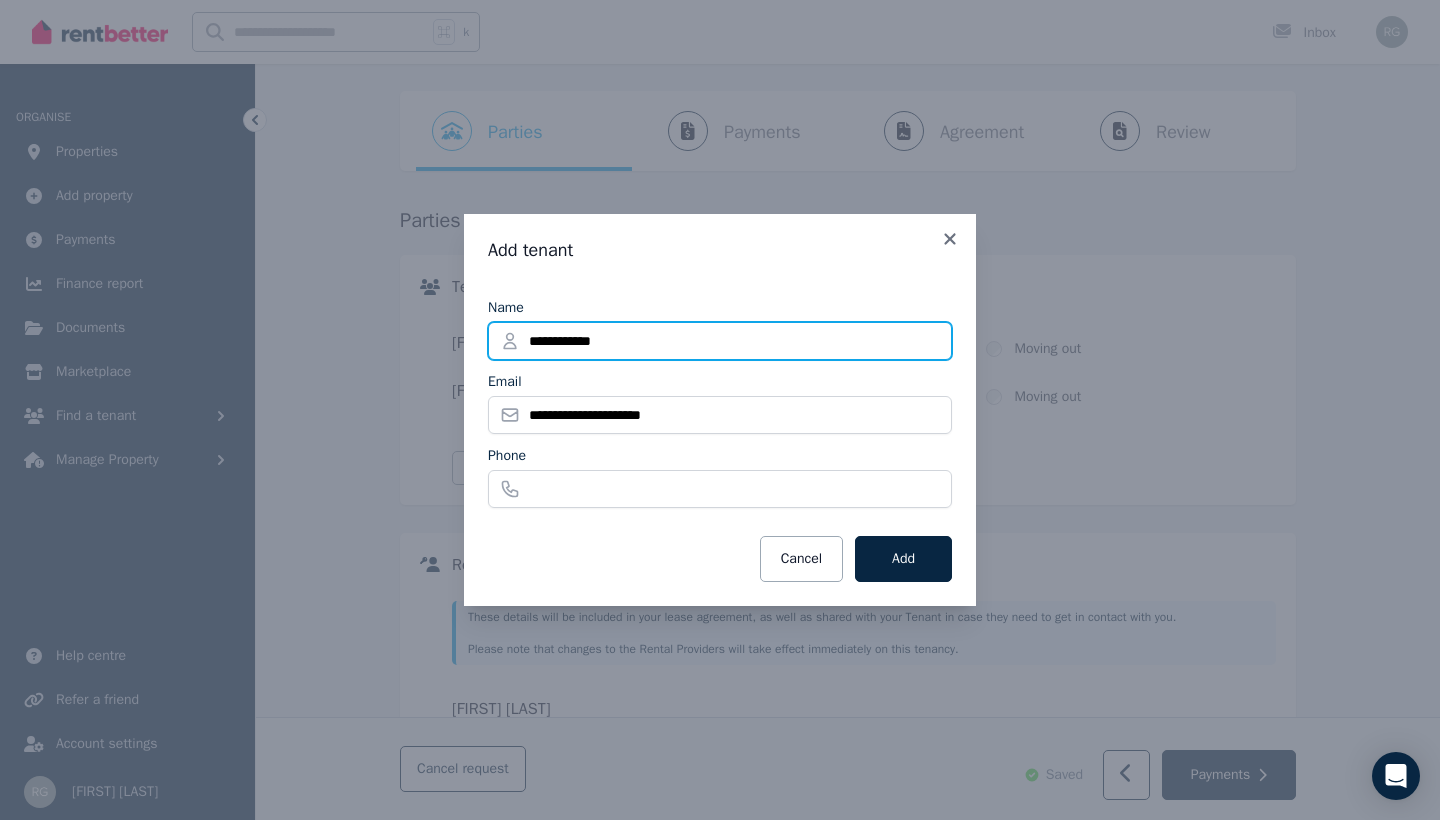 click on "**********" at bounding box center [720, 341] 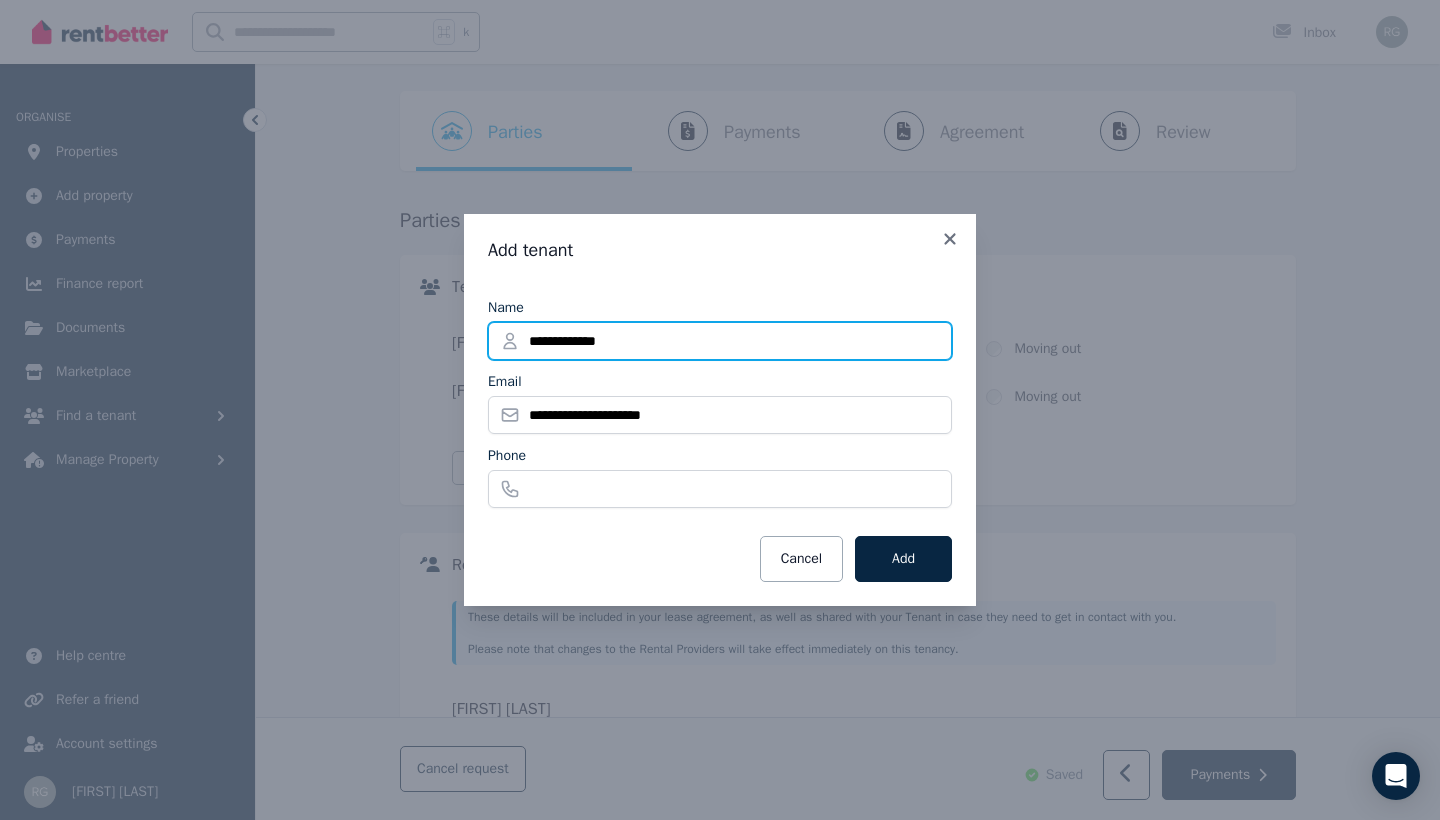 type on "**********" 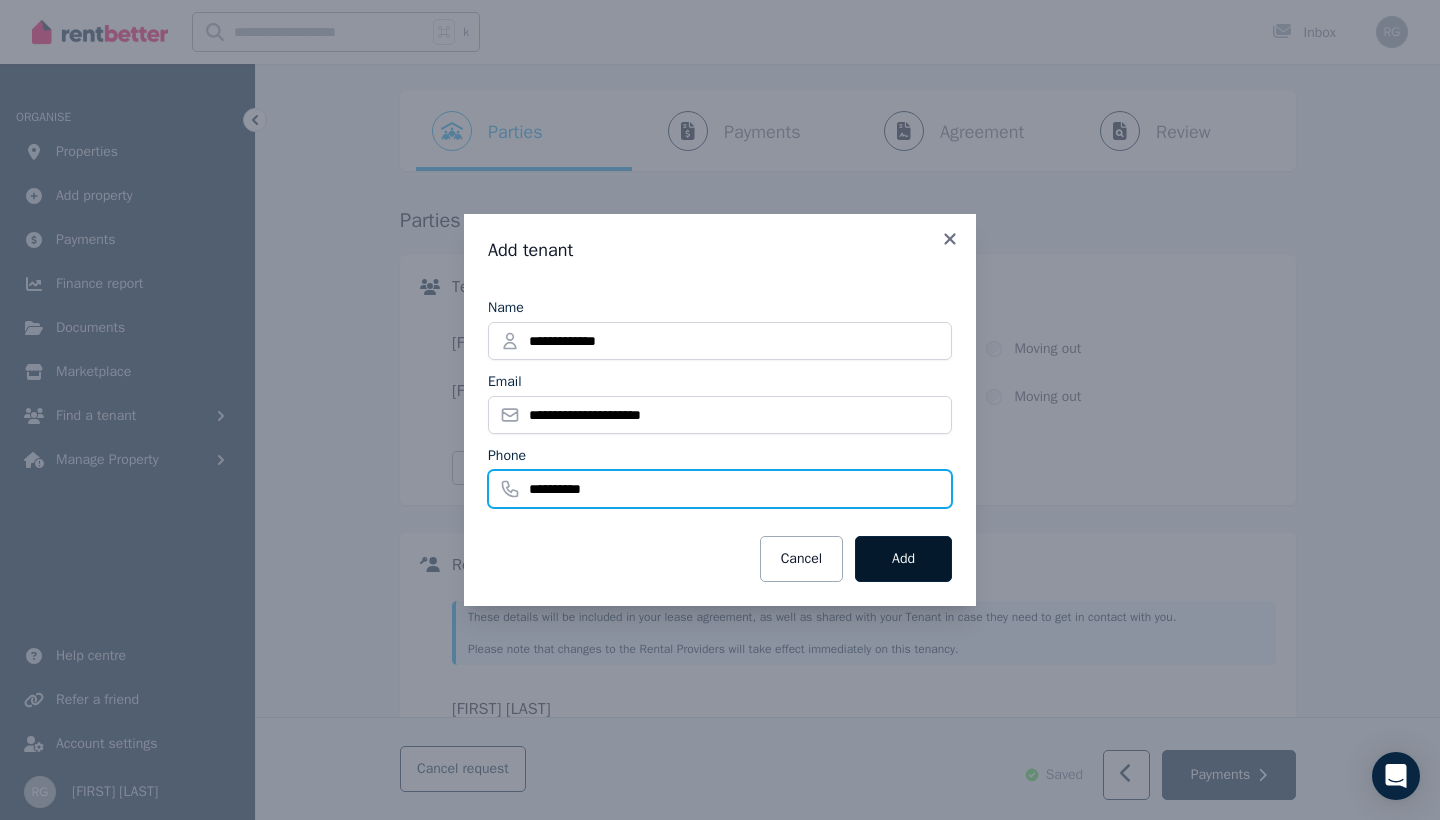 type on "**********" 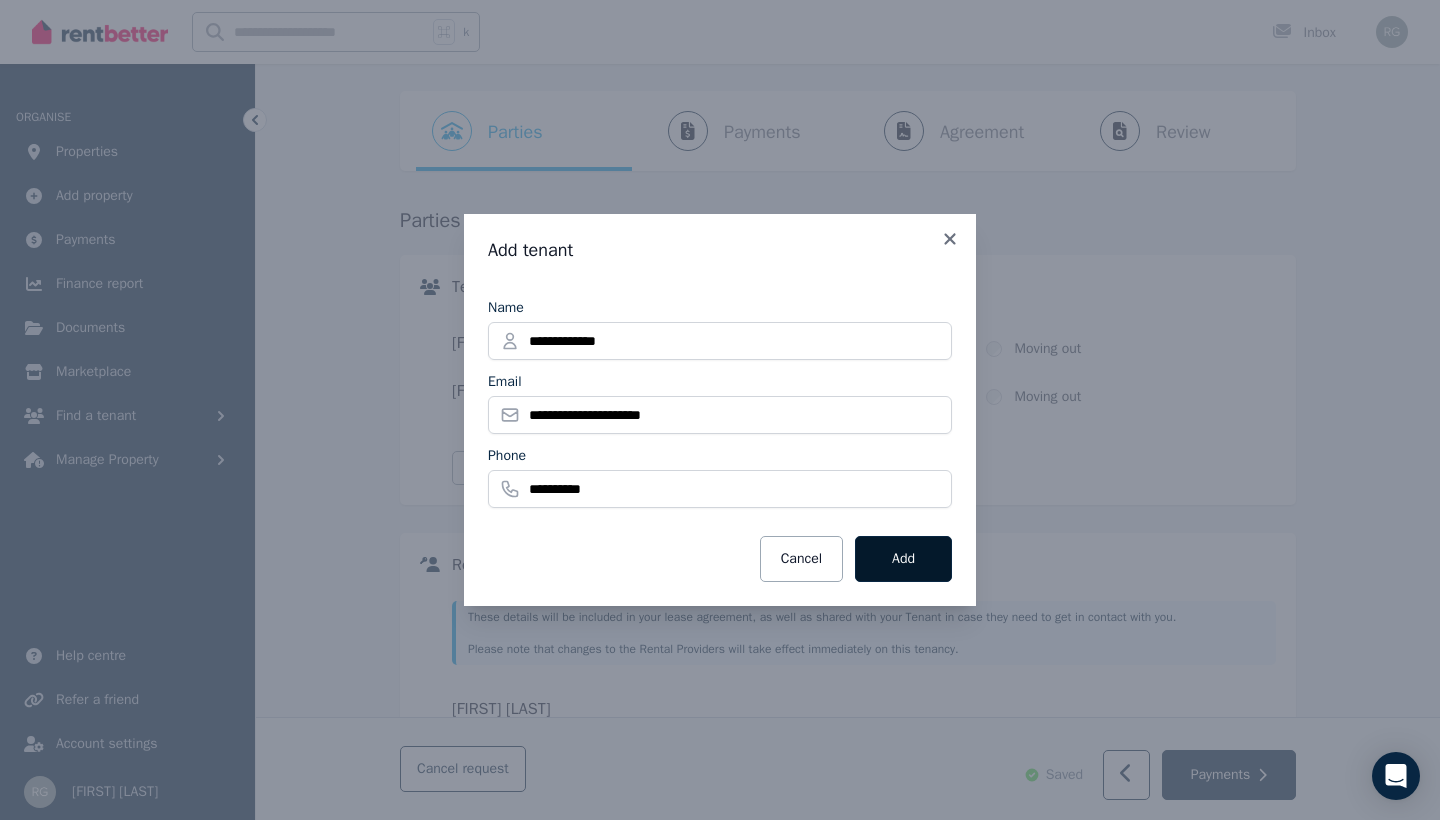 click on "Add" at bounding box center [903, 559] 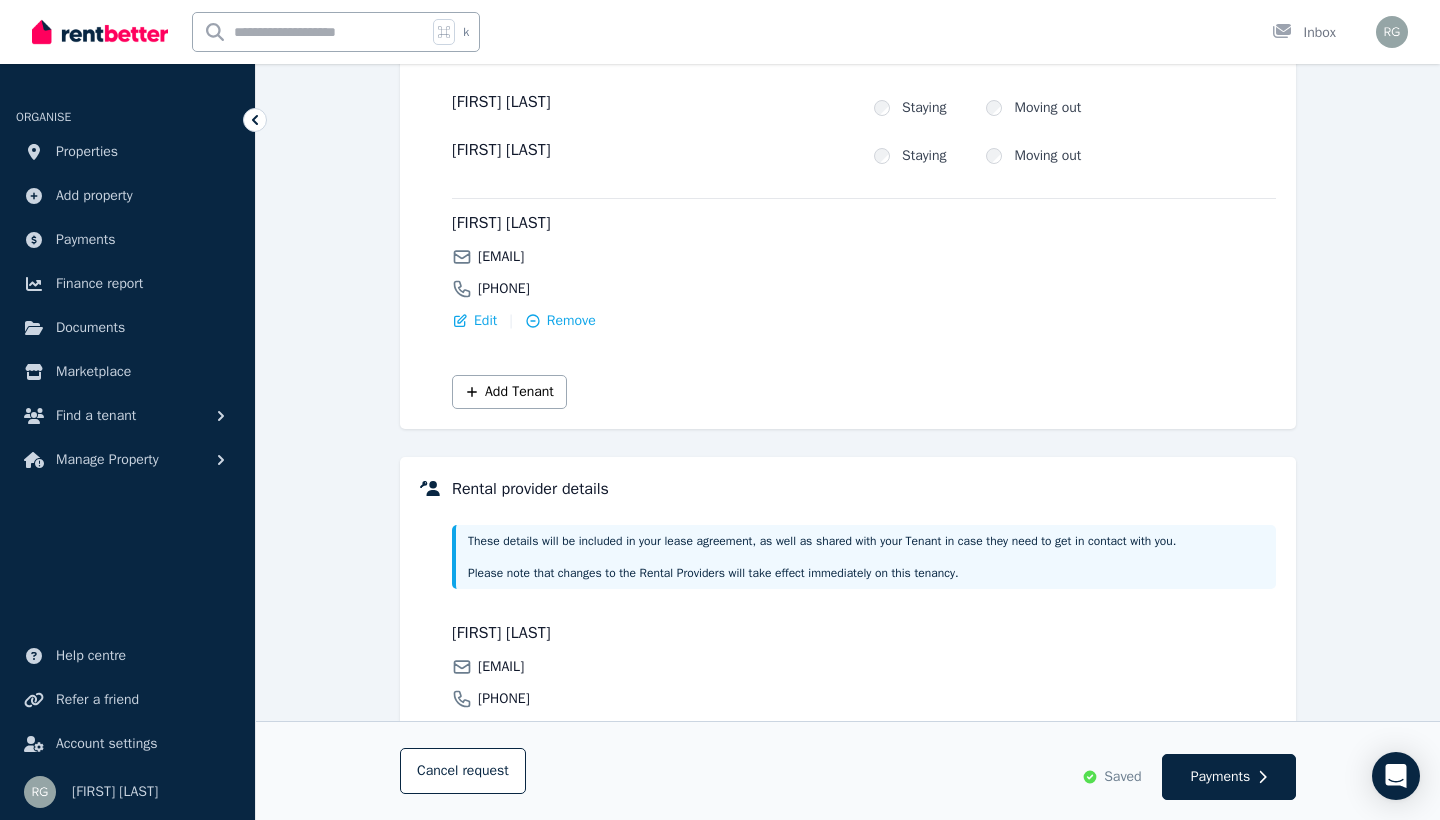 scroll, scrollTop: 301, scrollLeft: 0, axis: vertical 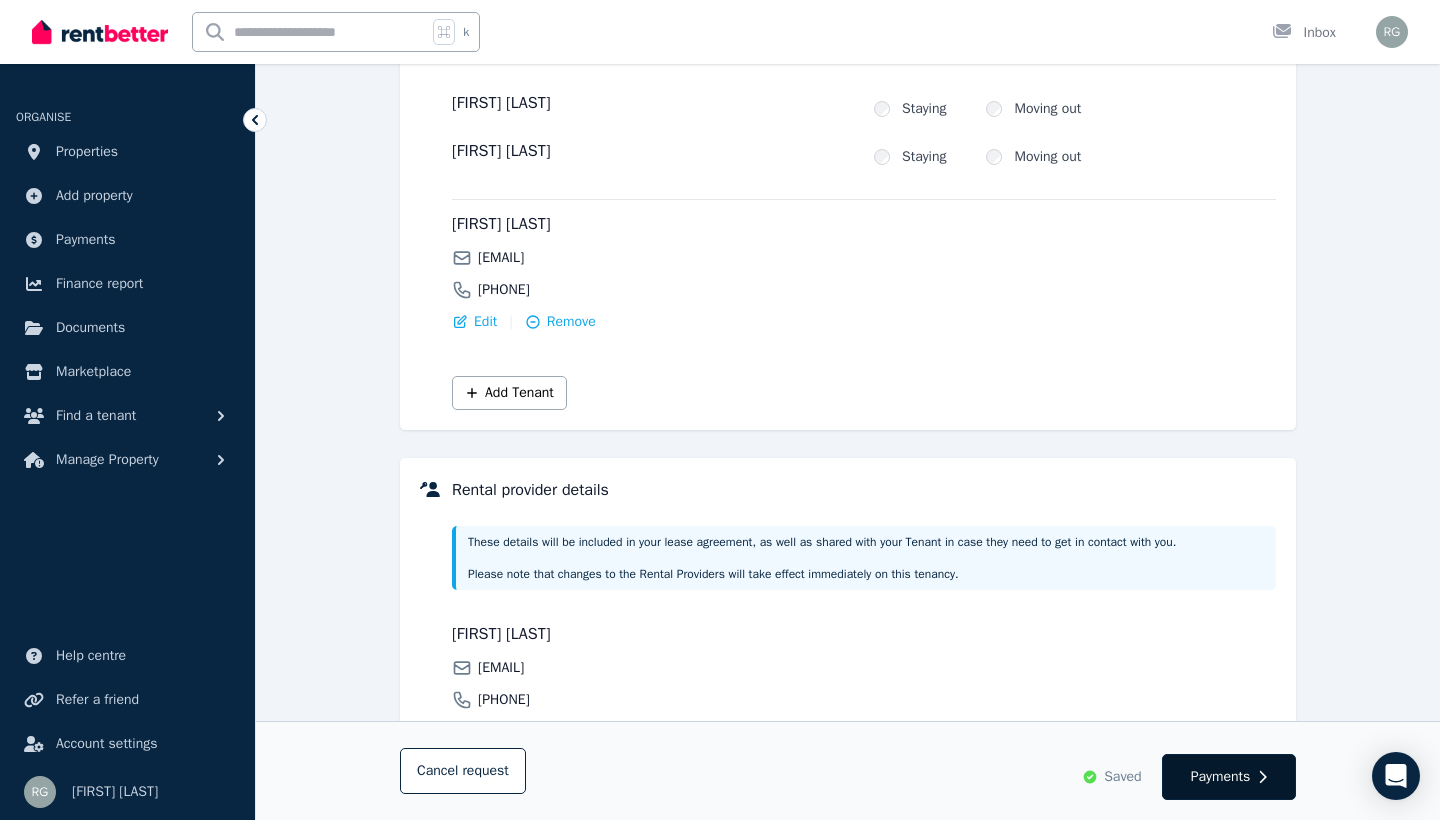 click on "Payments" at bounding box center (1221, 777) 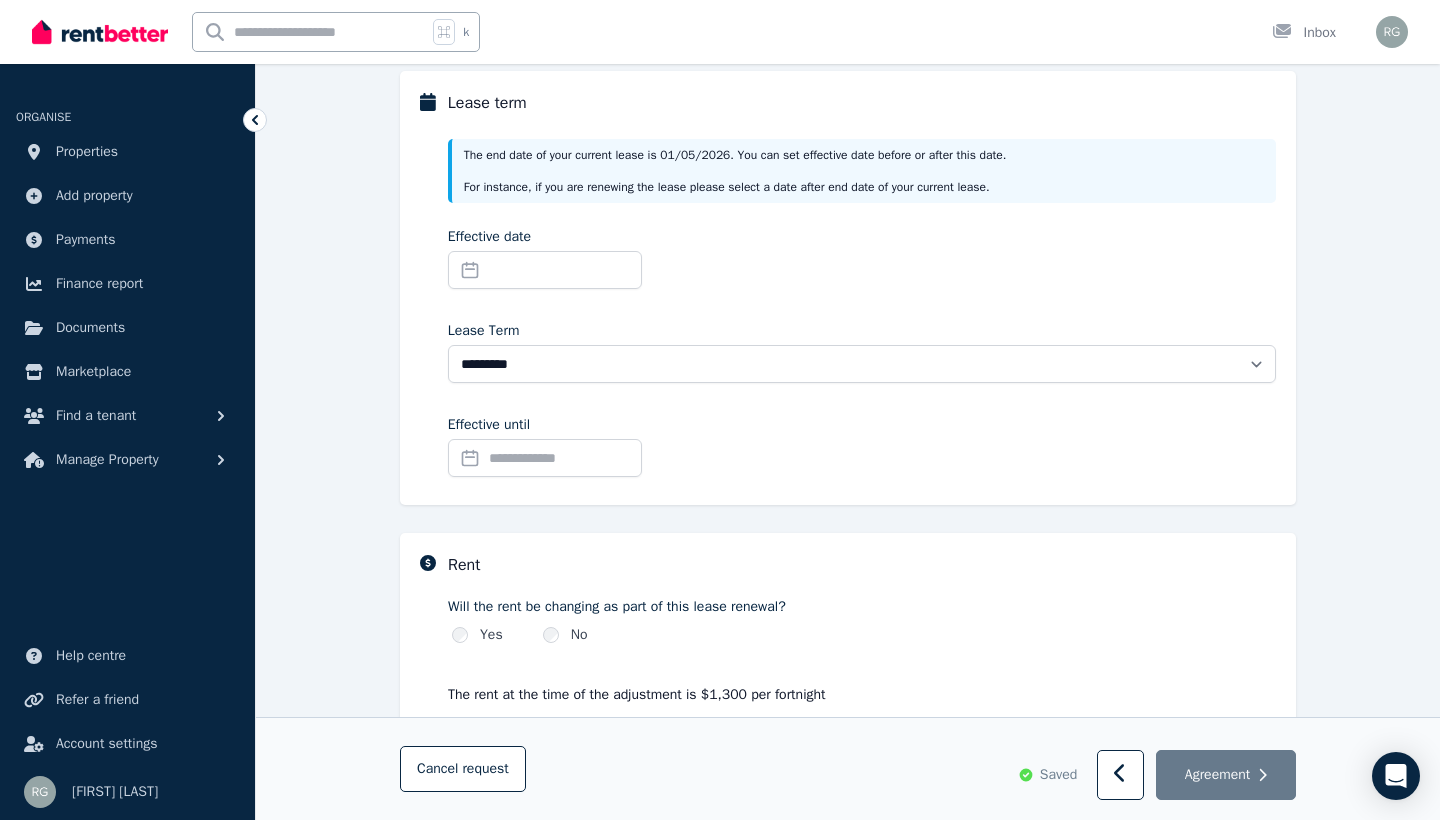 scroll, scrollTop: 239, scrollLeft: 0, axis: vertical 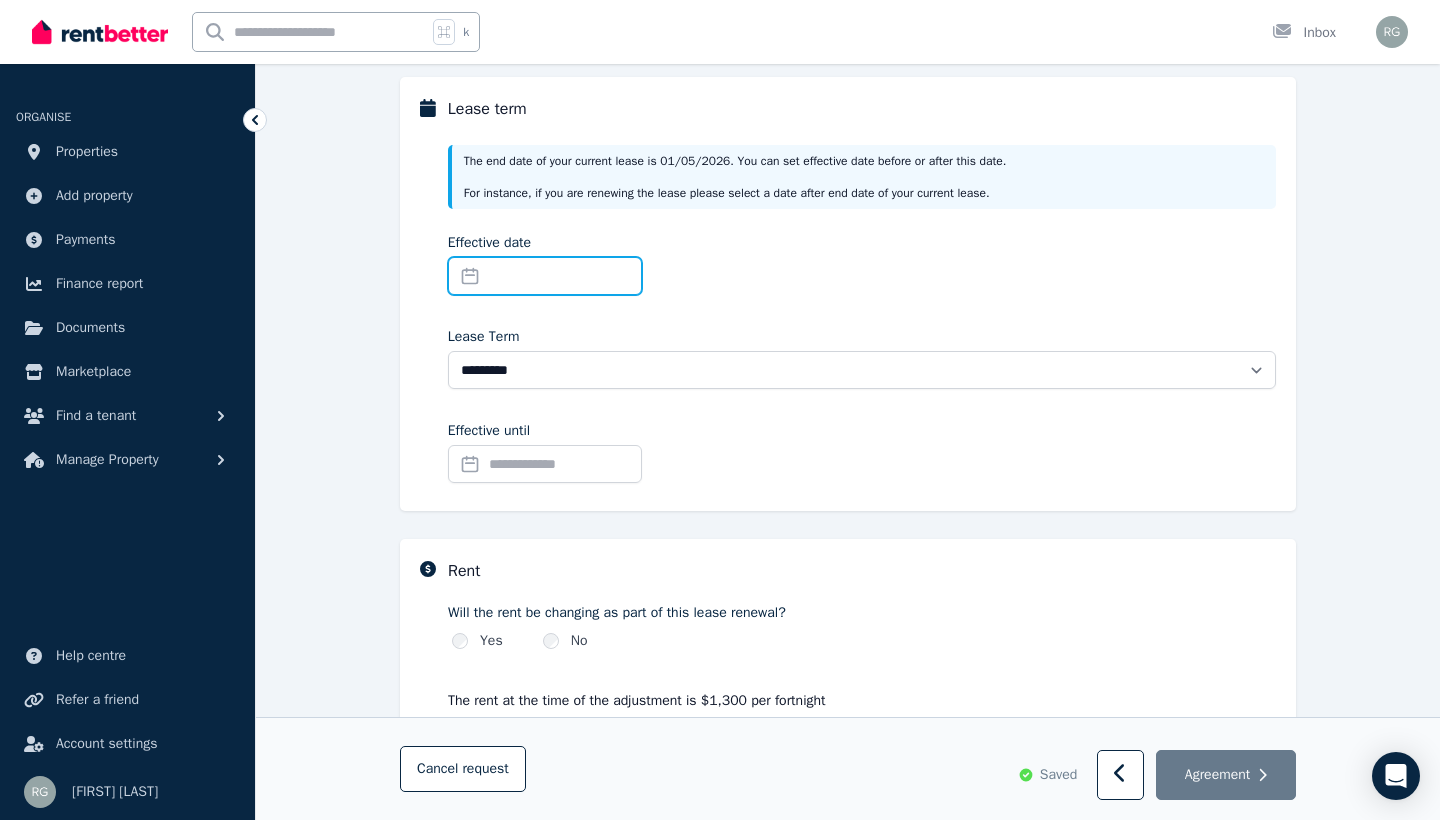 click on "Effective date" at bounding box center (545, 276) 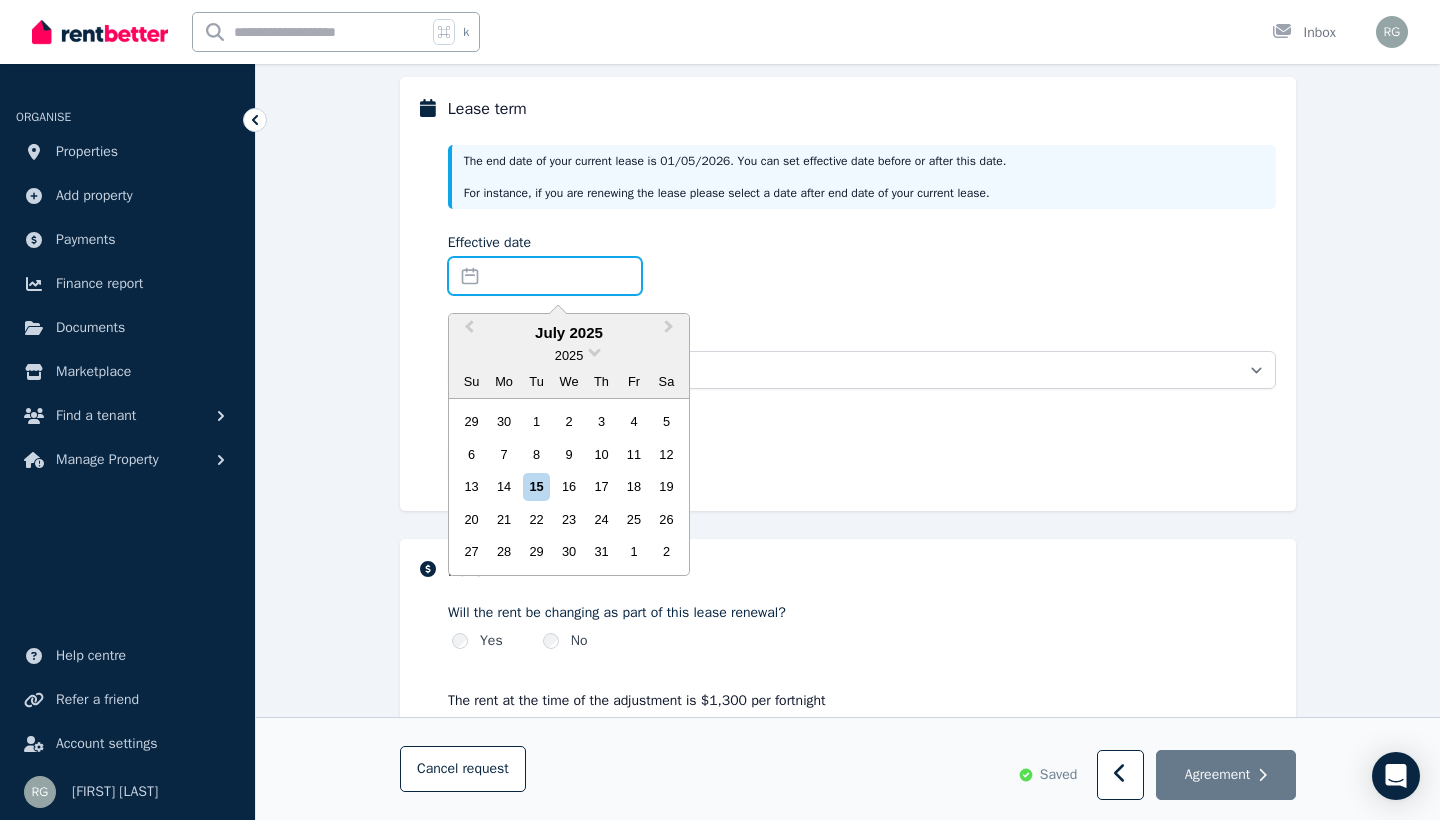 click on "Effective date" at bounding box center [545, 276] 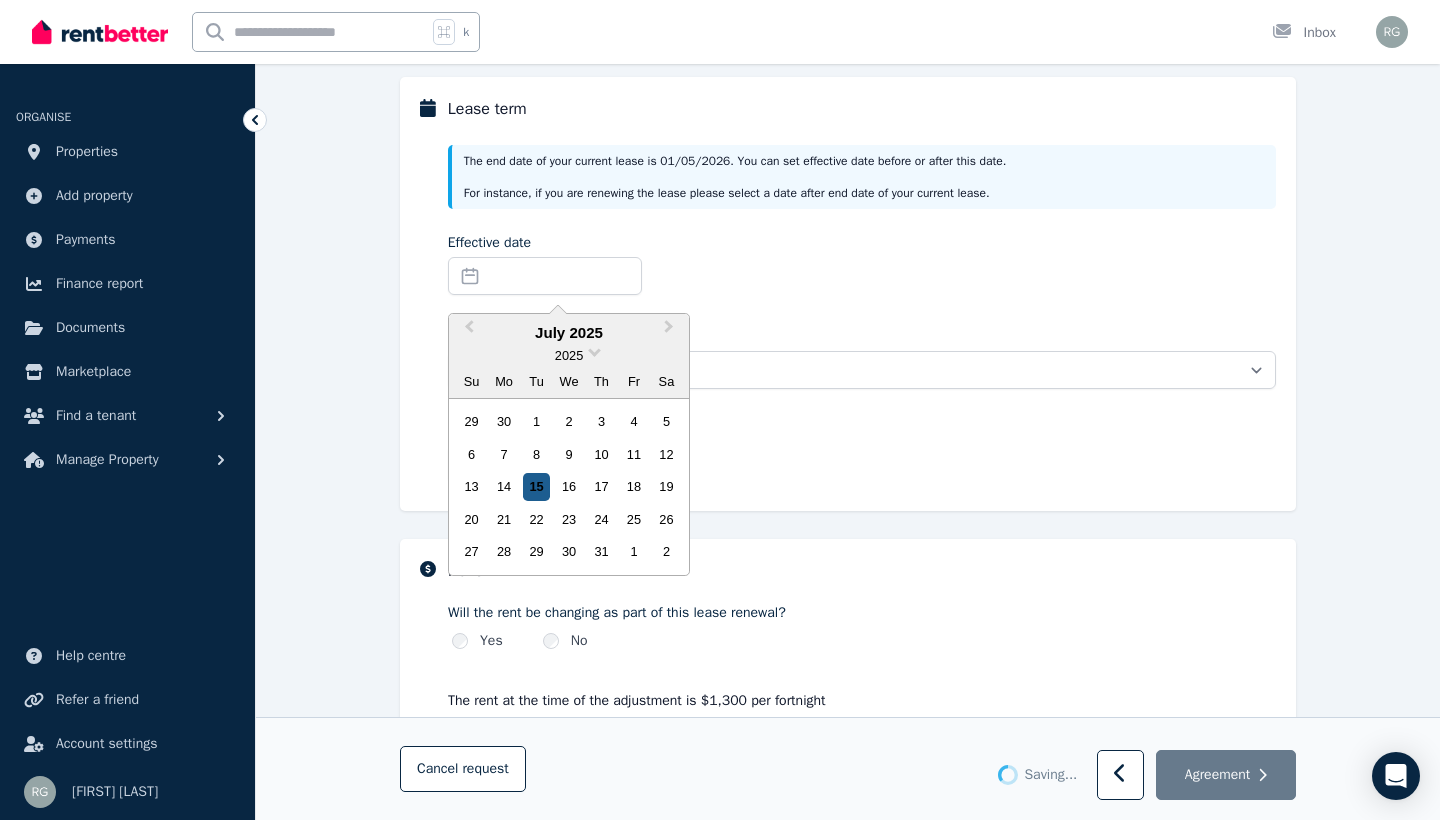 click on "15" at bounding box center (536, 486) 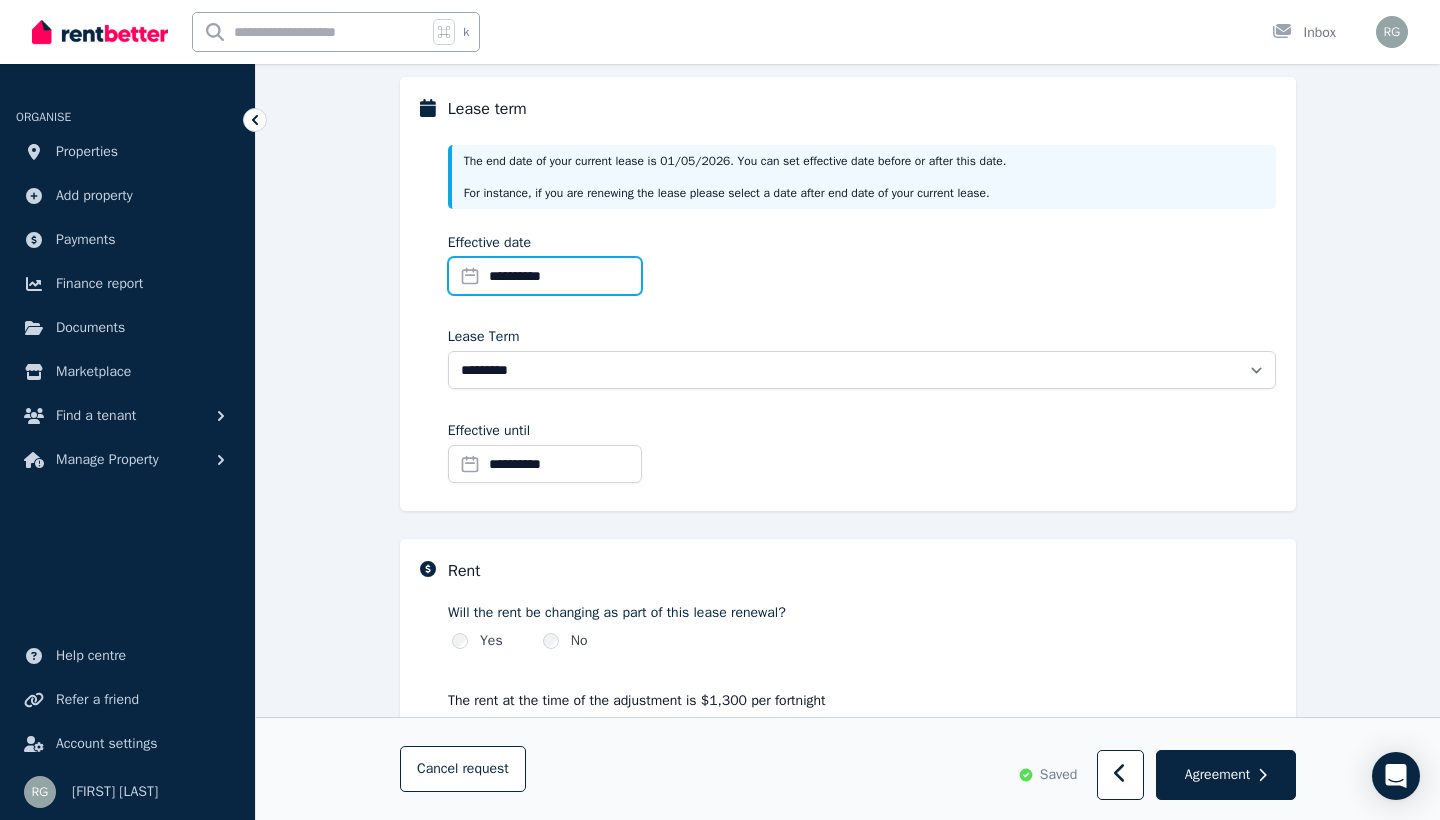 click on "**********" at bounding box center (545, 276) 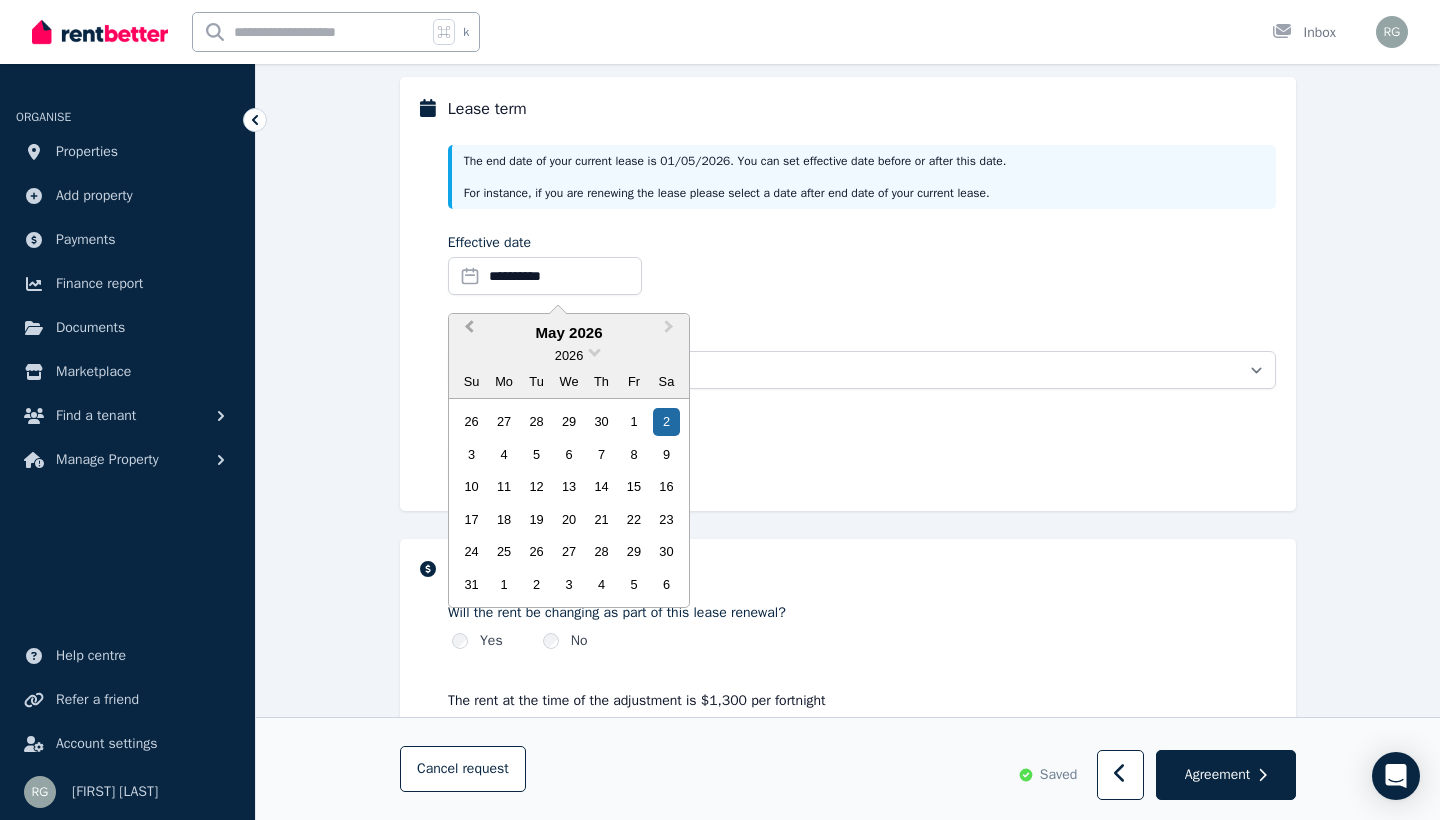 click on "Previous Month" at bounding box center [467, 332] 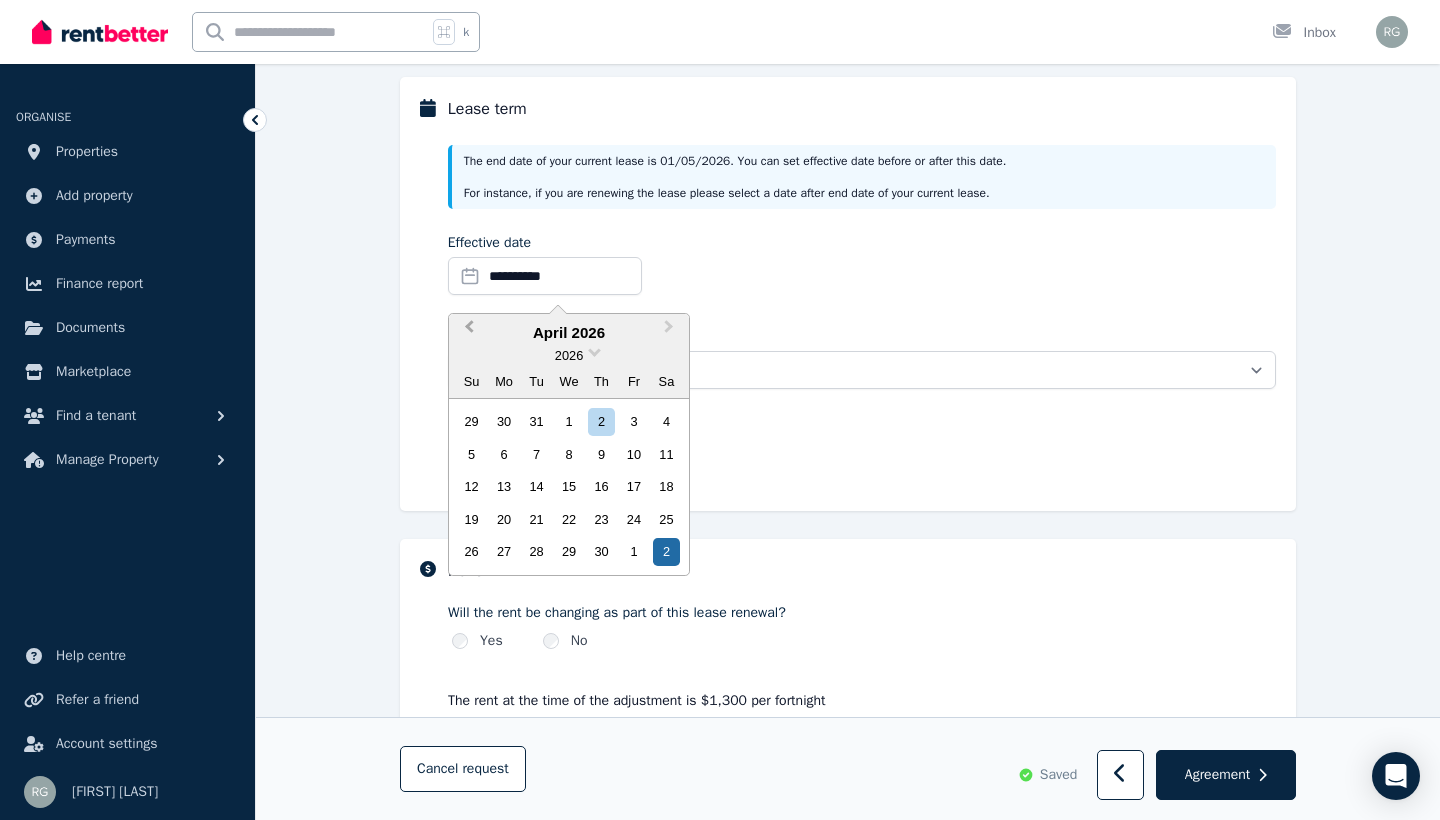 click on "Previous Month" at bounding box center [467, 332] 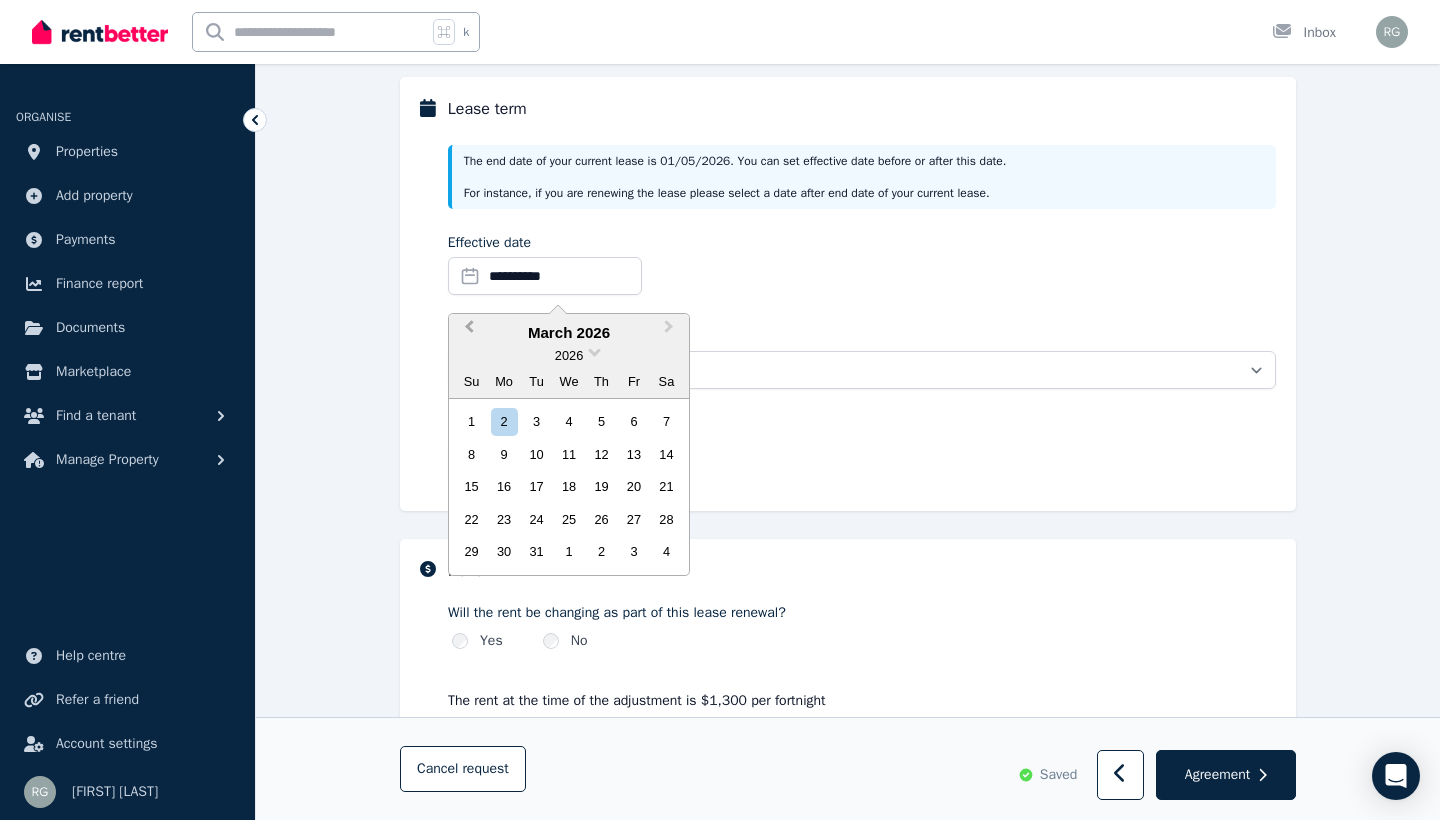 click on "Previous Month" at bounding box center [467, 332] 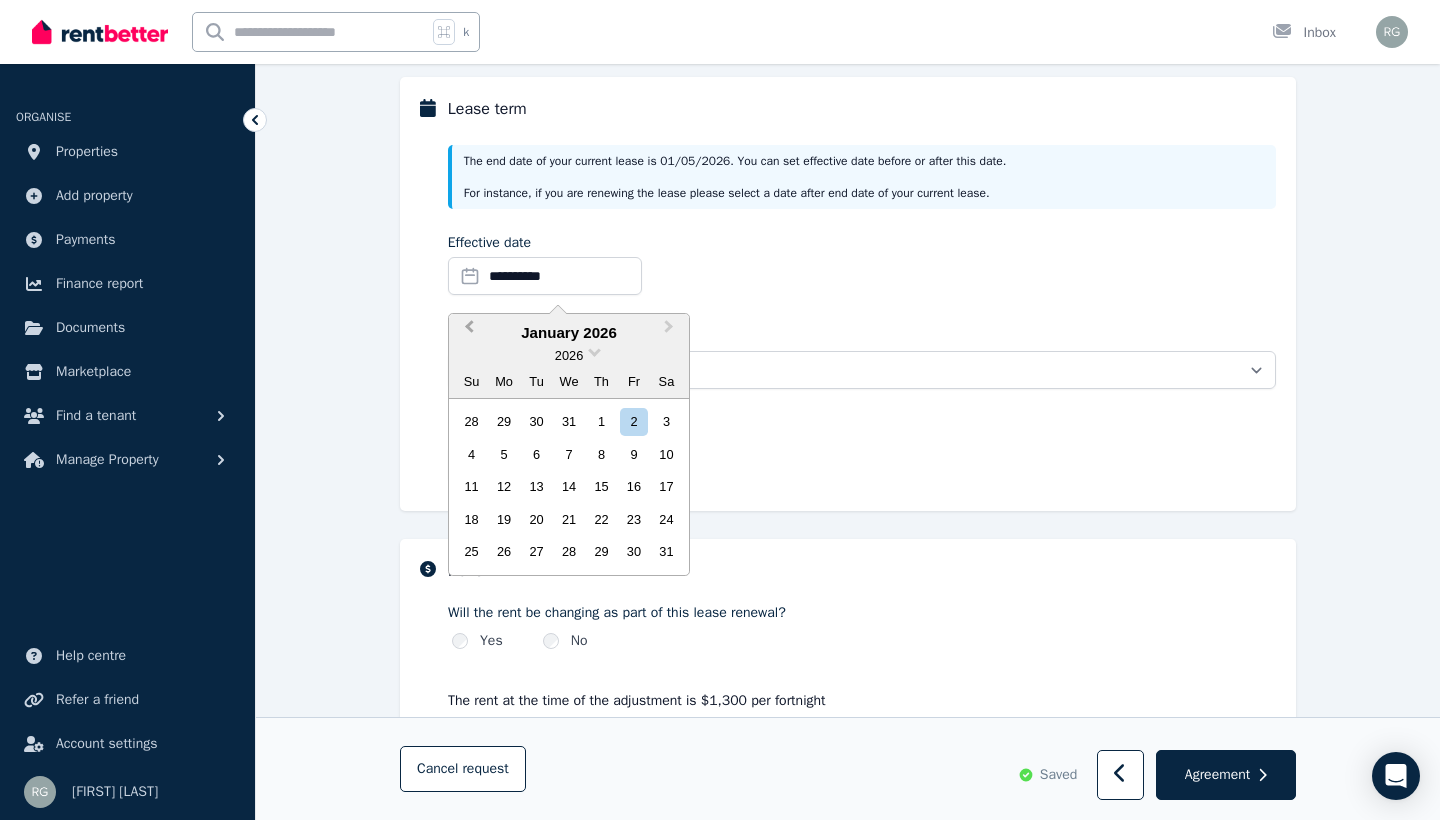 click on "Previous Month" at bounding box center [467, 332] 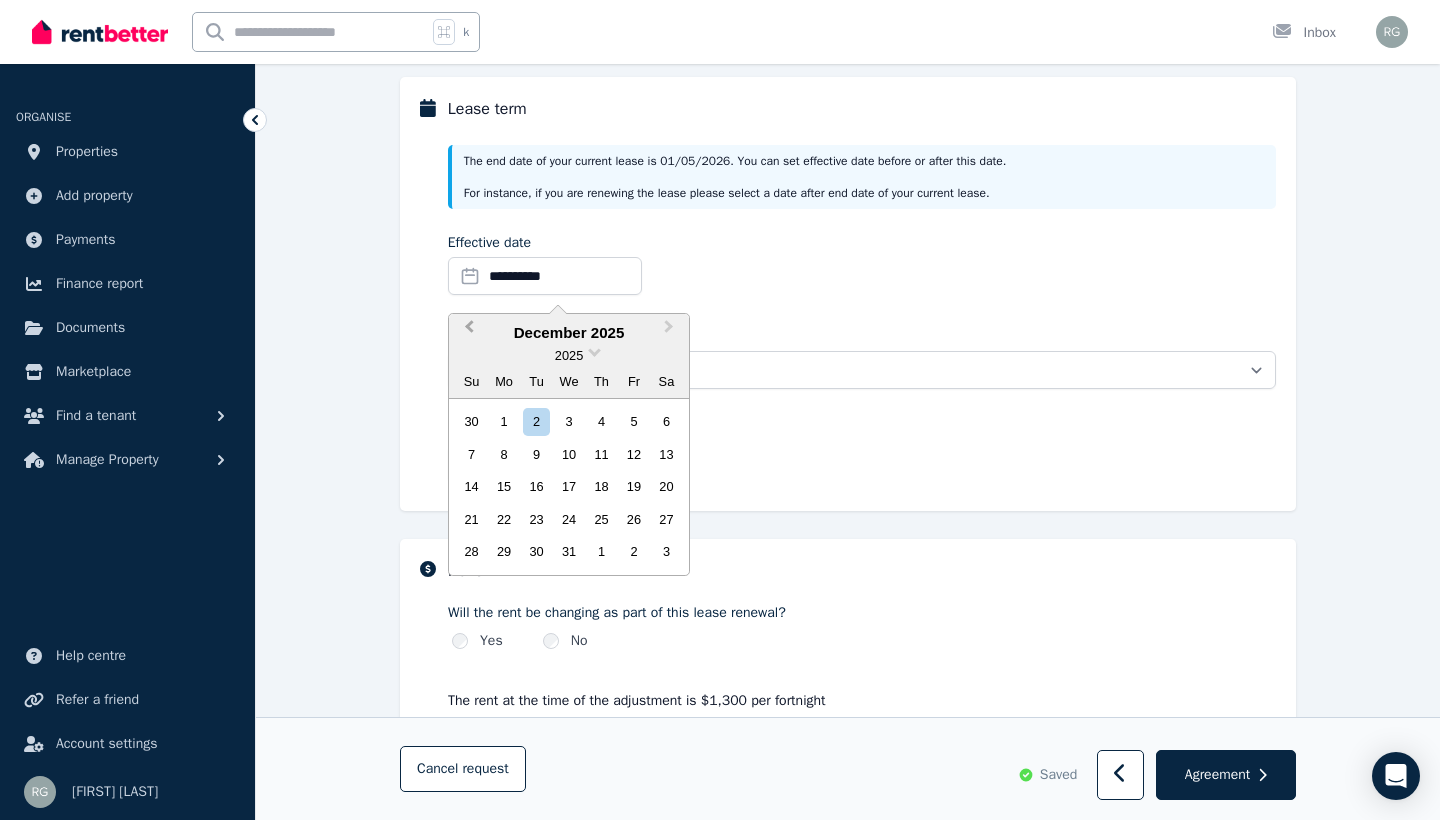 click on "Previous Month" at bounding box center [467, 332] 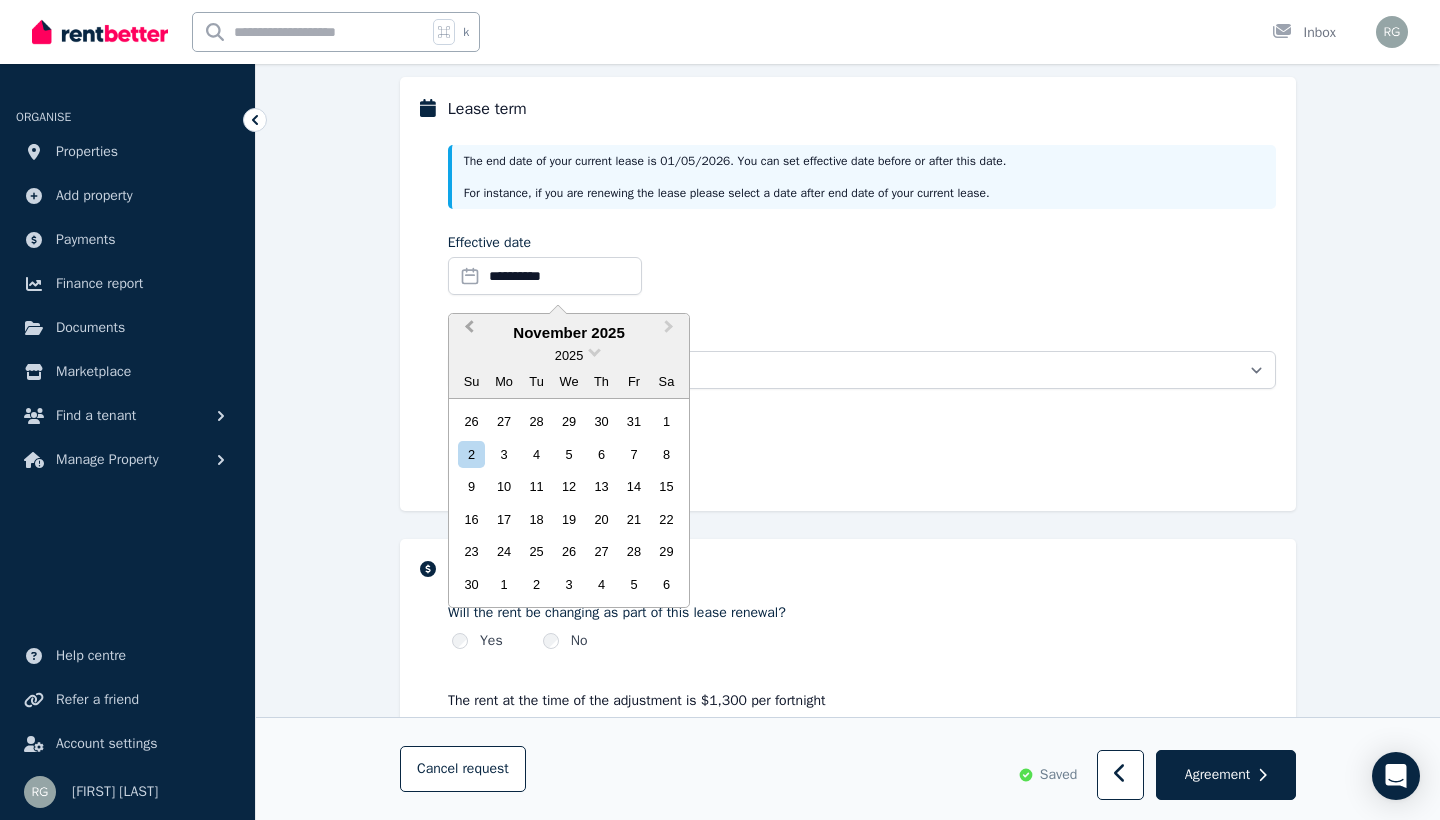 click on "Previous Month" at bounding box center [467, 332] 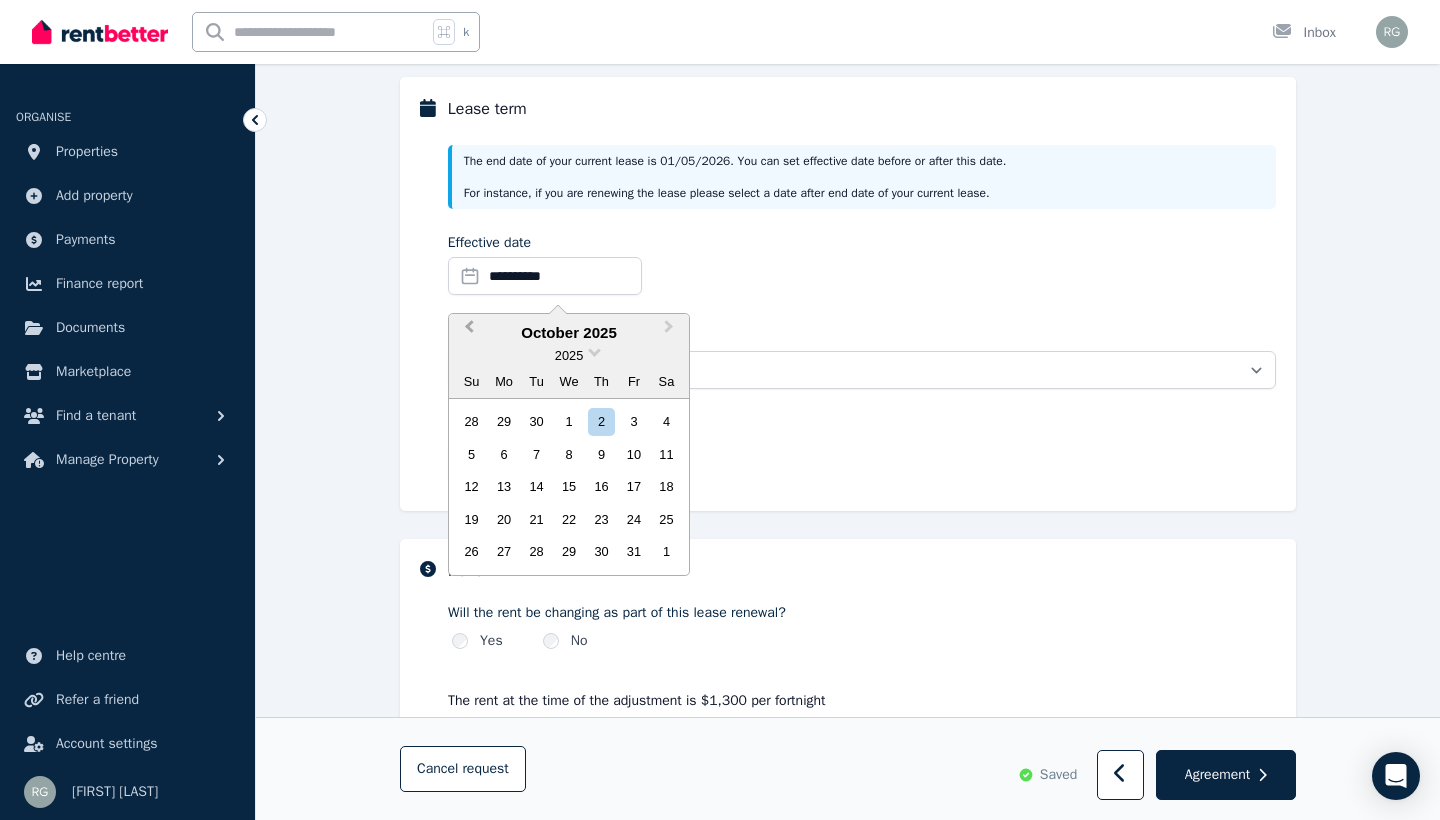 click on "Previous Month" at bounding box center [467, 332] 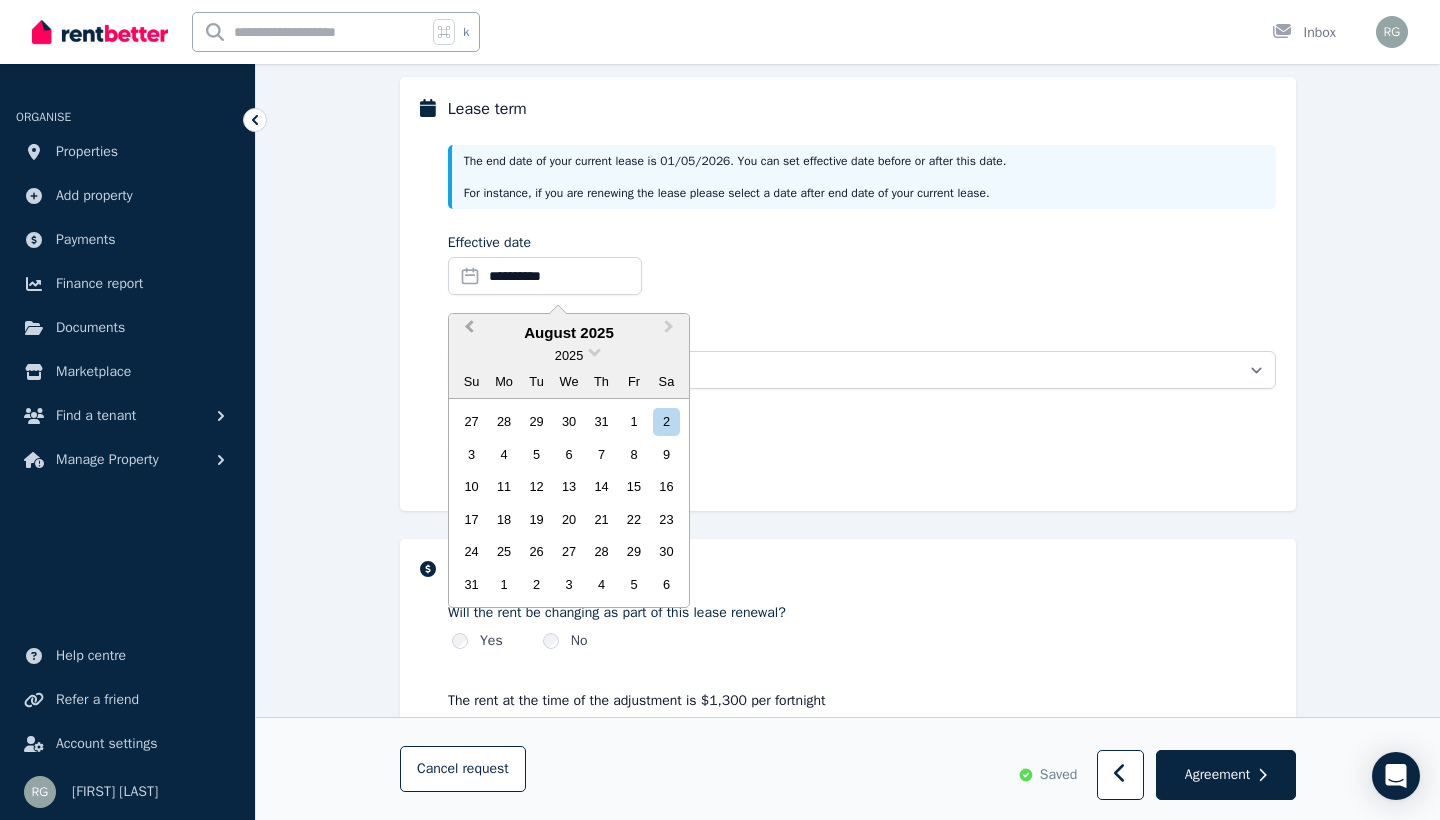click on "Previous Month" at bounding box center (467, 332) 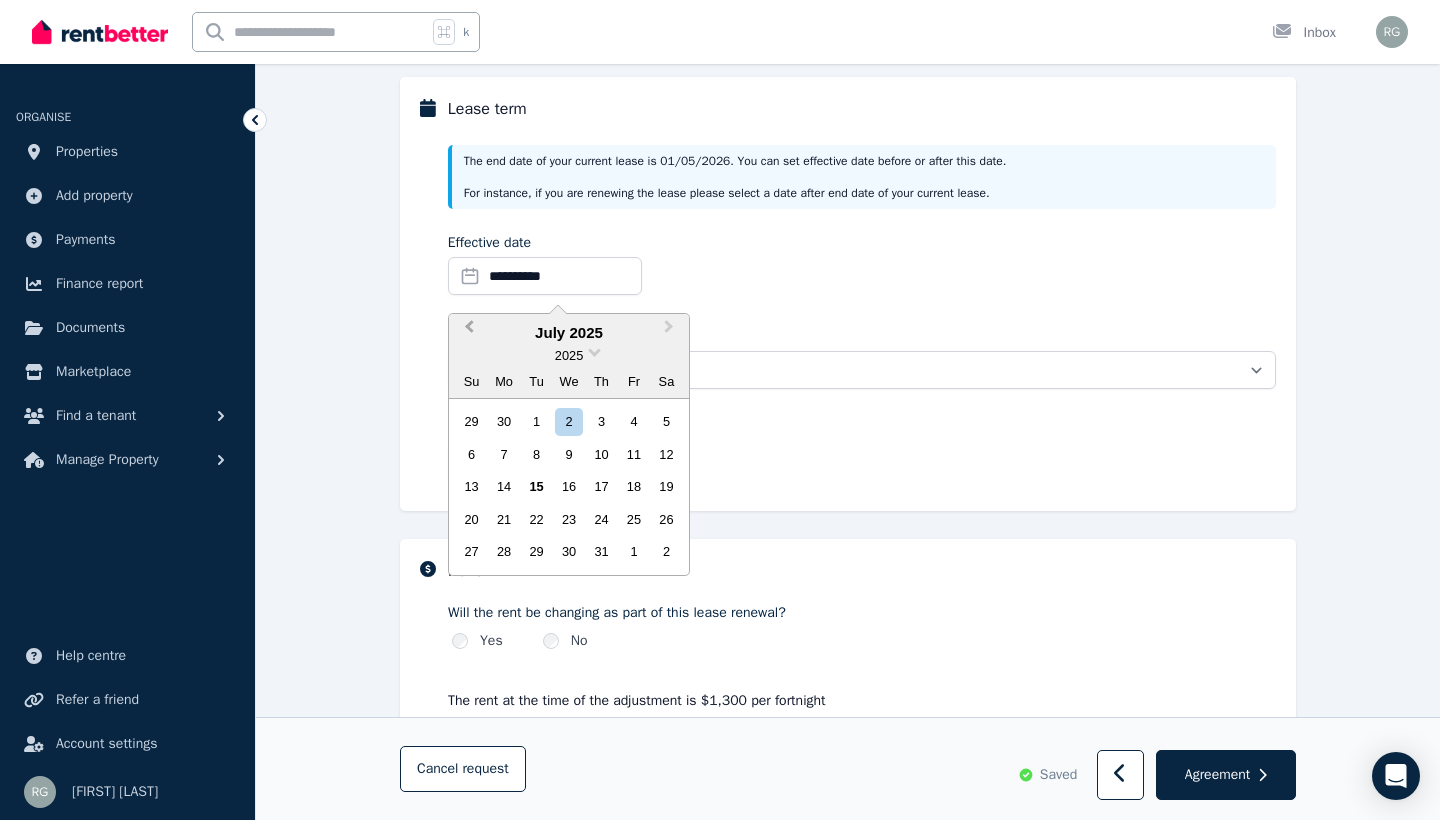 click on "Previous Month" at bounding box center [467, 332] 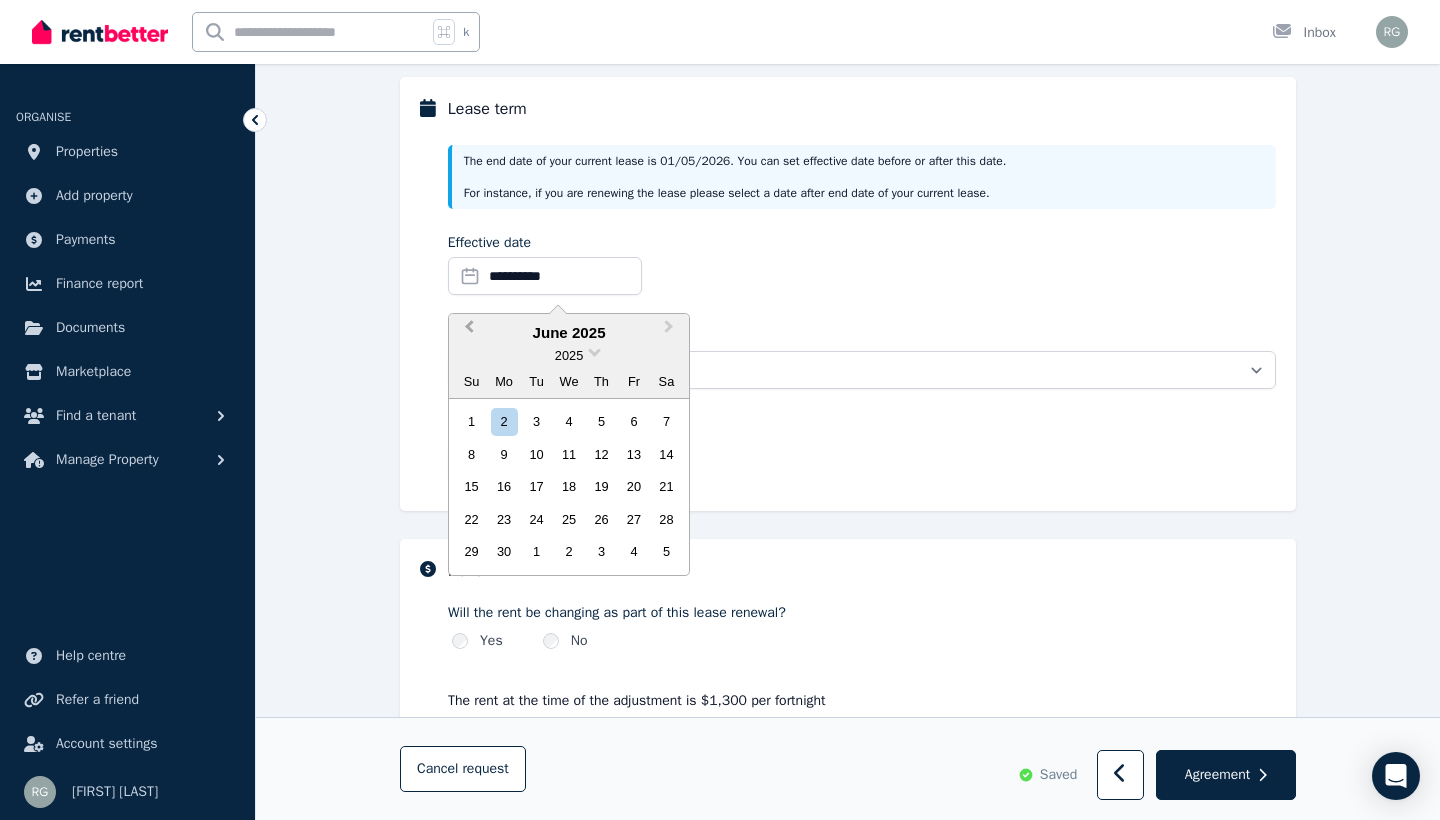 click on "Previous Month" at bounding box center (467, 332) 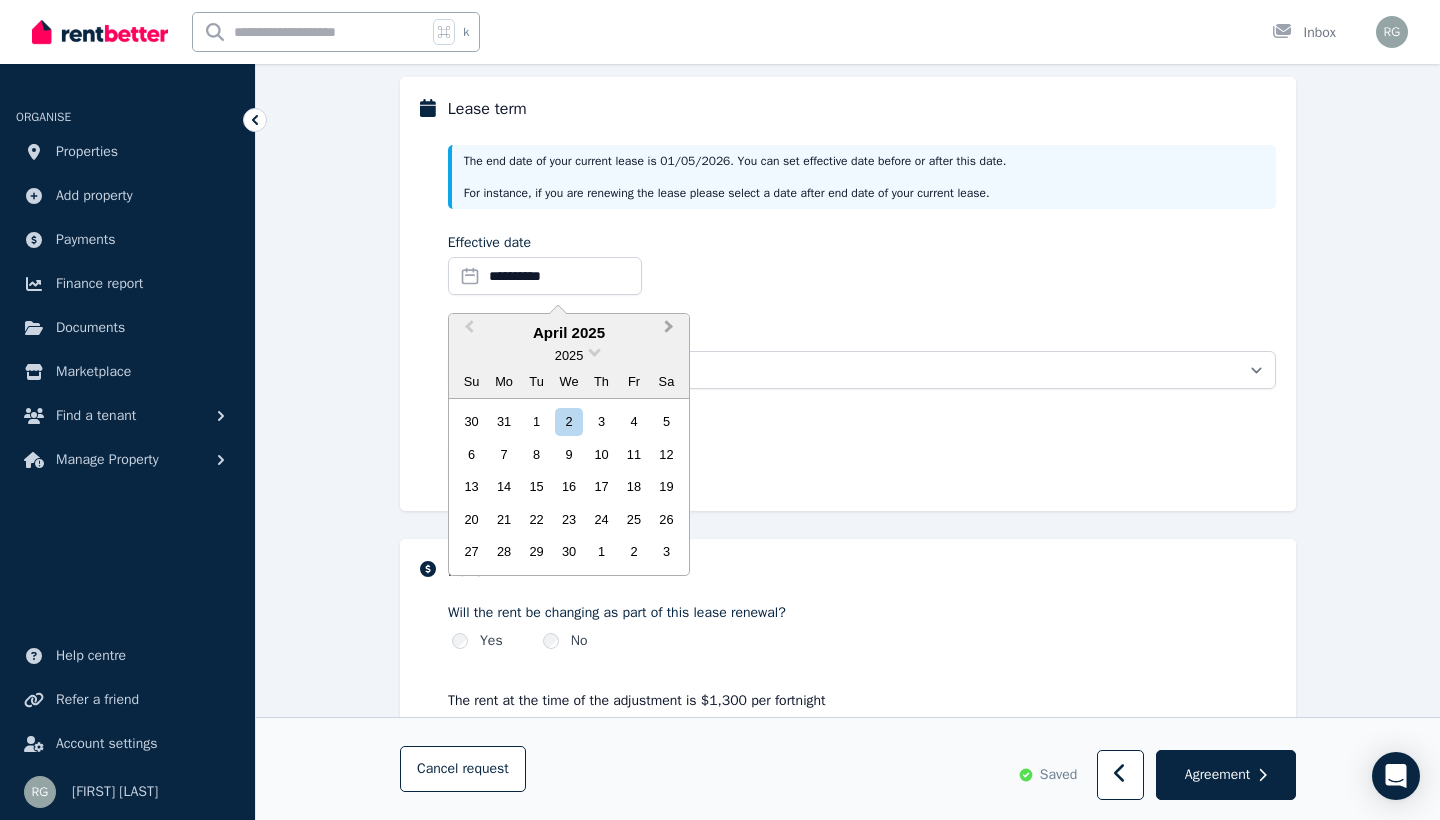 click on "Next Month" at bounding box center [671, 332] 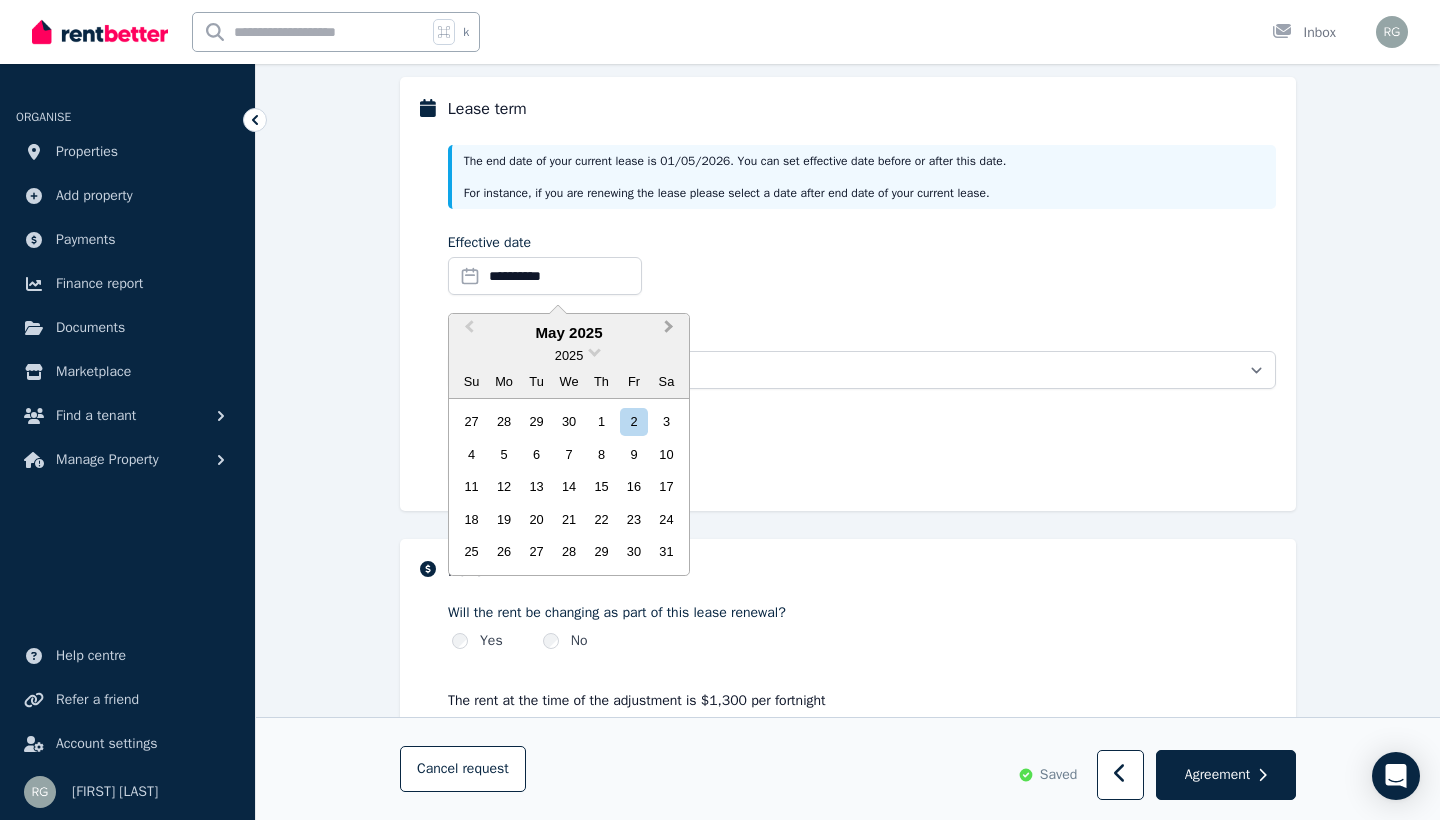 click on "Next Month" at bounding box center [671, 332] 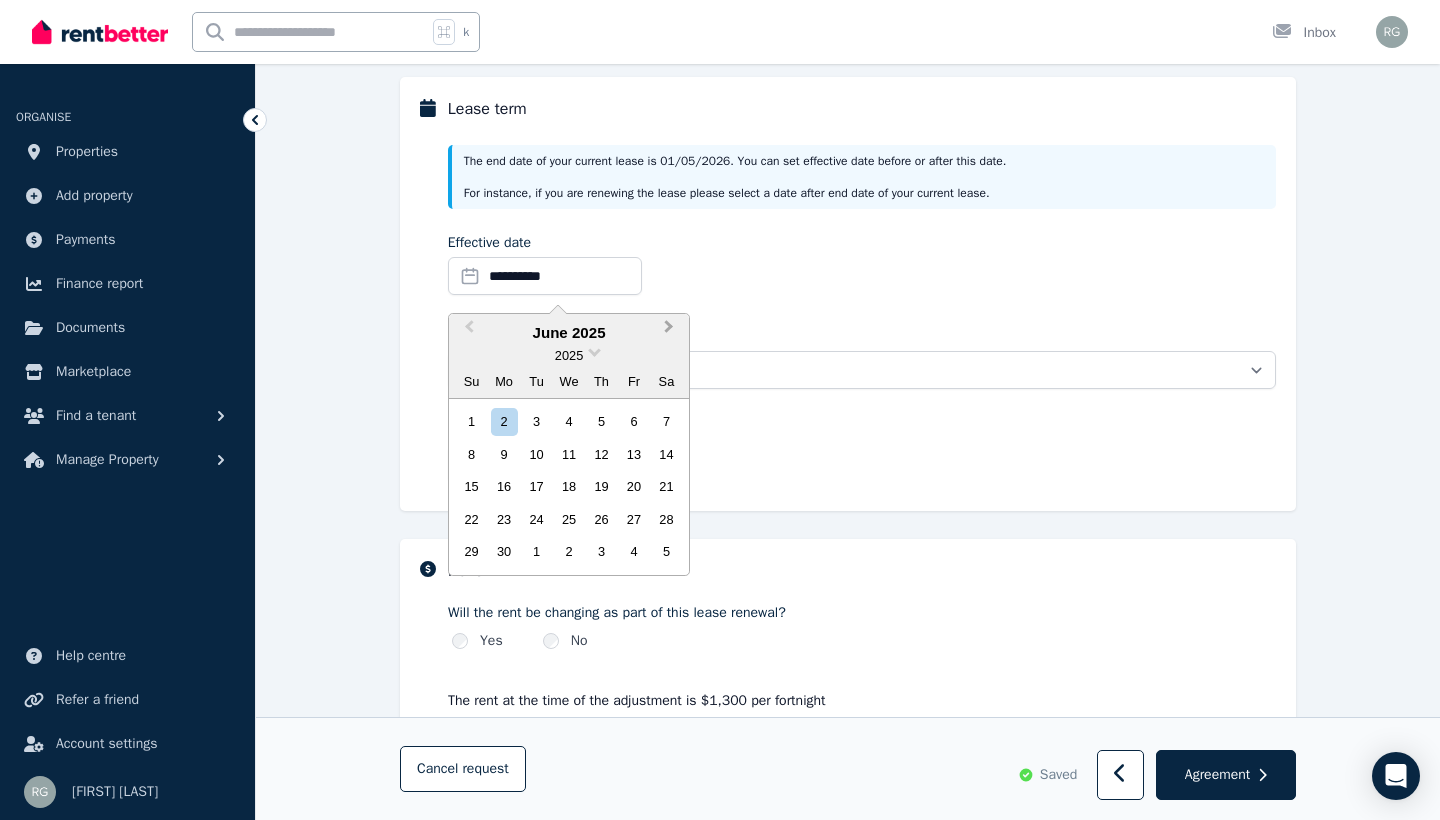 click on "Next Month" at bounding box center [671, 332] 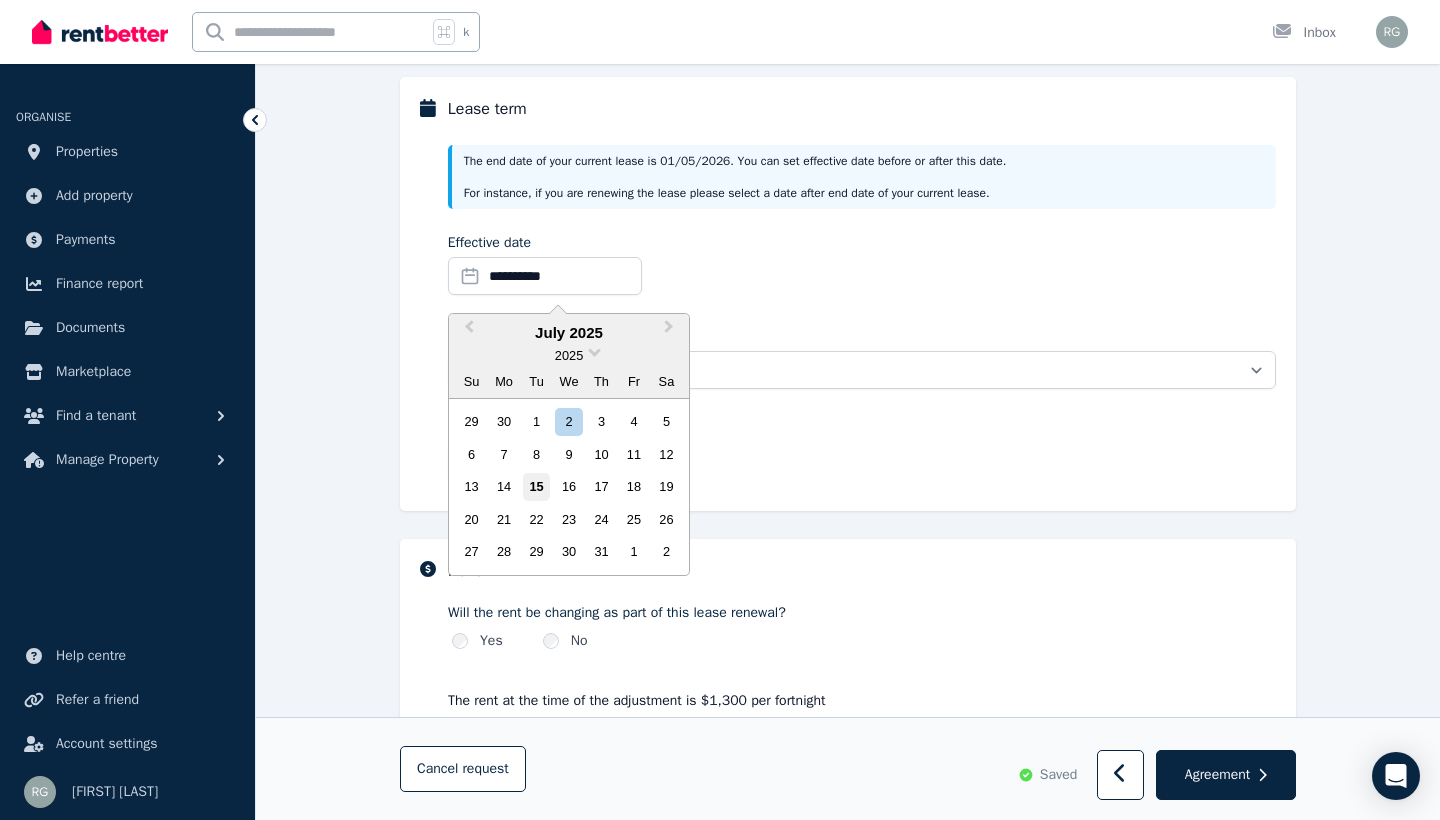 click on "15" at bounding box center [536, 486] 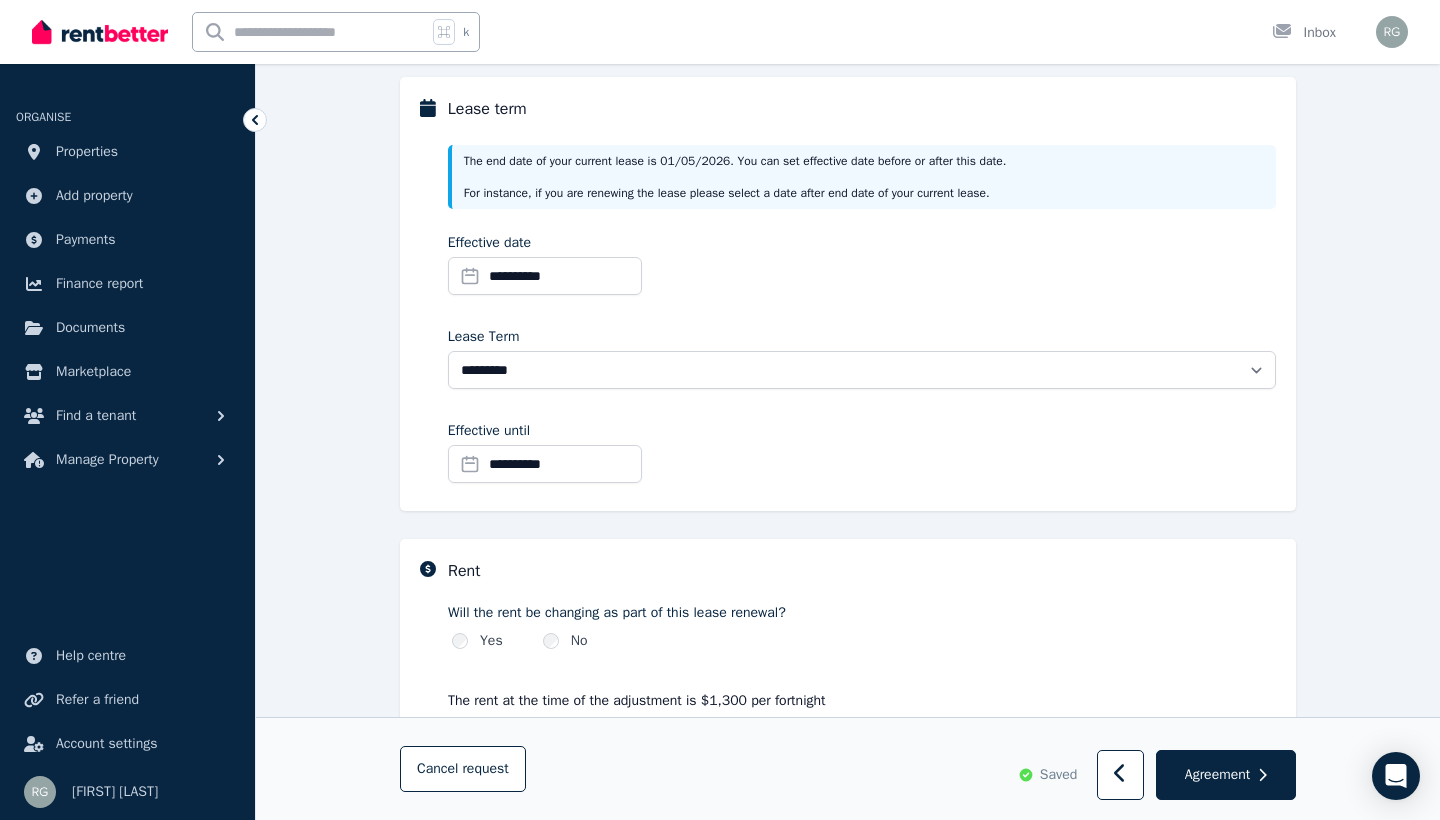 click on "**********" at bounding box center (545, 464) 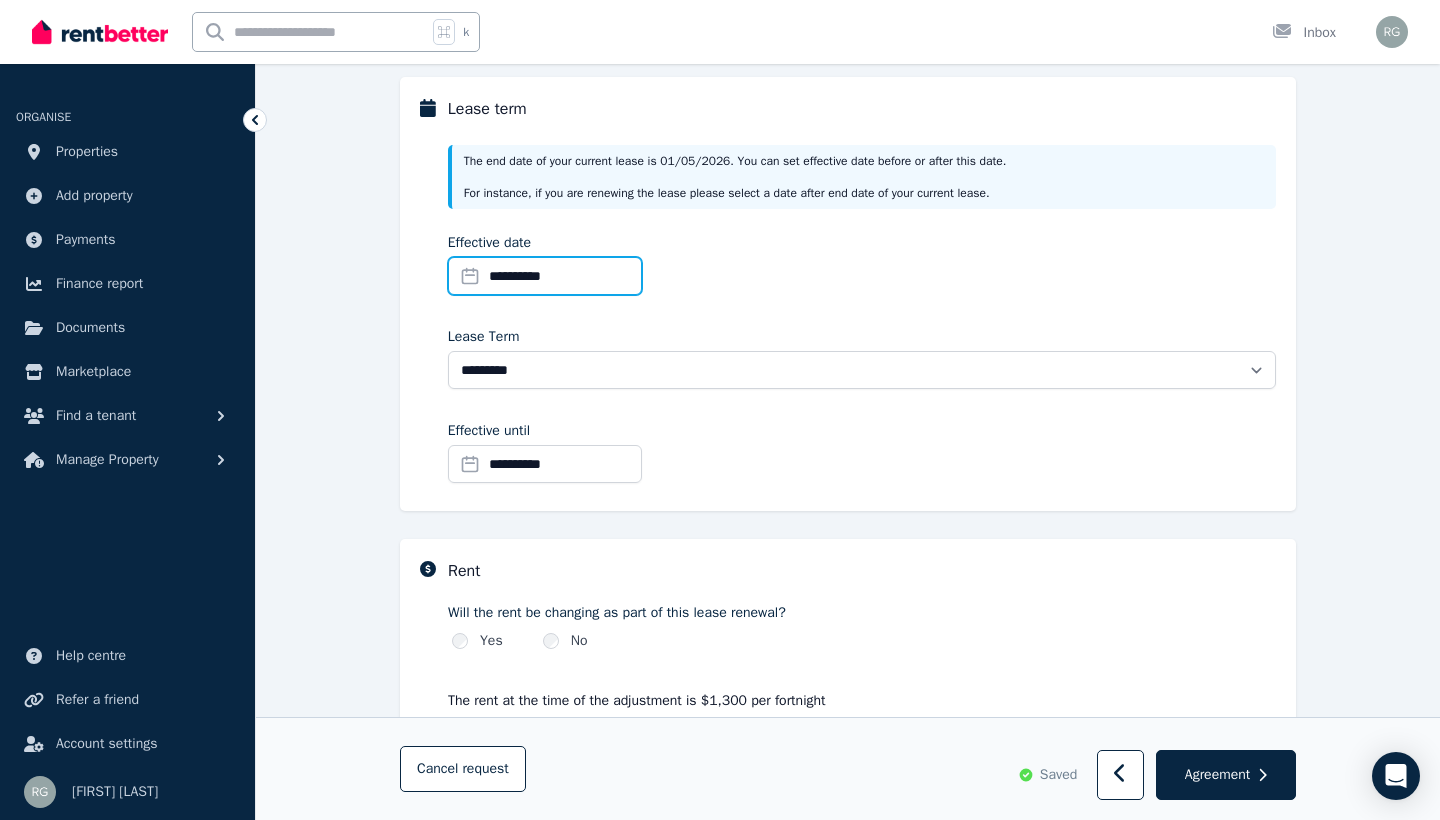 click on "**********" at bounding box center [545, 276] 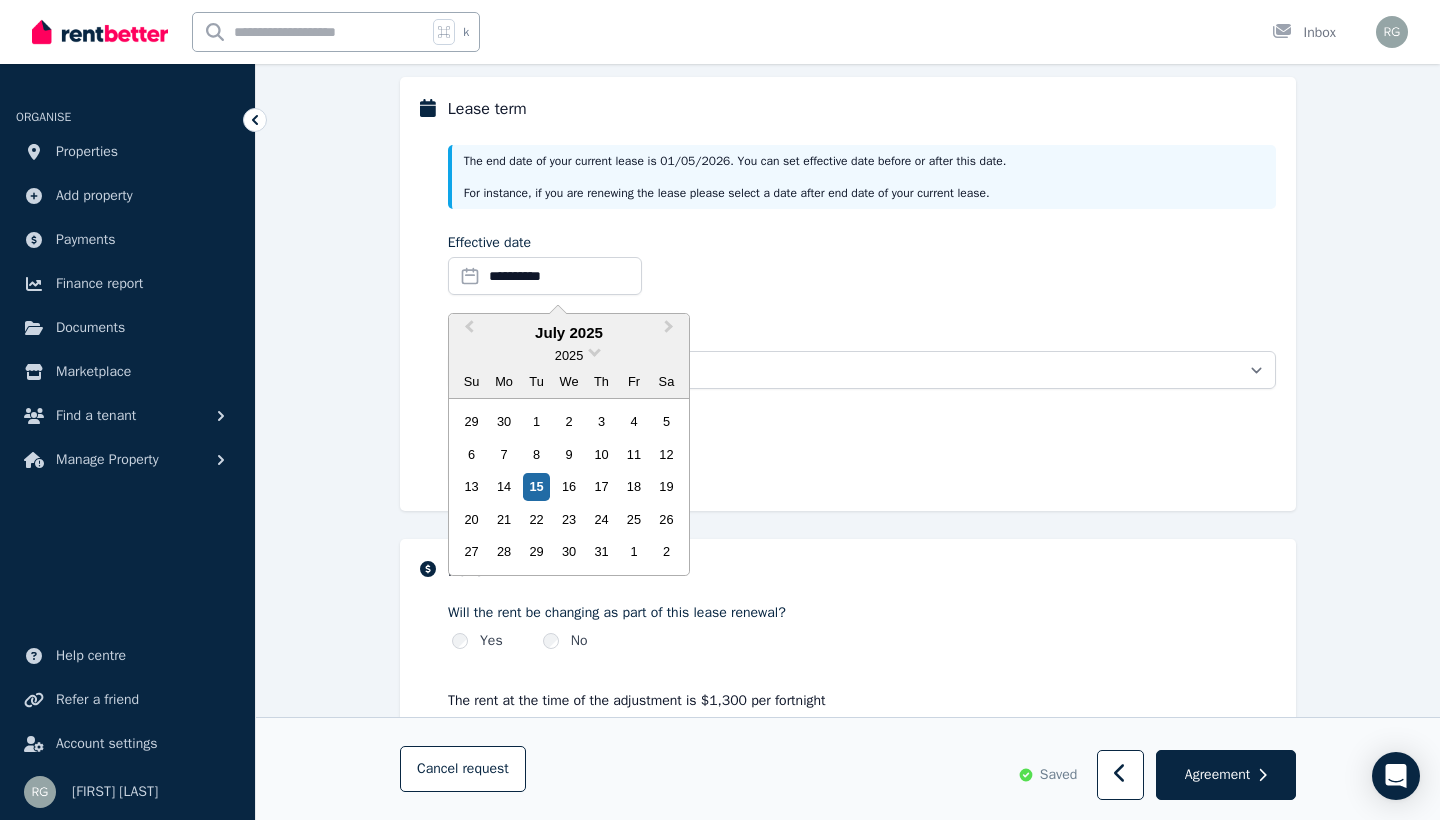 click on "**********" at bounding box center (862, 268) 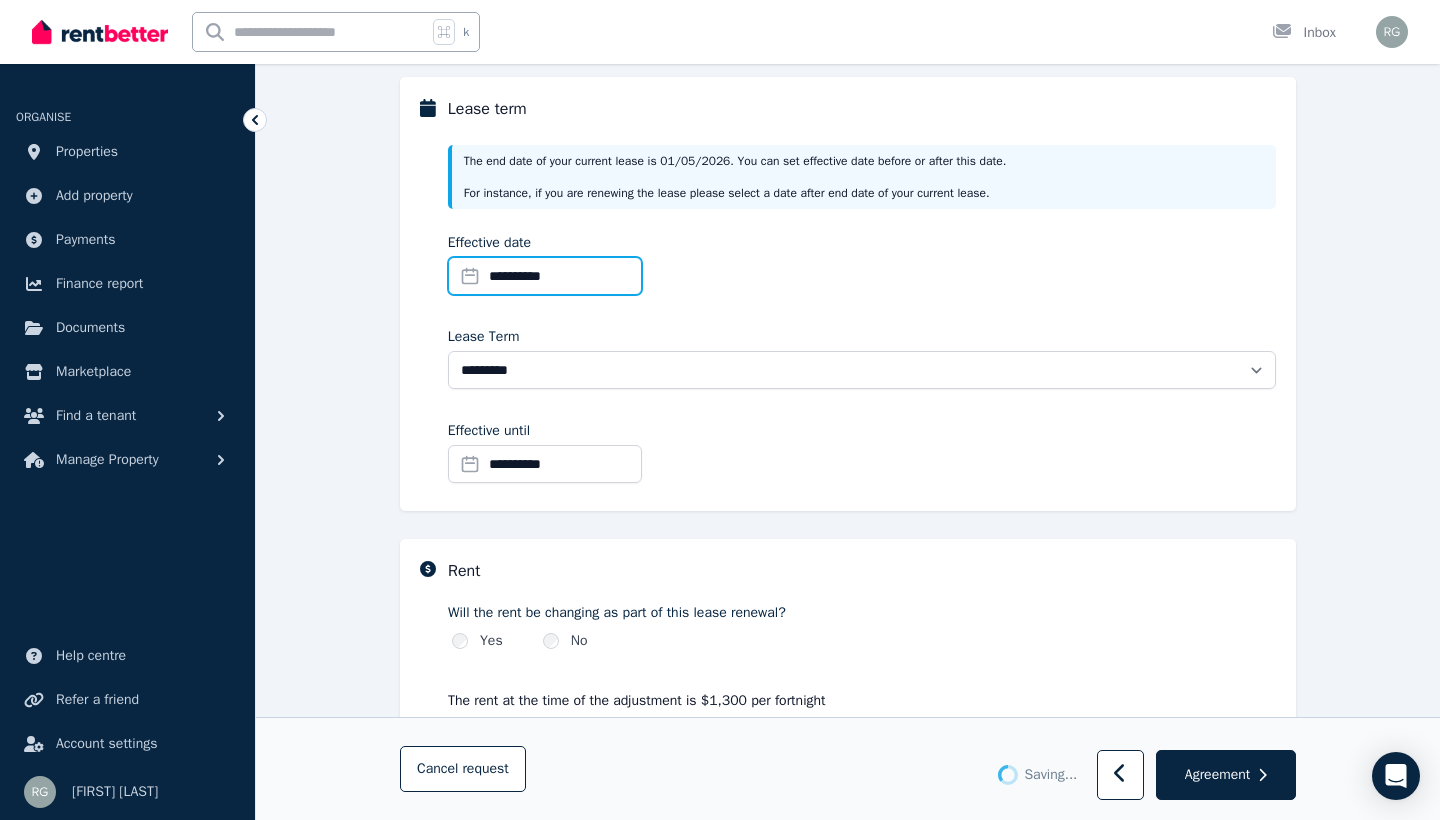 click on "**********" at bounding box center (545, 276) 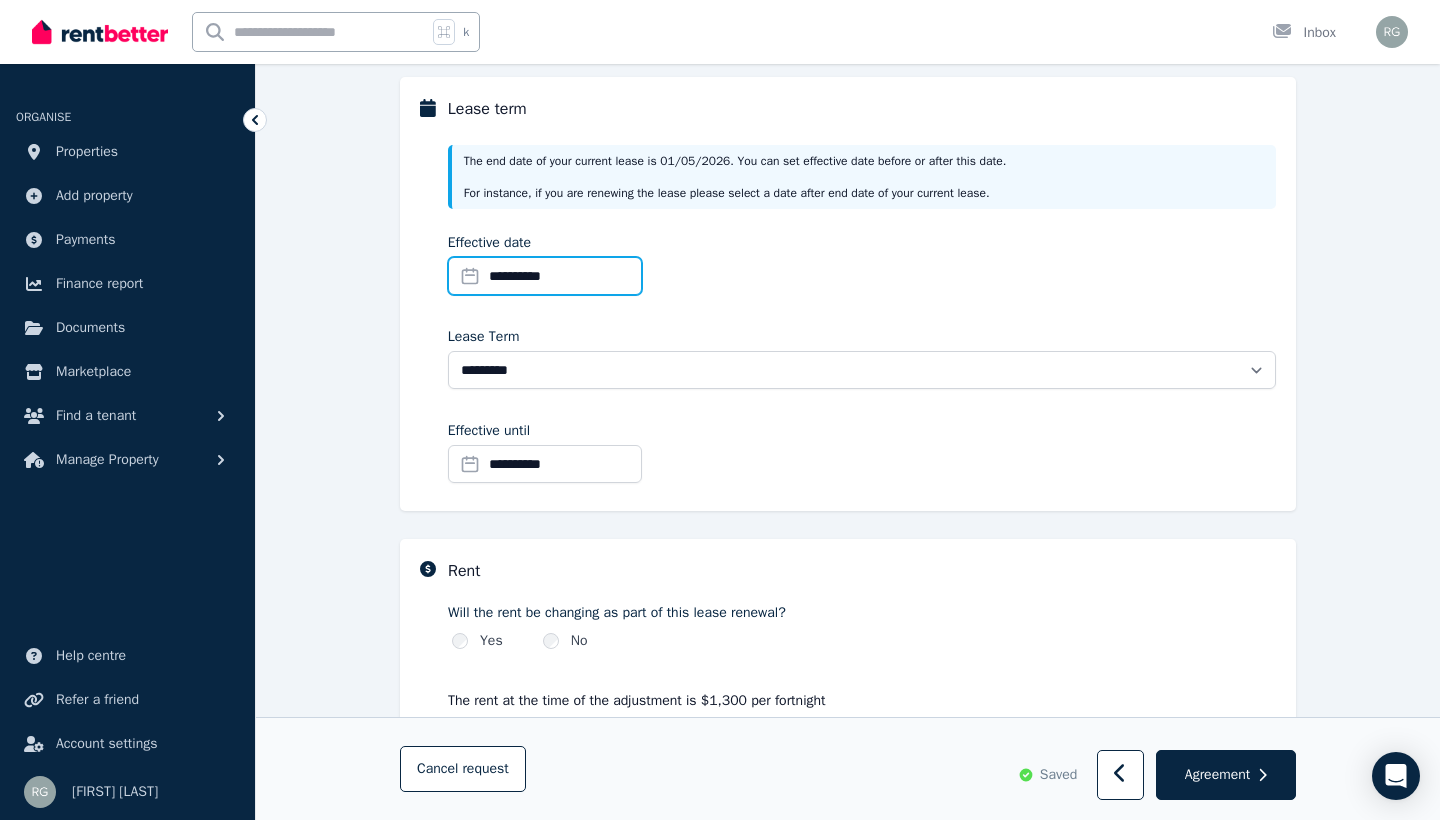click on "**********" at bounding box center [545, 276] 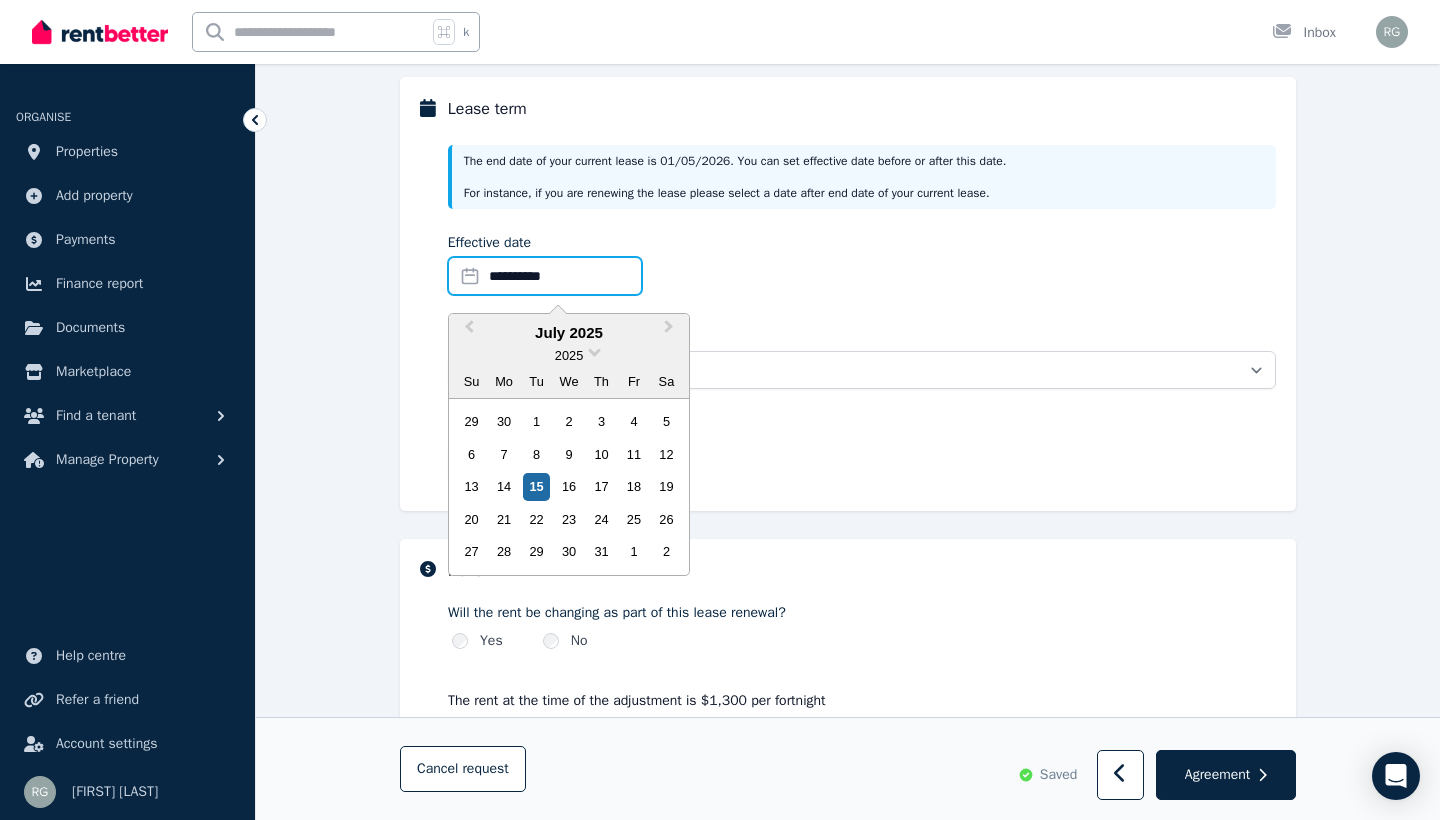 click on "**********" at bounding box center [545, 276] 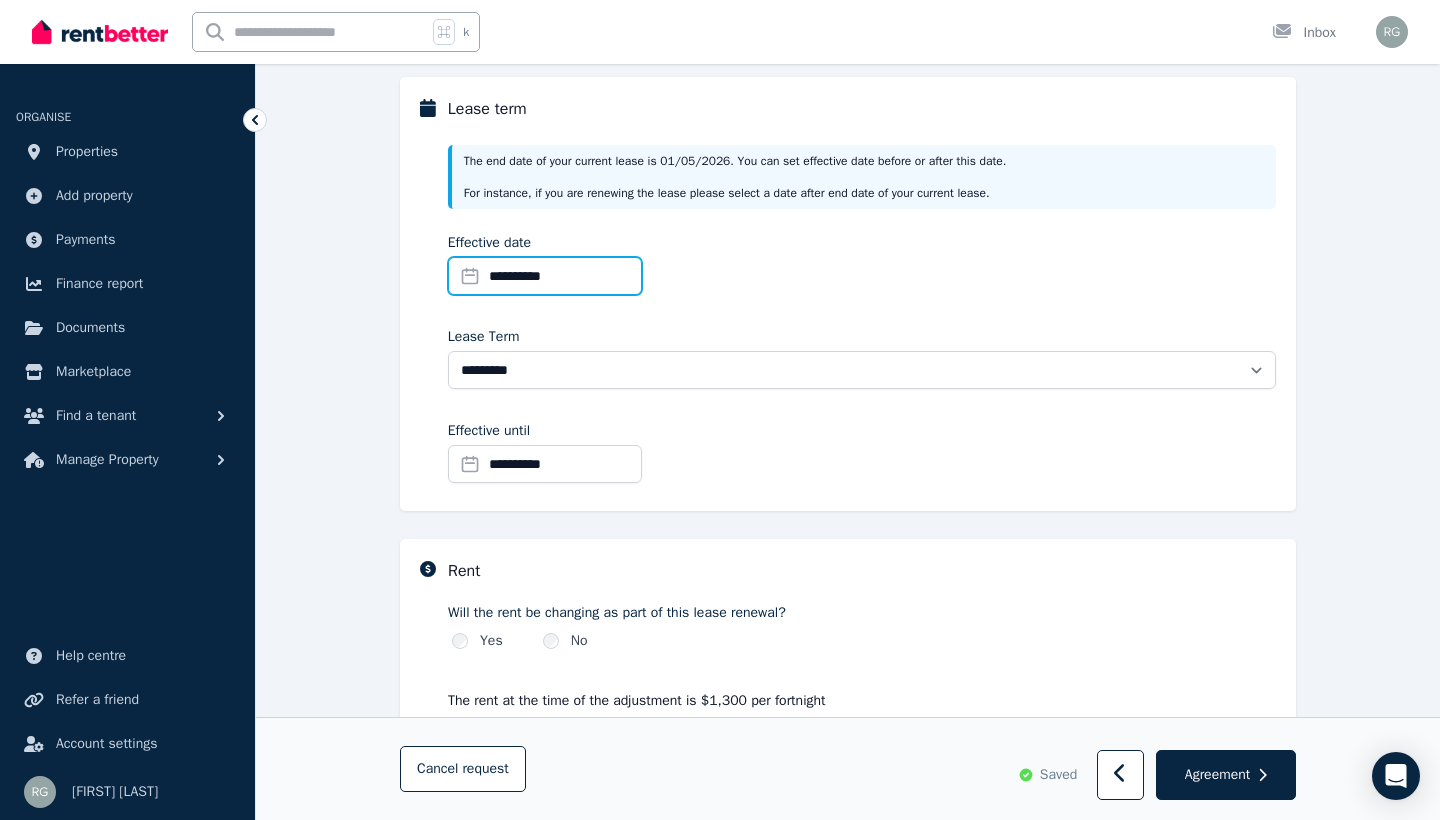 click on "**********" at bounding box center (545, 276) 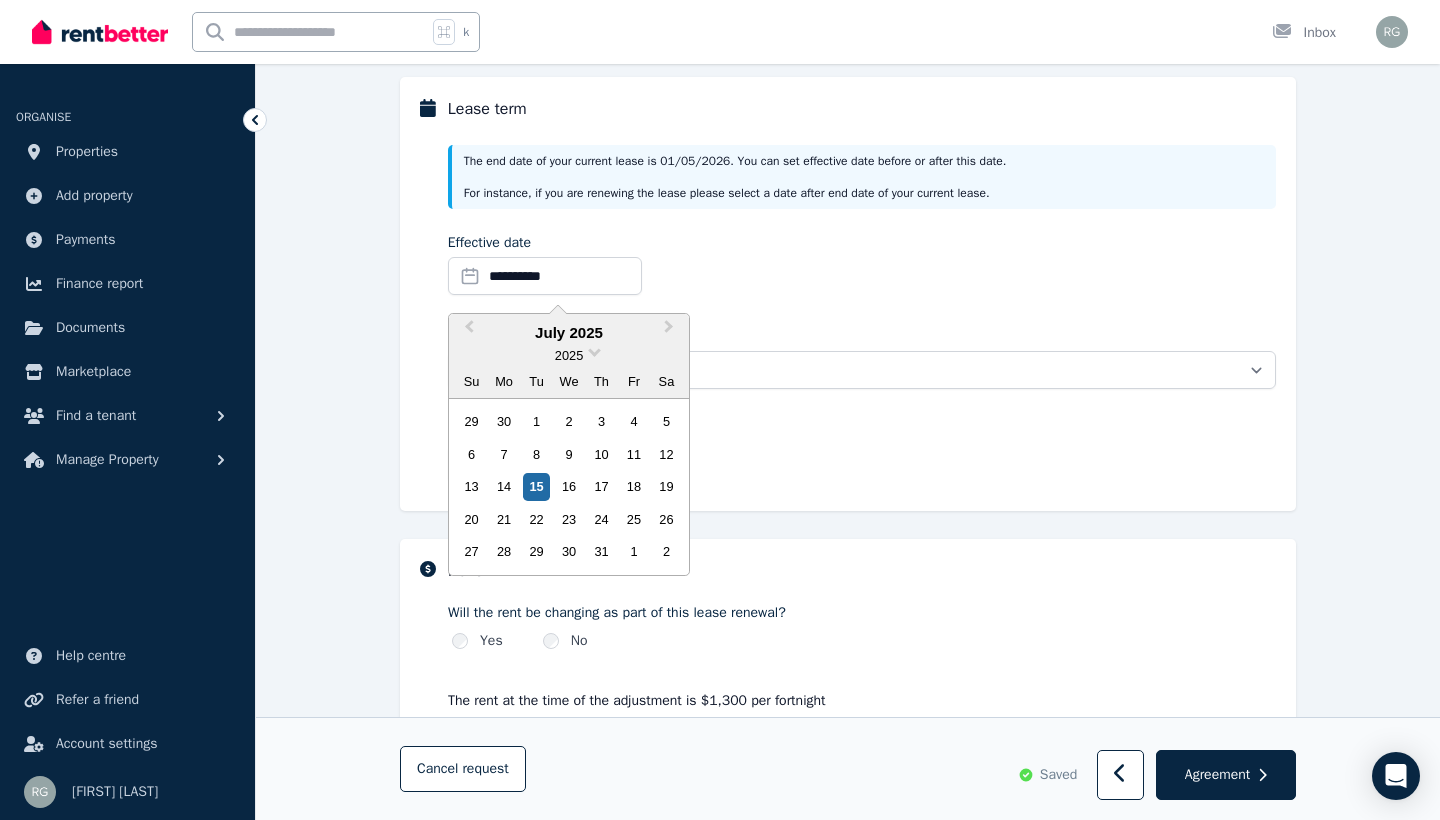 click on "**********" at bounding box center [862, 268] 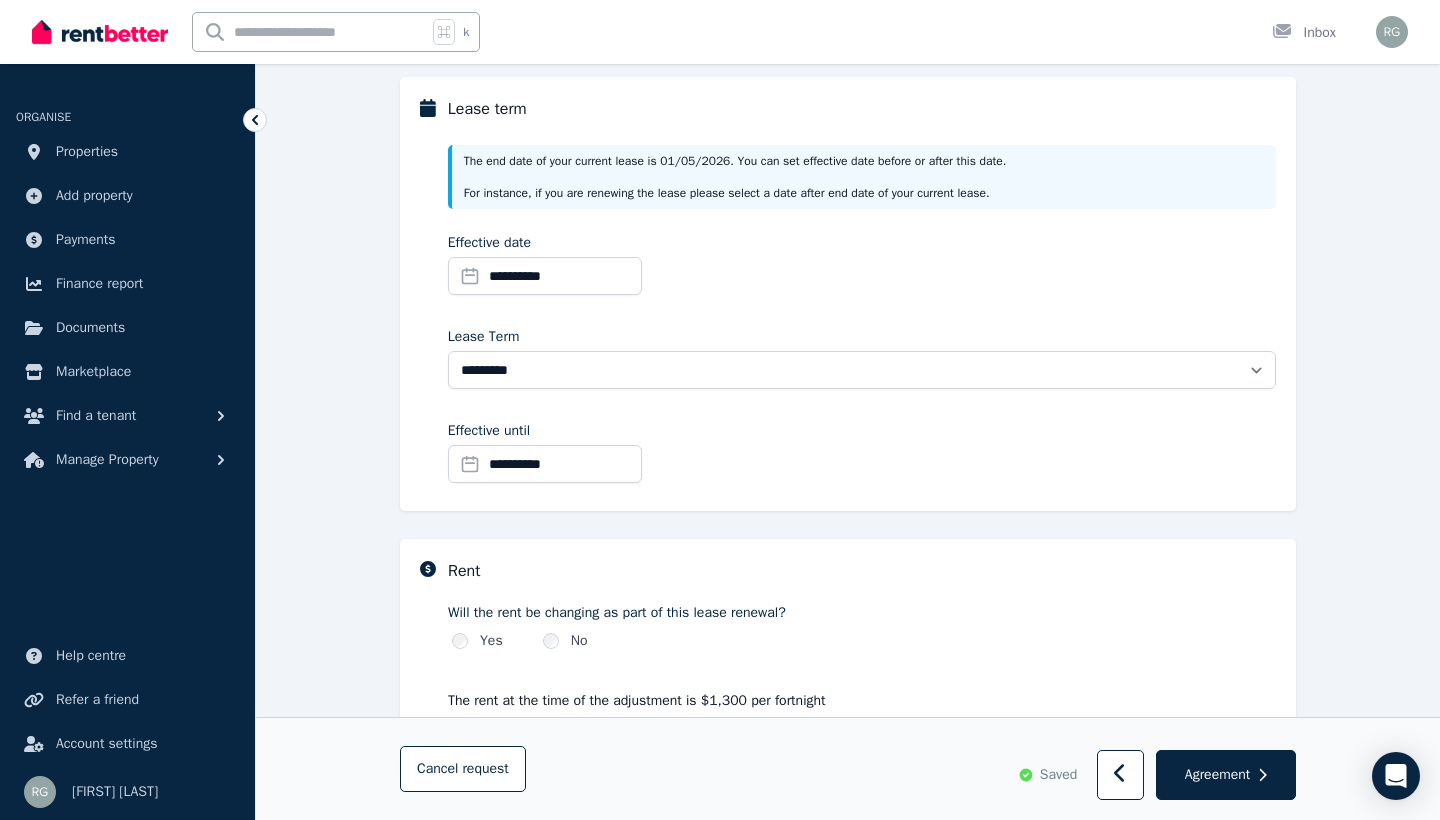 click on "**********" at bounding box center [545, 464] 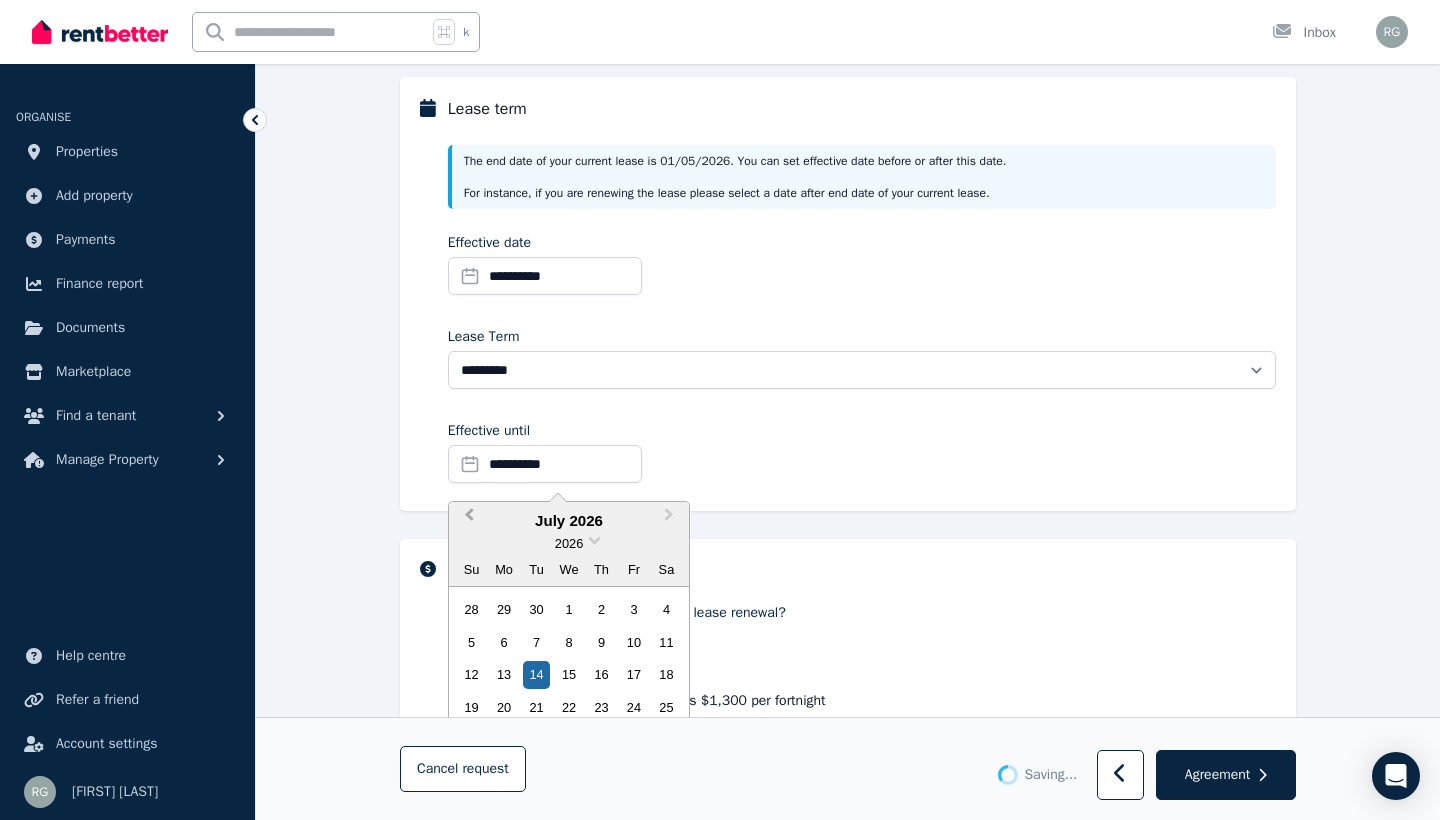 click on "Previous Month" at bounding box center (467, 520) 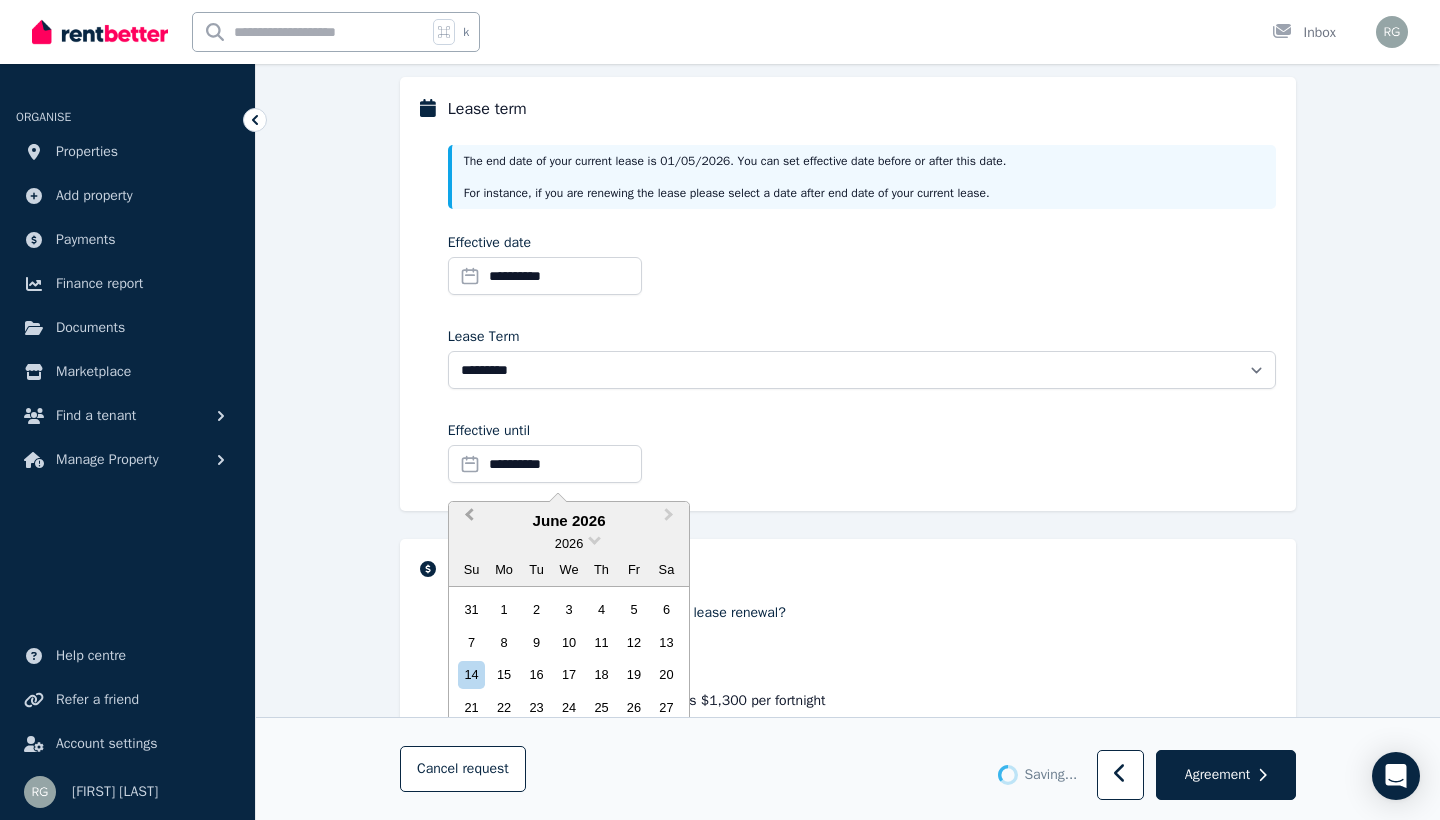 click on "Previous Month" at bounding box center [467, 520] 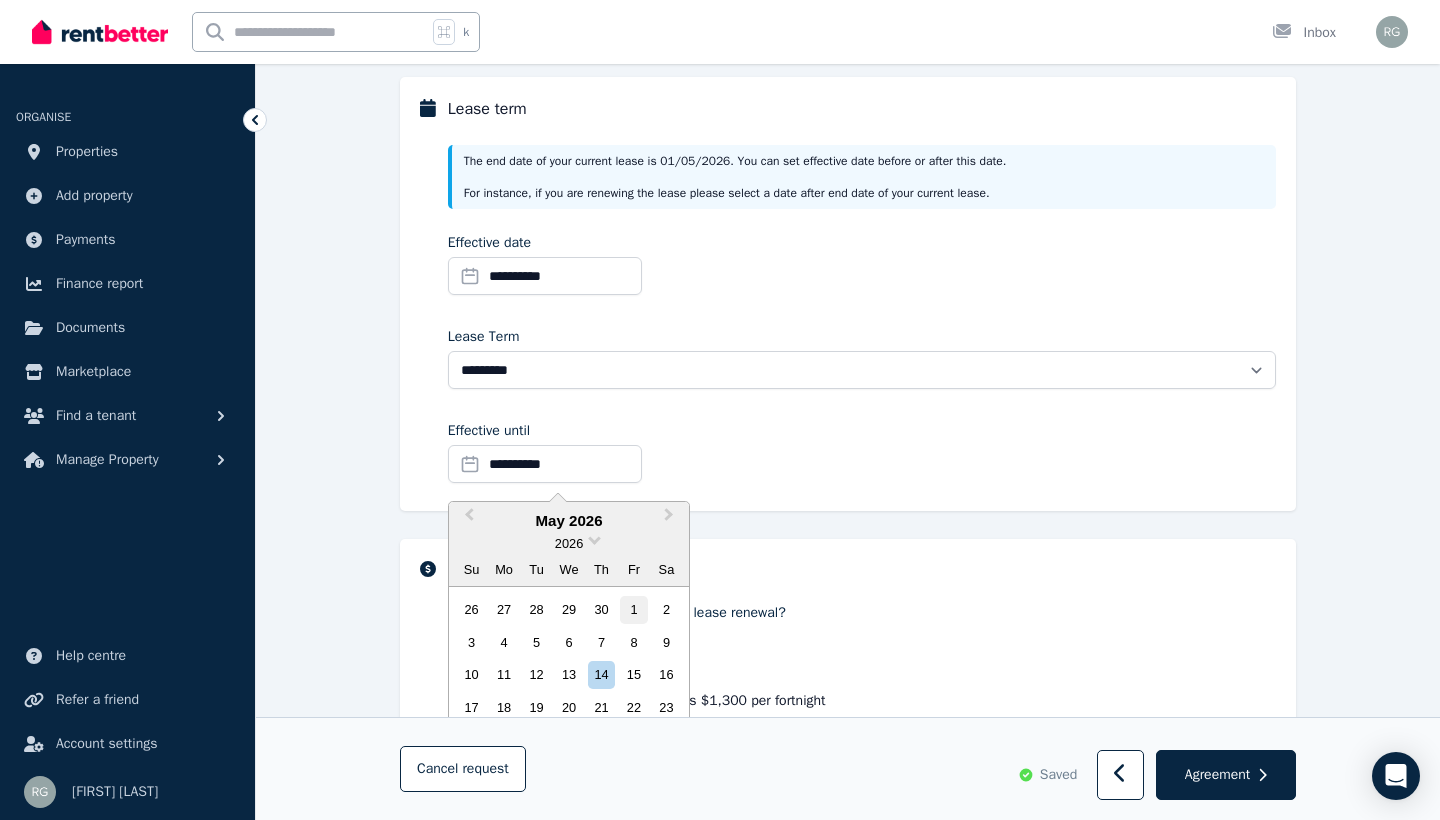 click on "1" at bounding box center [633, 609] 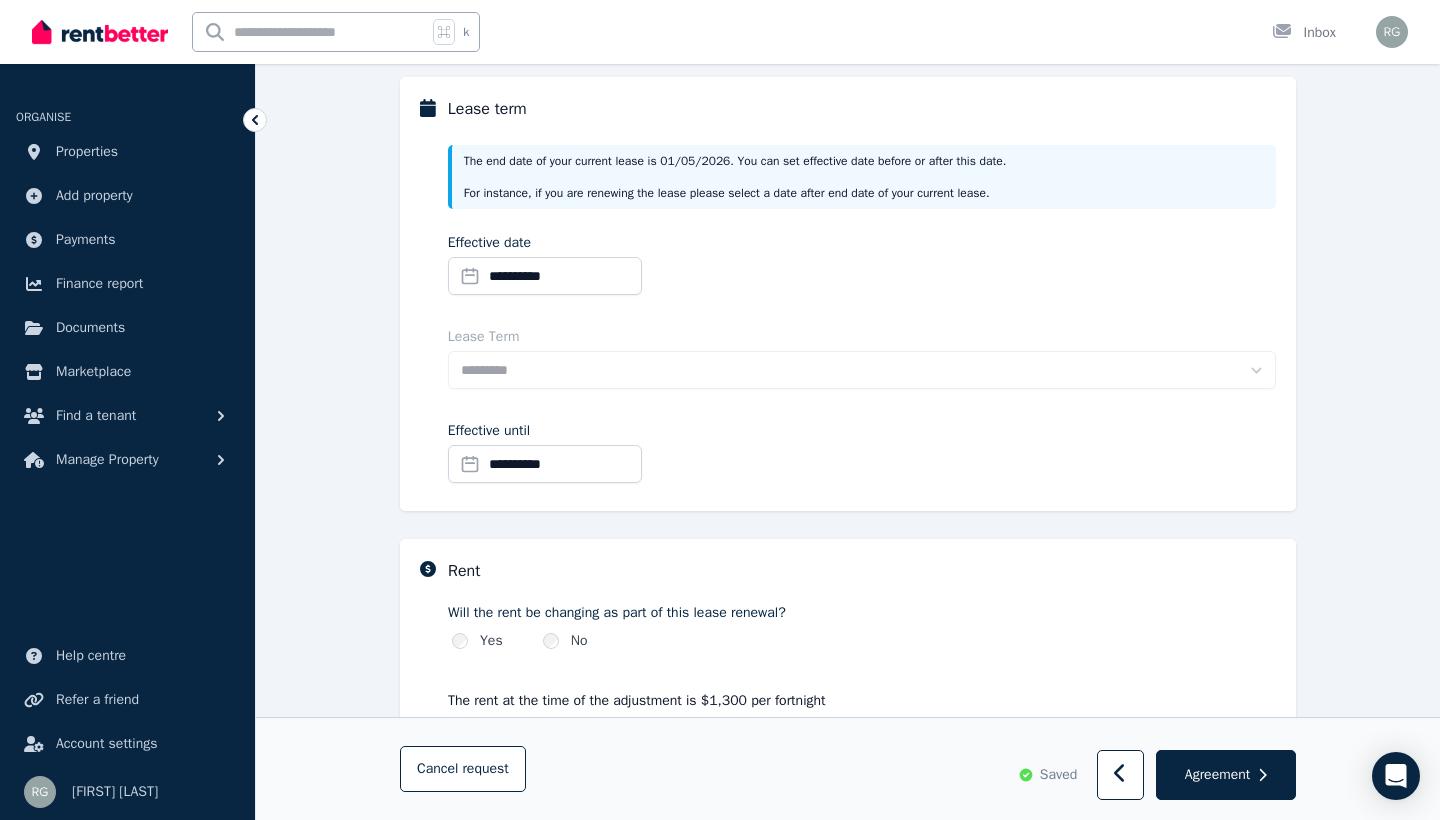 click on "**********" at bounding box center [862, 456] 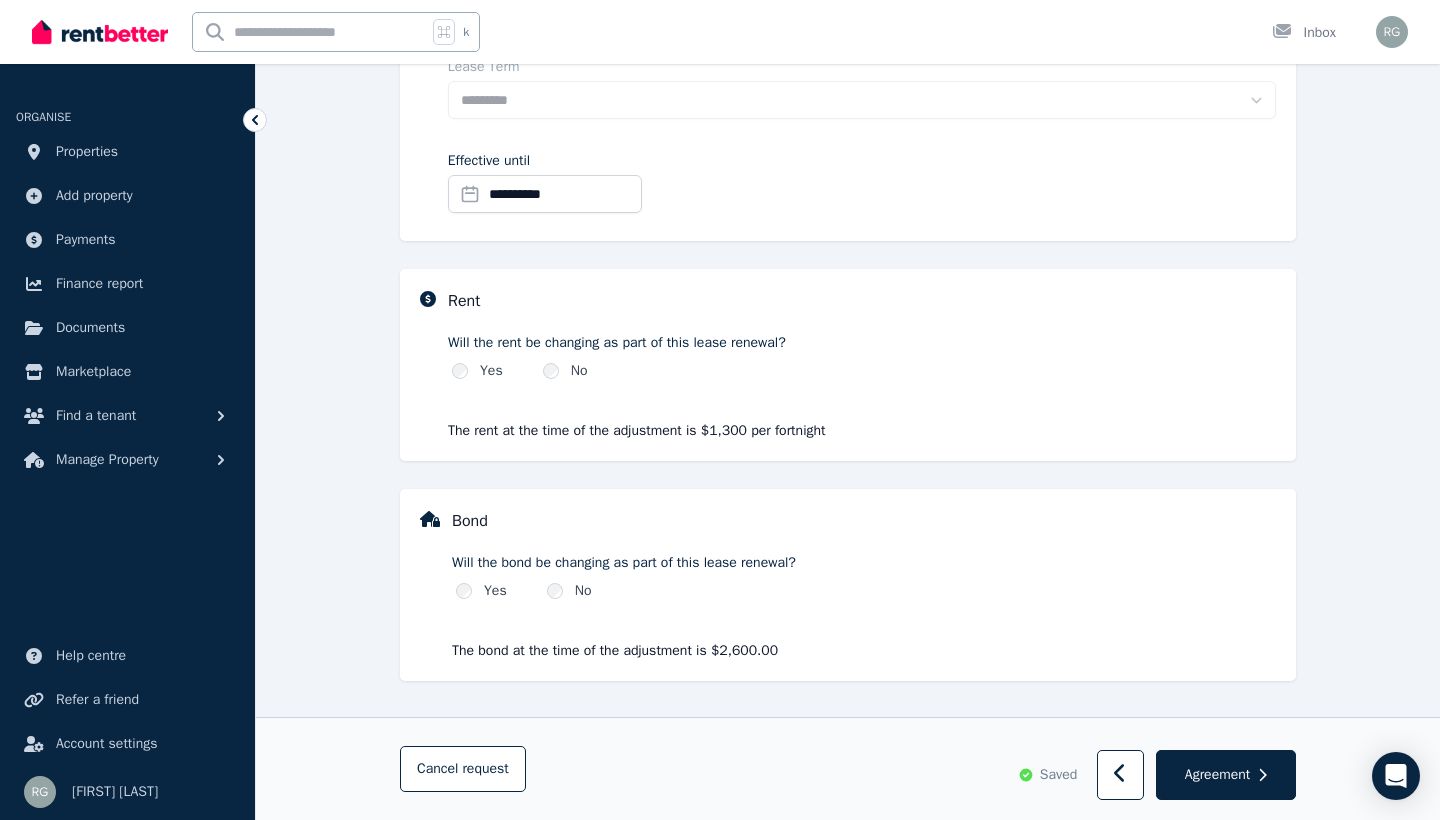 scroll, scrollTop: 508, scrollLeft: 0, axis: vertical 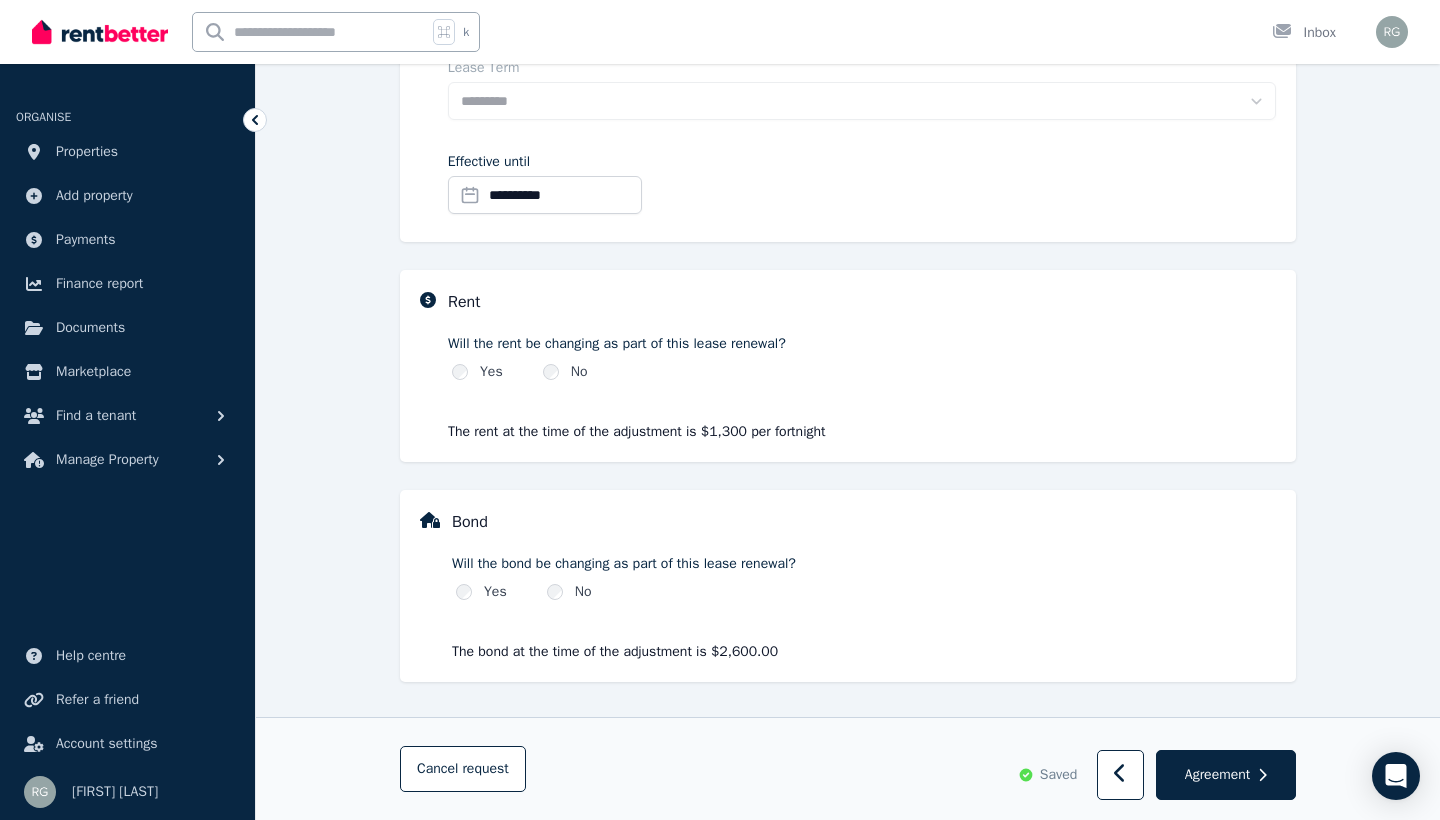 select on "**********" 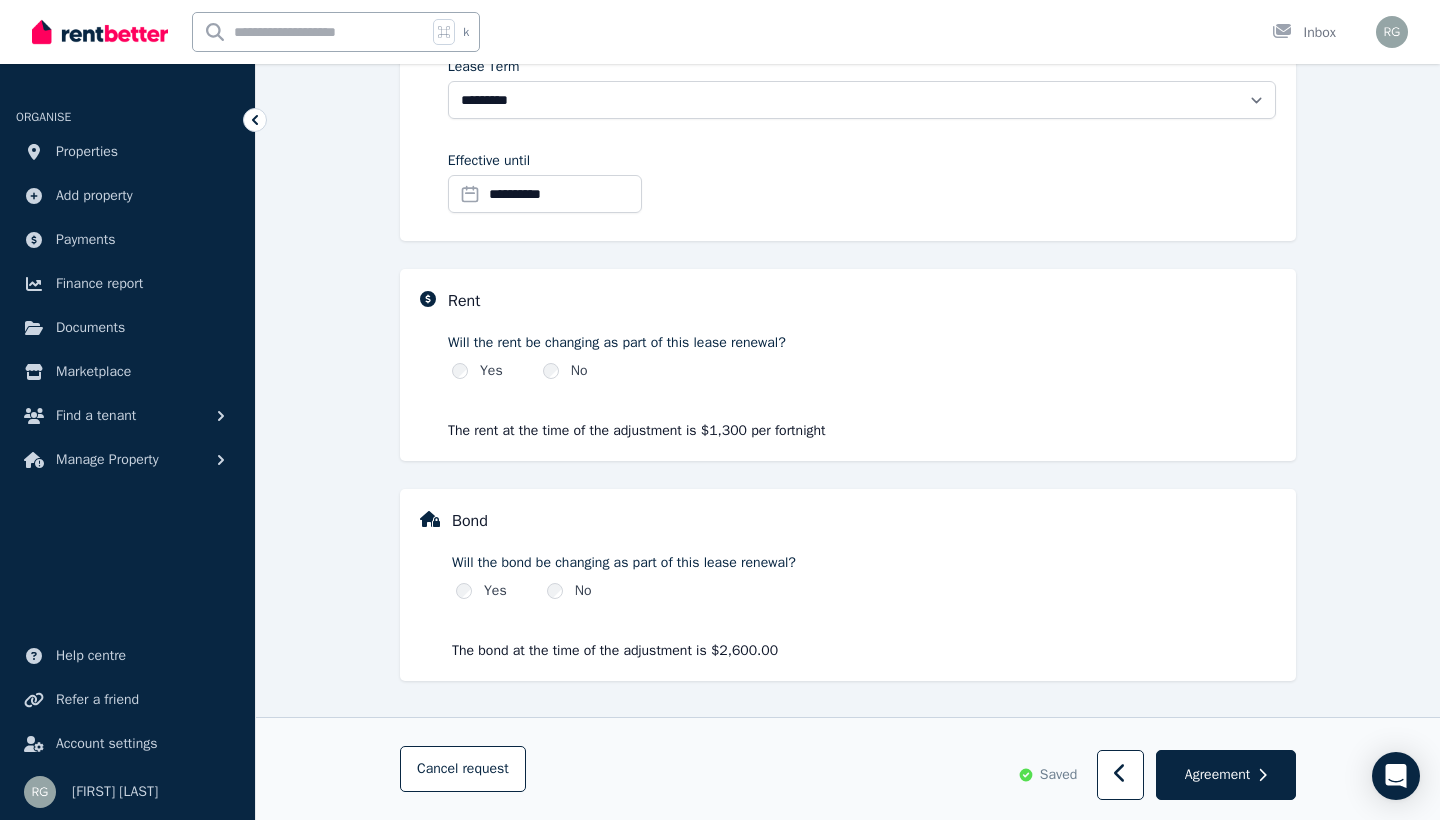 scroll, scrollTop: 508, scrollLeft: 0, axis: vertical 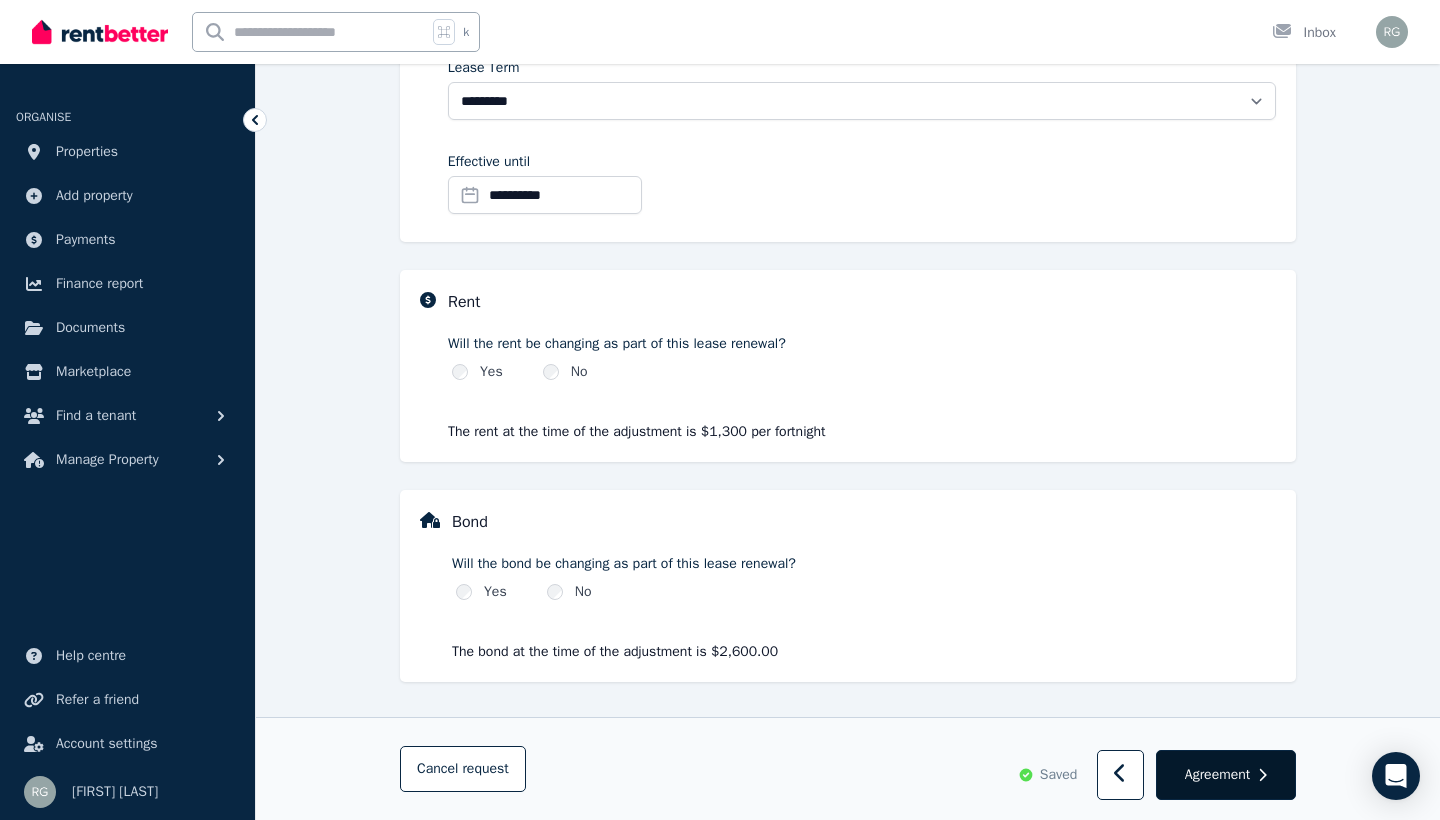 click on "Agreement" at bounding box center [1217, 775] 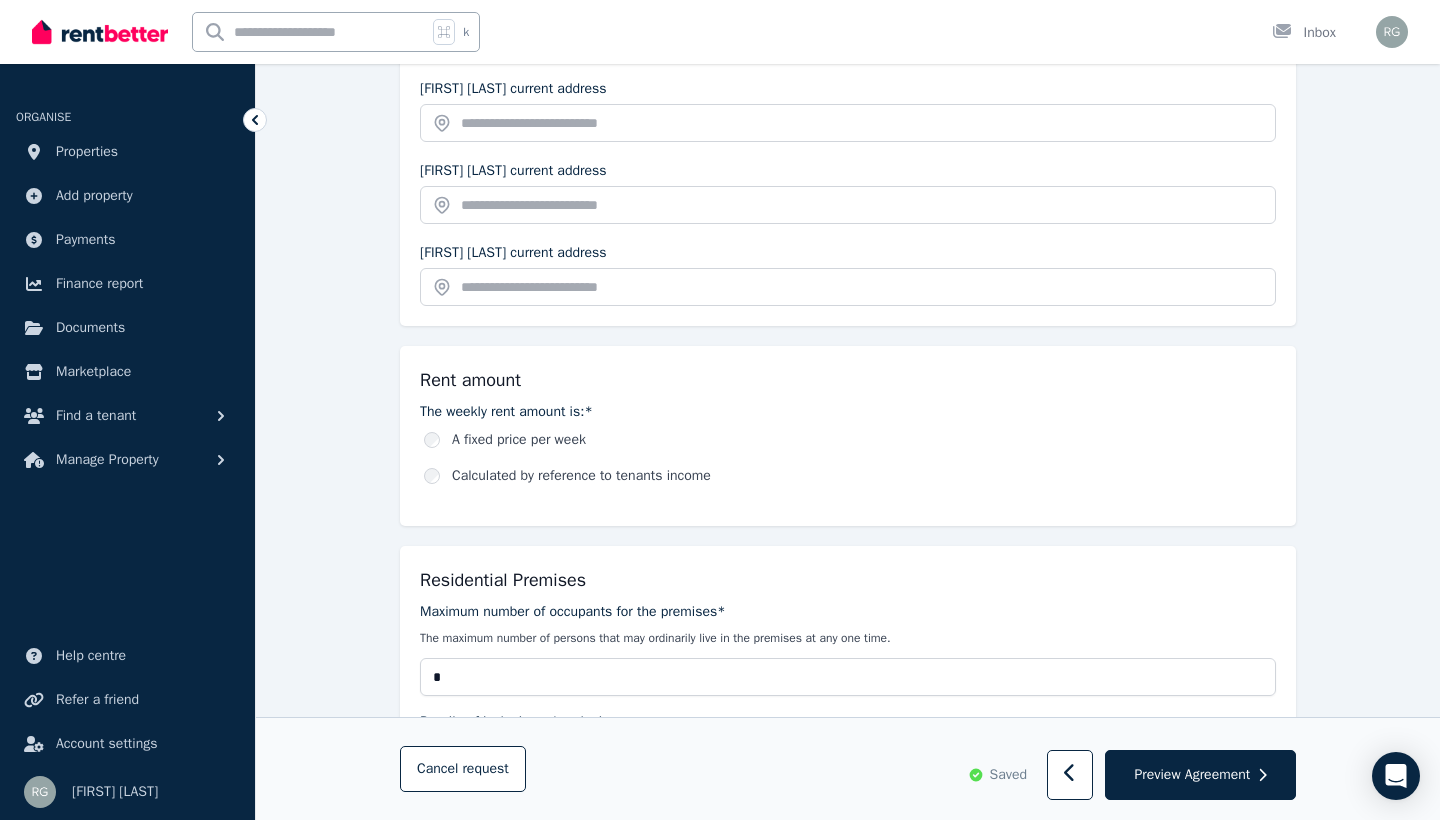 scroll, scrollTop: 503, scrollLeft: 0, axis: vertical 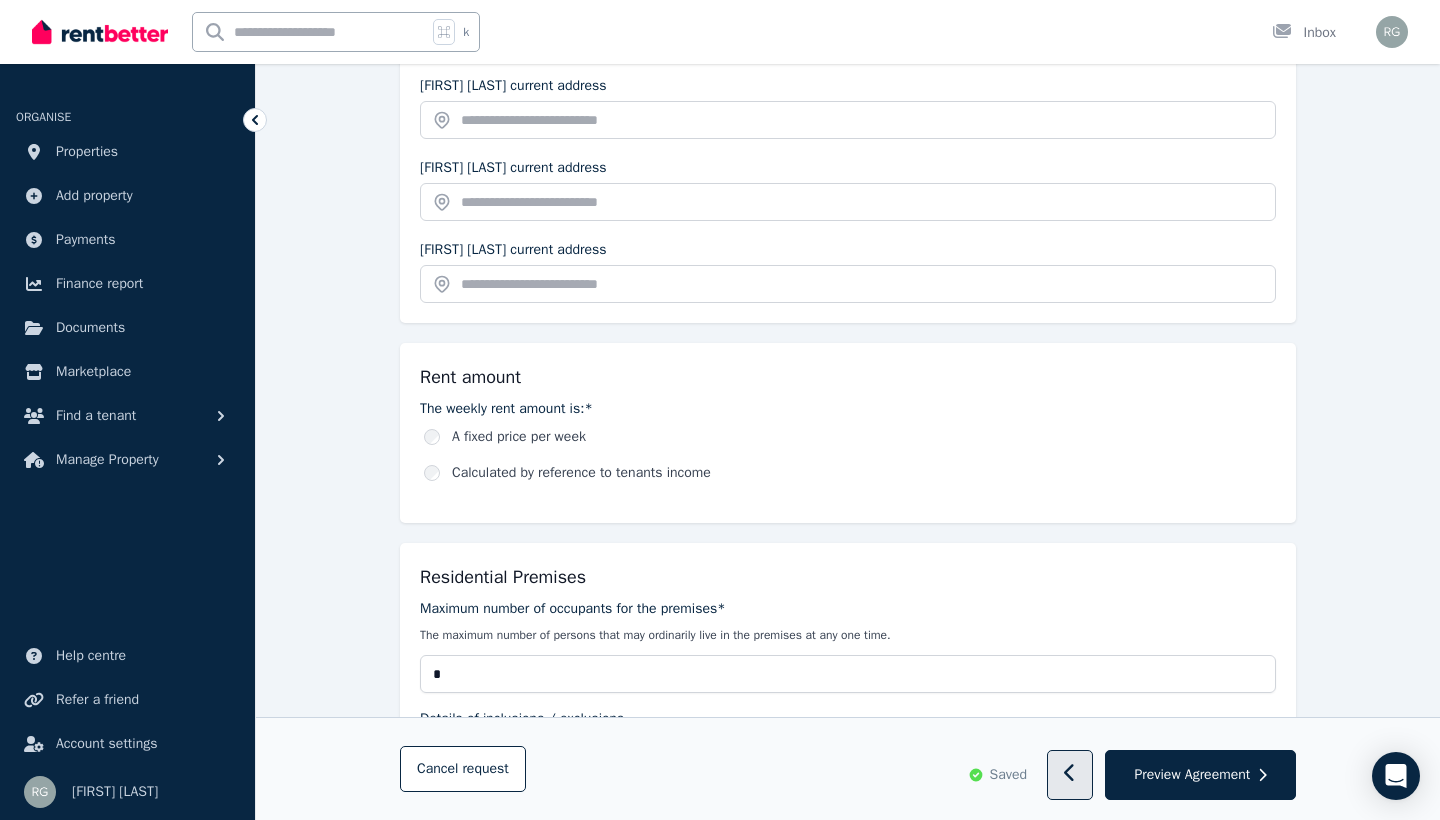 click at bounding box center [1070, 776] 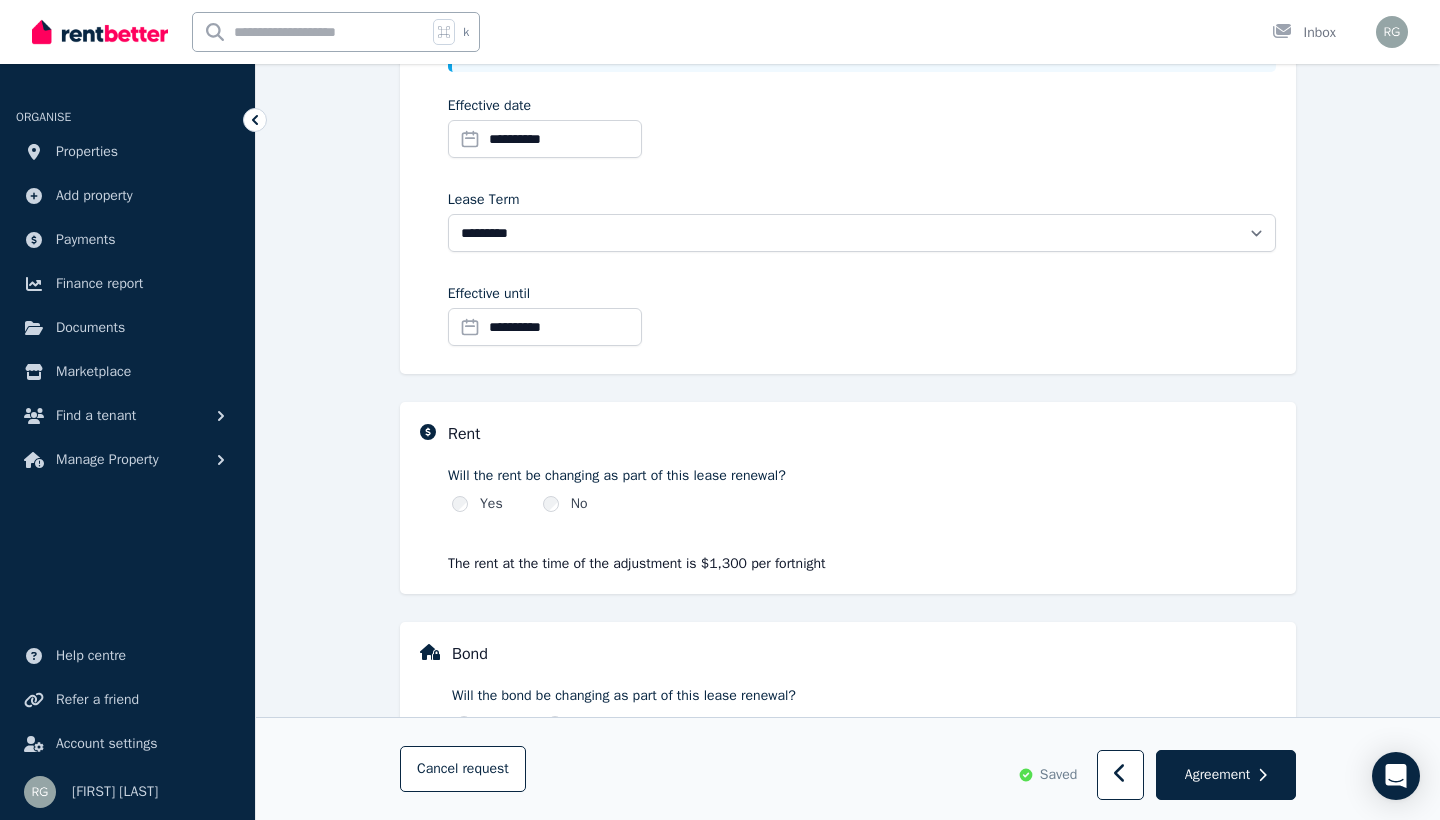scroll, scrollTop: 365, scrollLeft: 0, axis: vertical 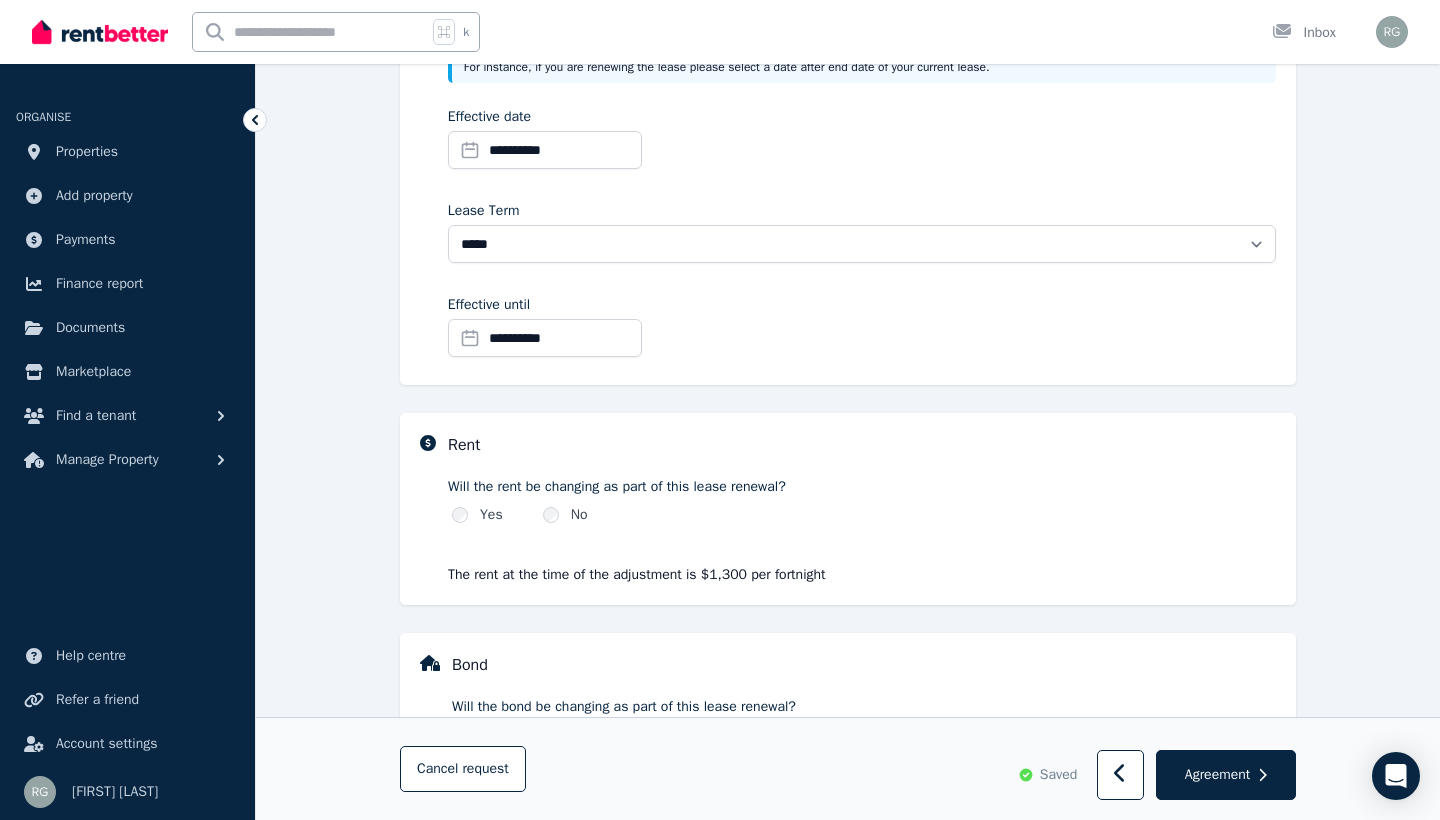 click on "**********" at bounding box center (545, 338) 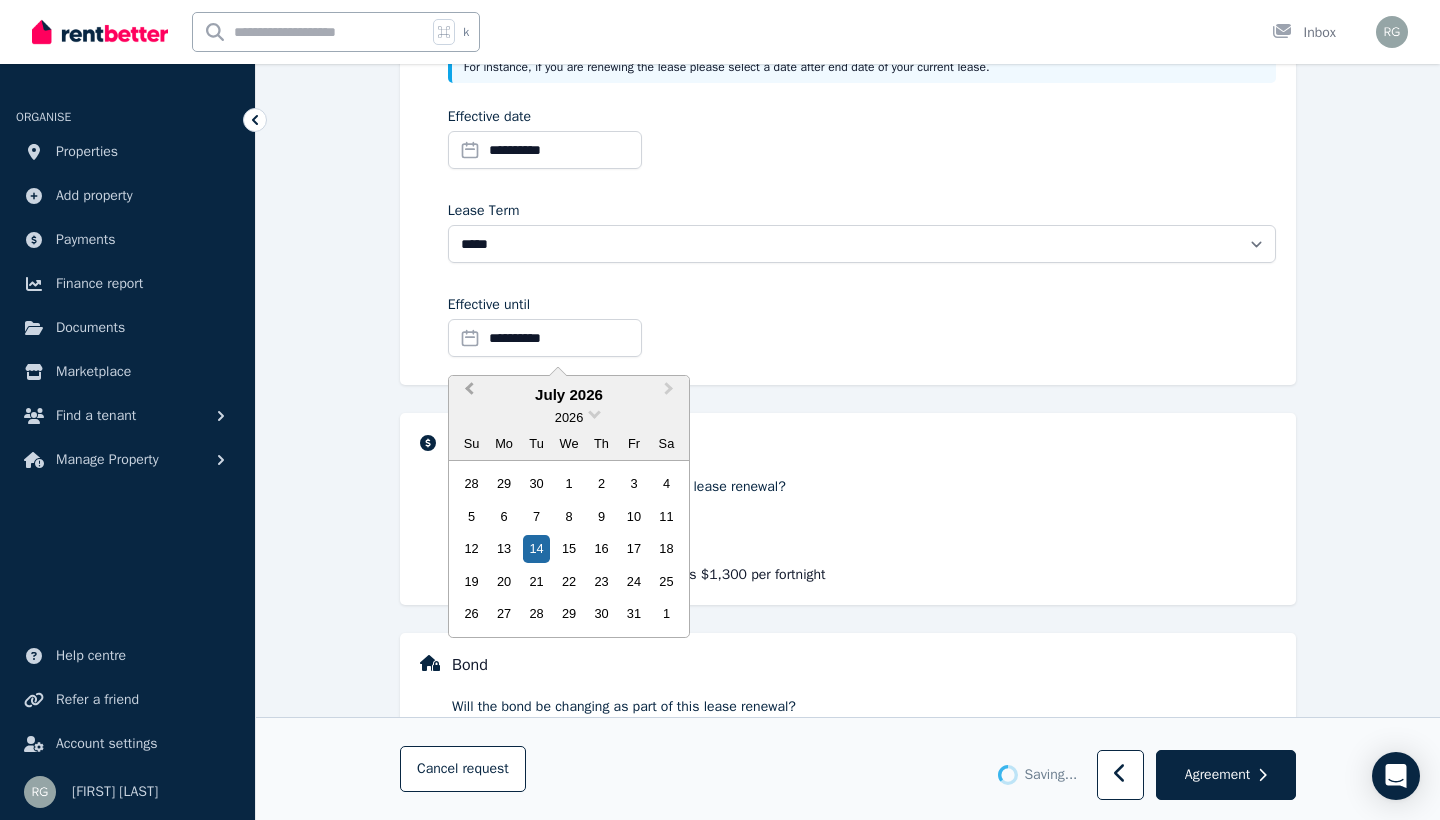 click on "Previous Month" at bounding box center (467, 394) 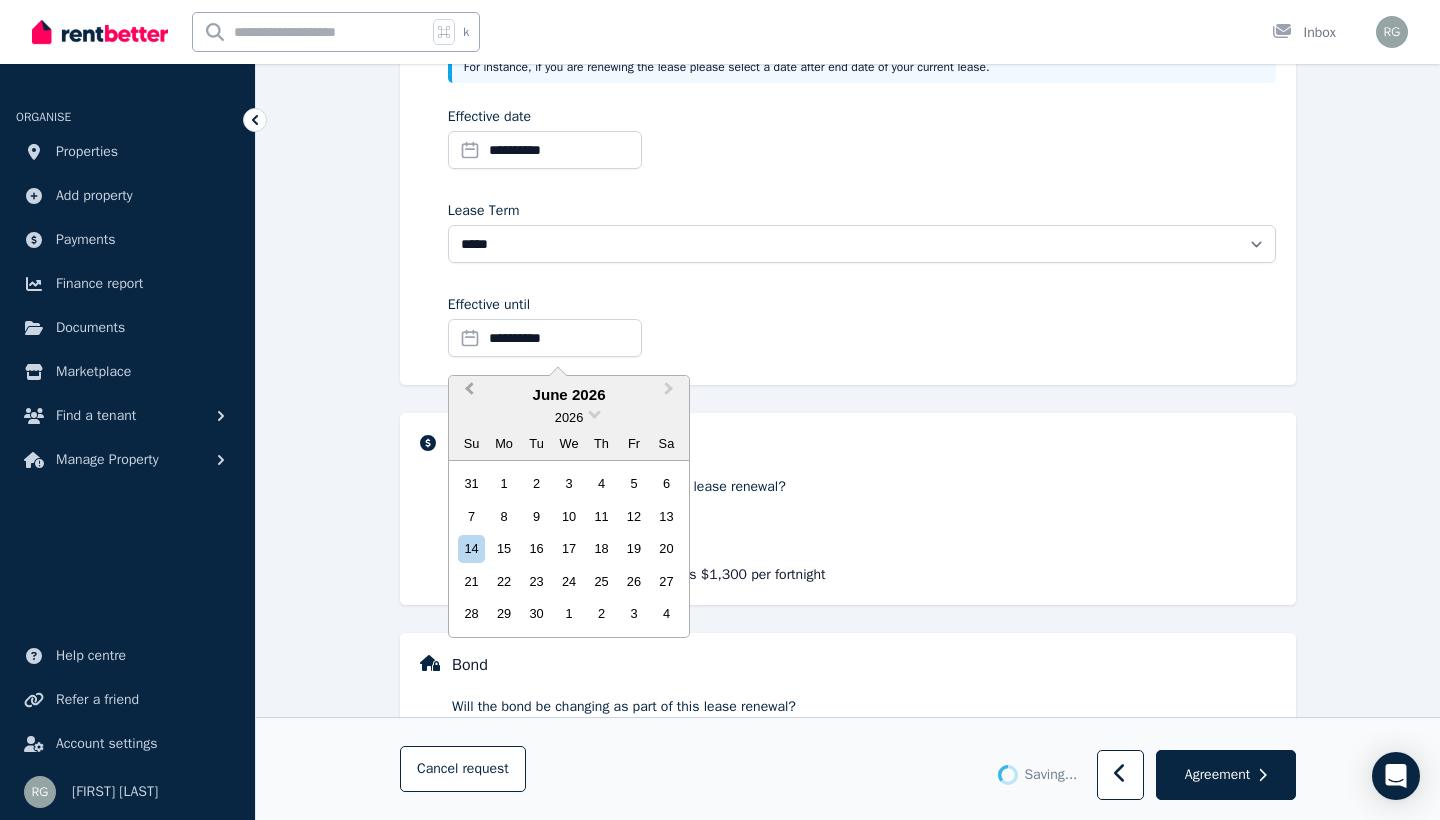 click on "Previous Month" at bounding box center (467, 394) 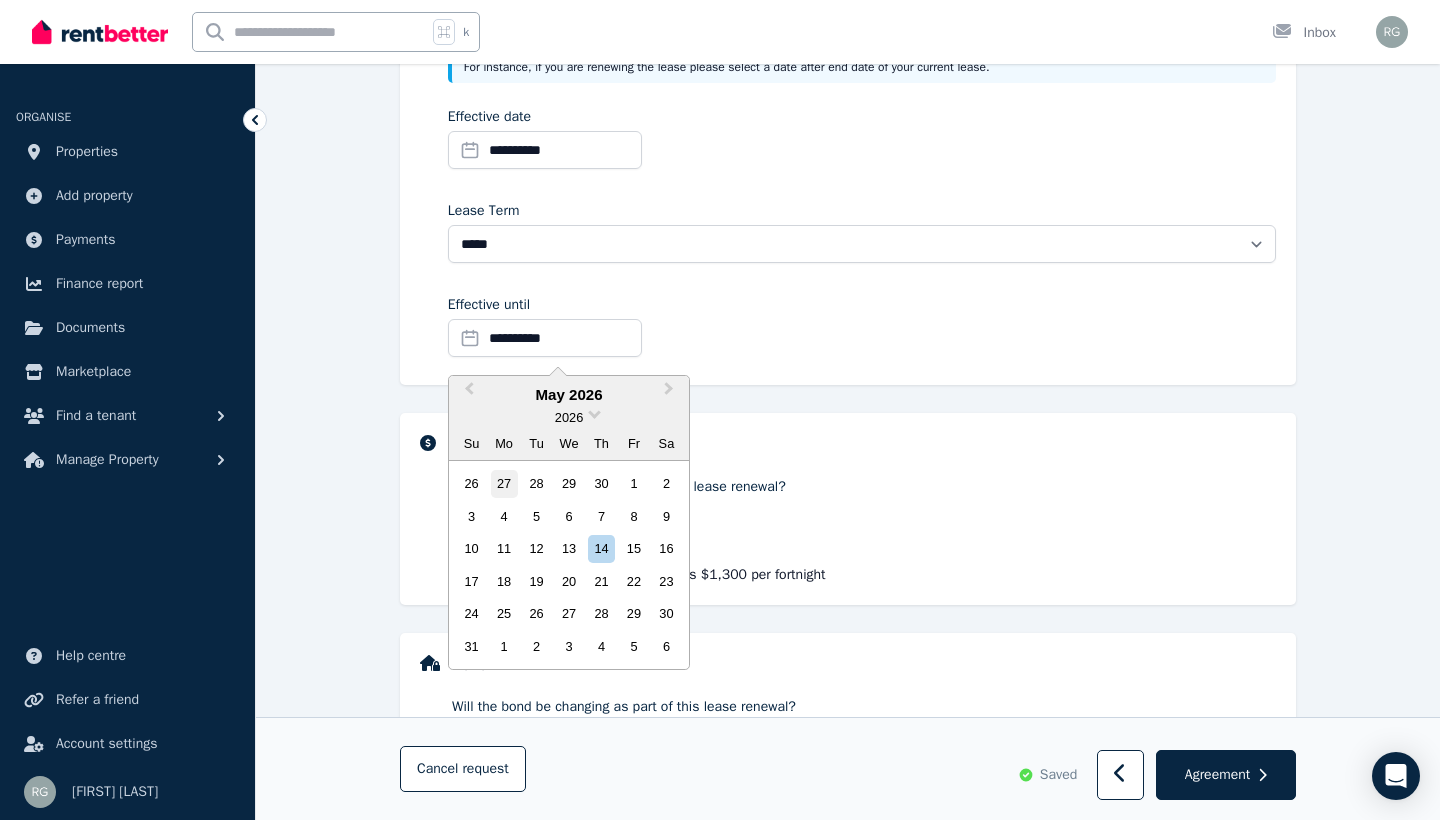select on "**********" 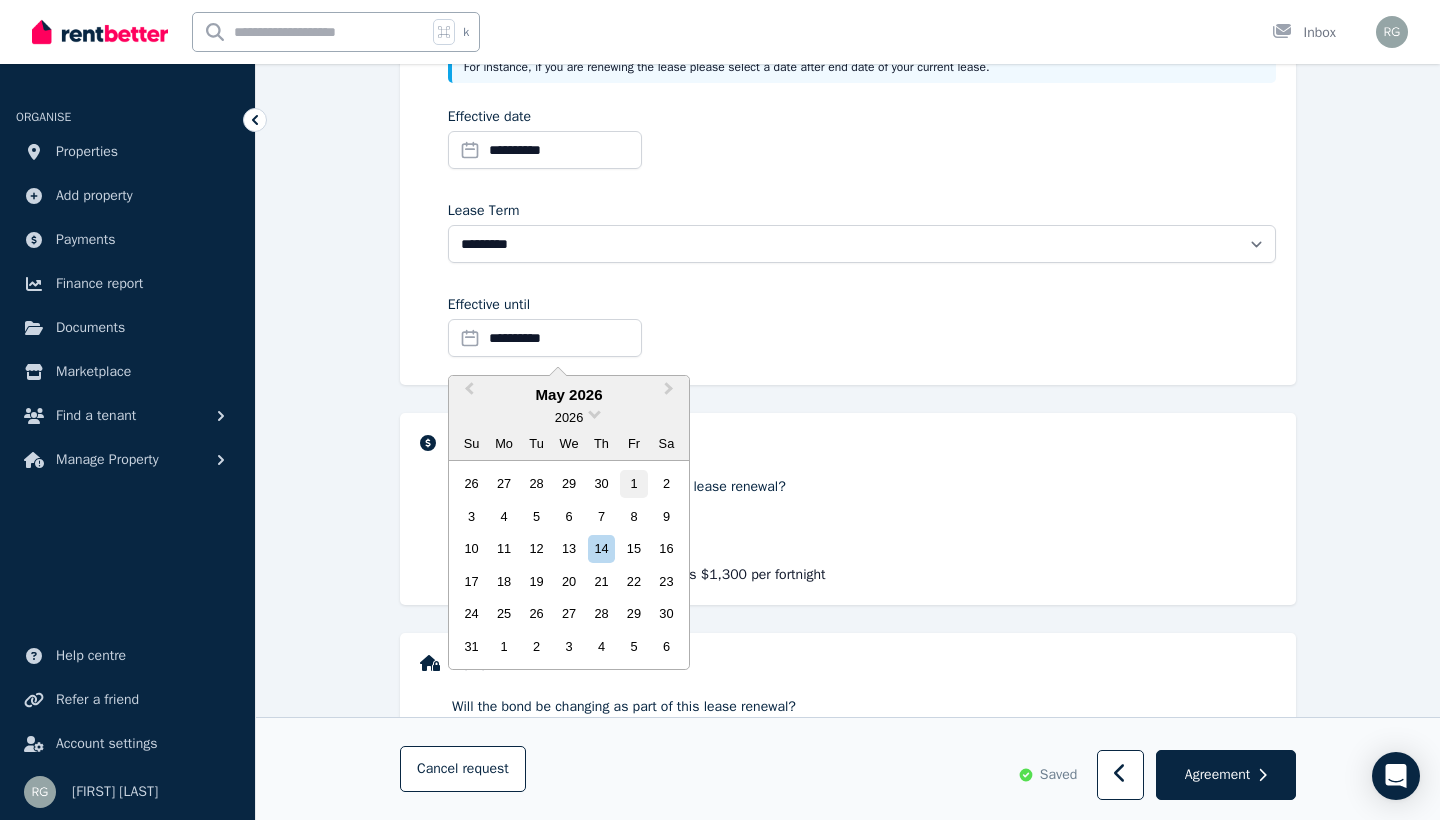 click on "1" at bounding box center (633, 483) 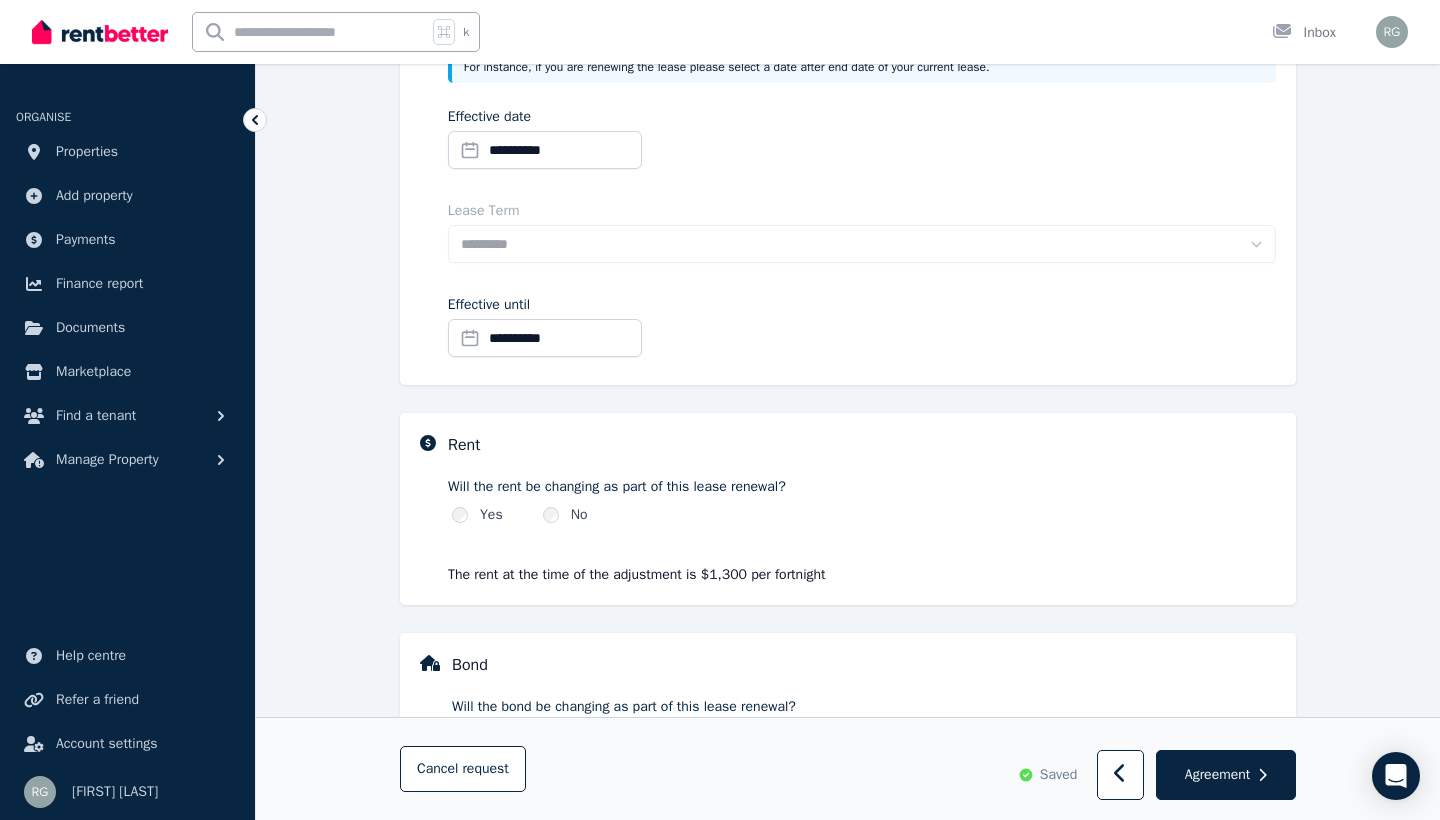 click on "**********" at bounding box center (848, 168) 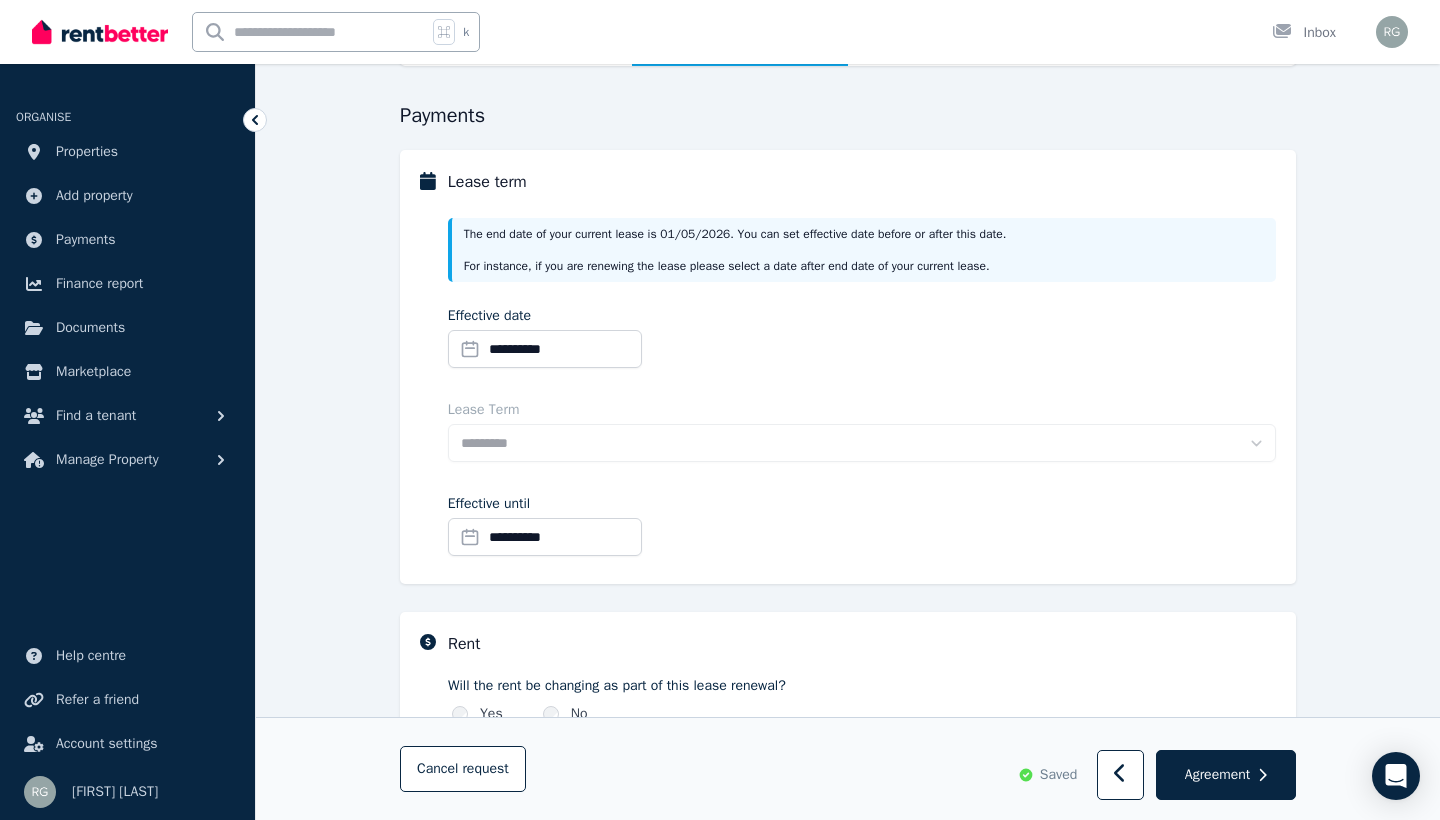 scroll, scrollTop: 165, scrollLeft: 0, axis: vertical 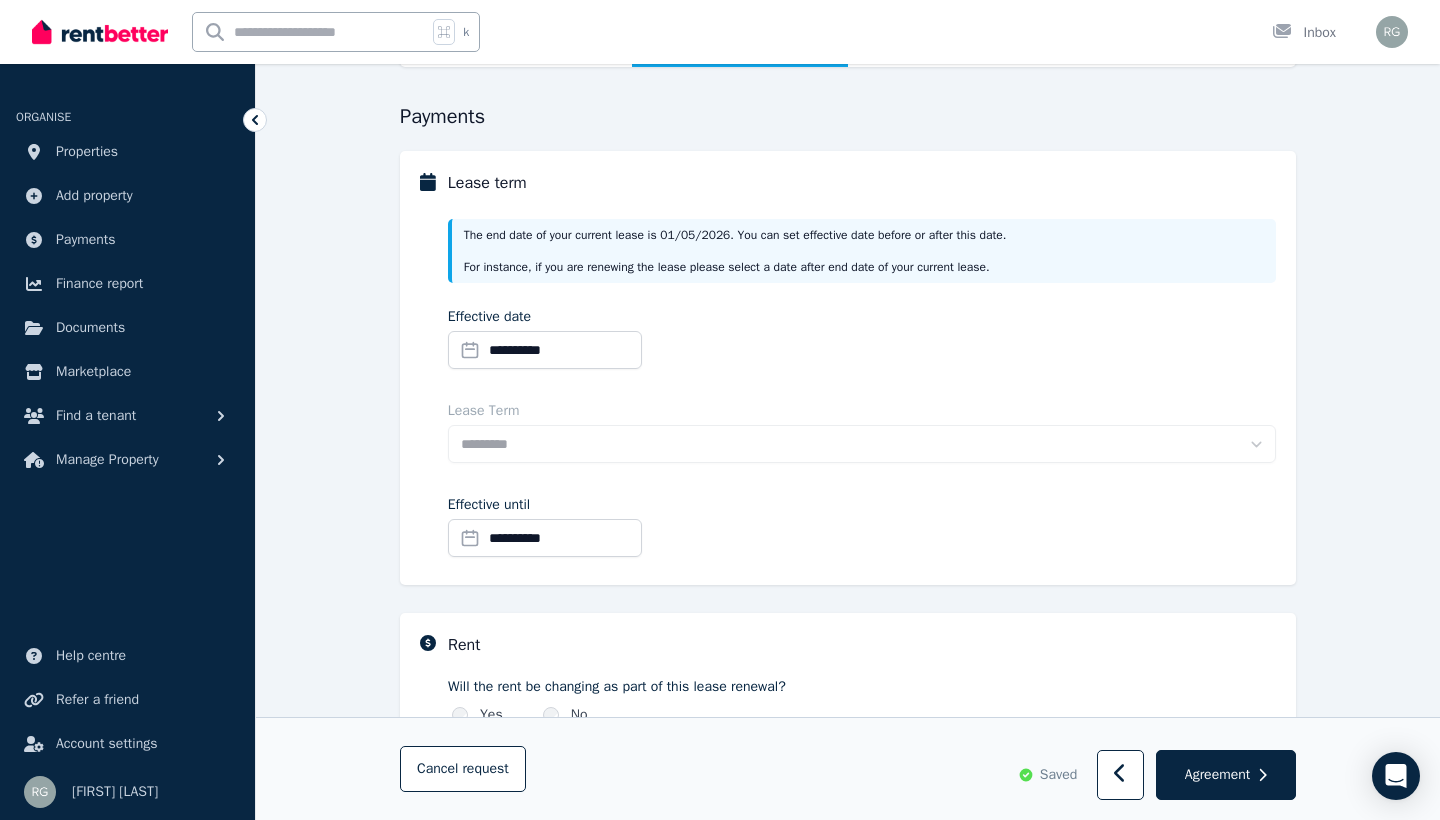 click on "**********" at bounding box center (862, 530) 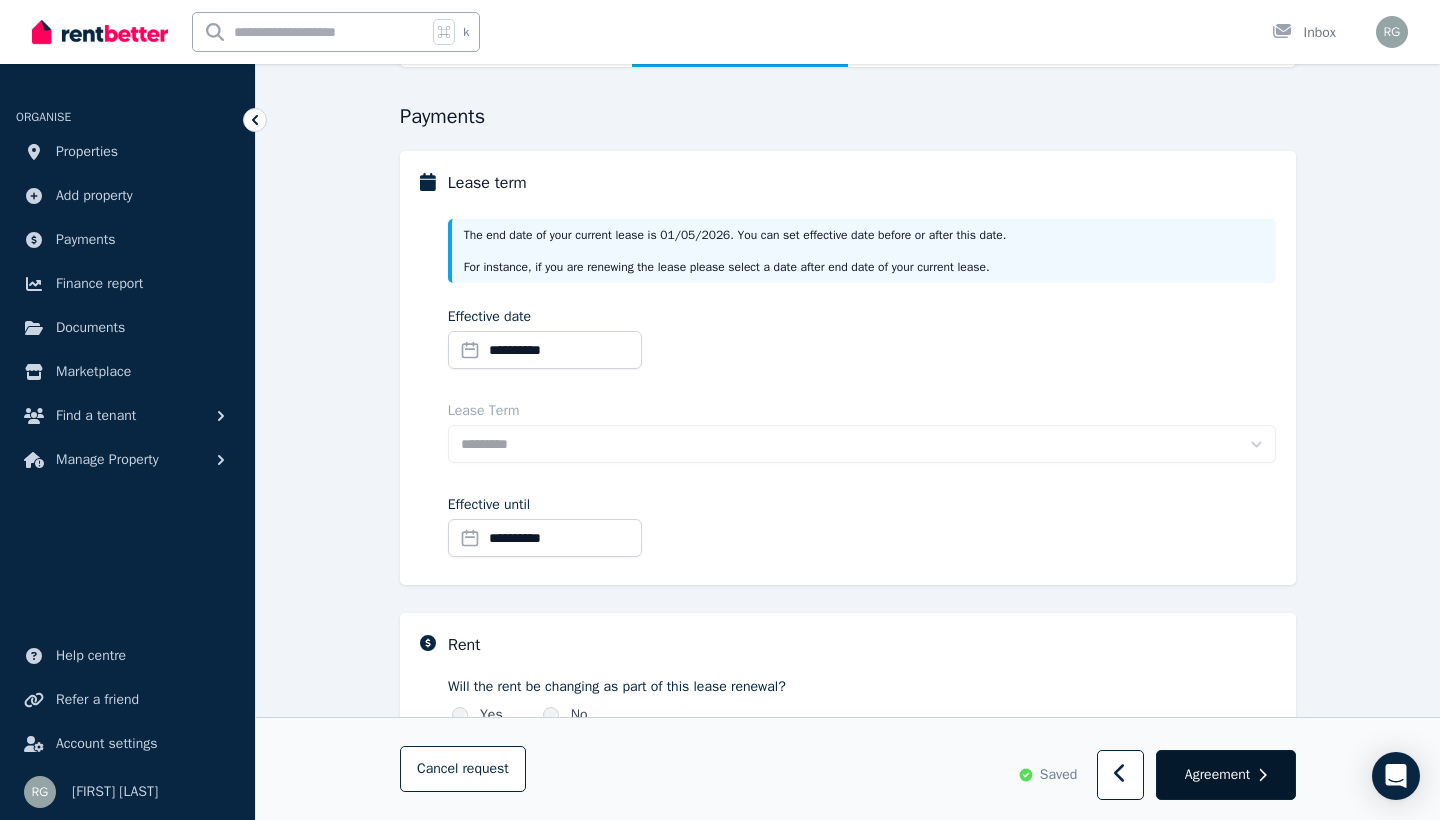 click on "Agreement" at bounding box center (1217, 775) 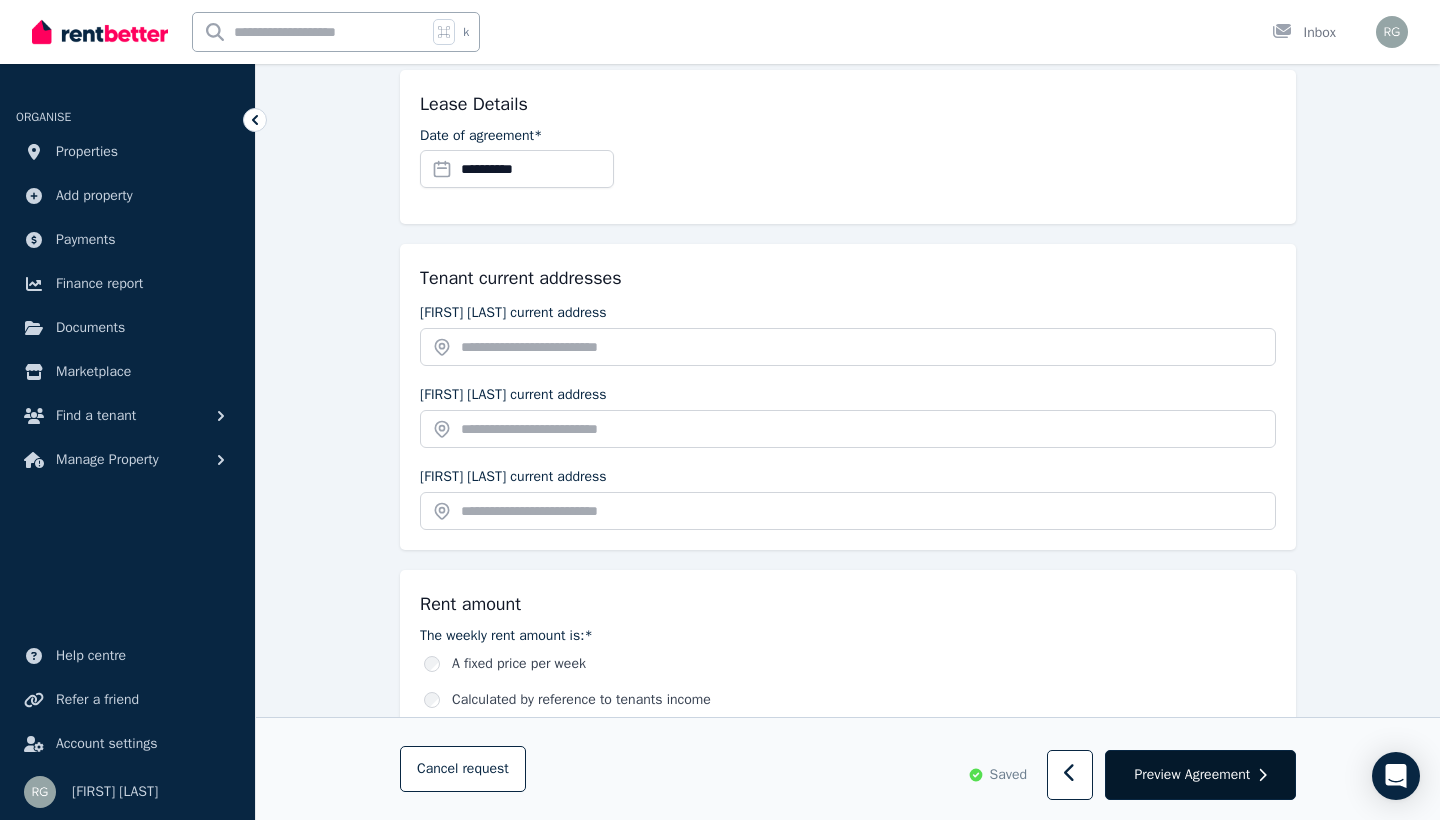 scroll, scrollTop: 286, scrollLeft: 0, axis: vertical 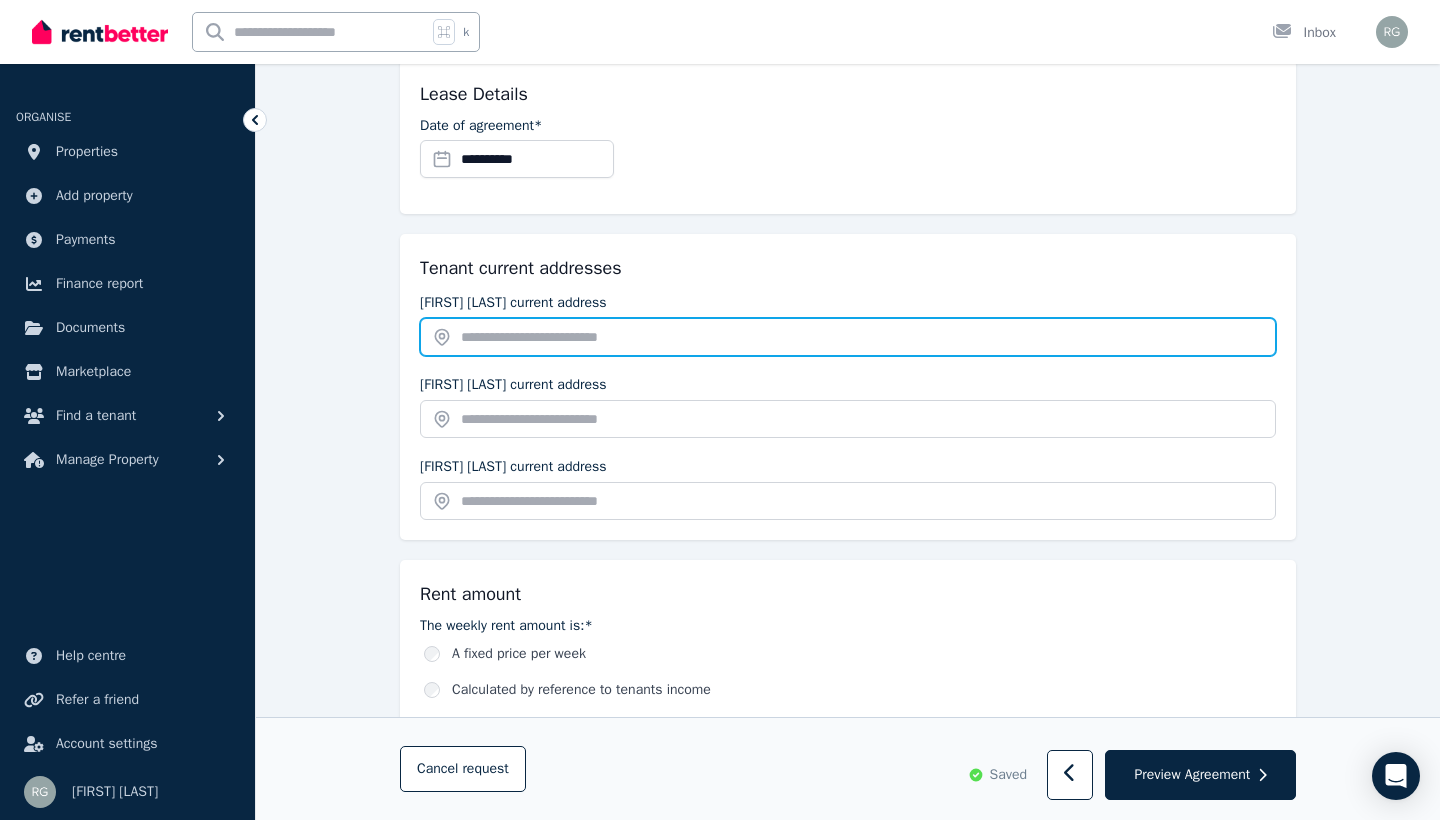 click at bounding box center (848, 337) 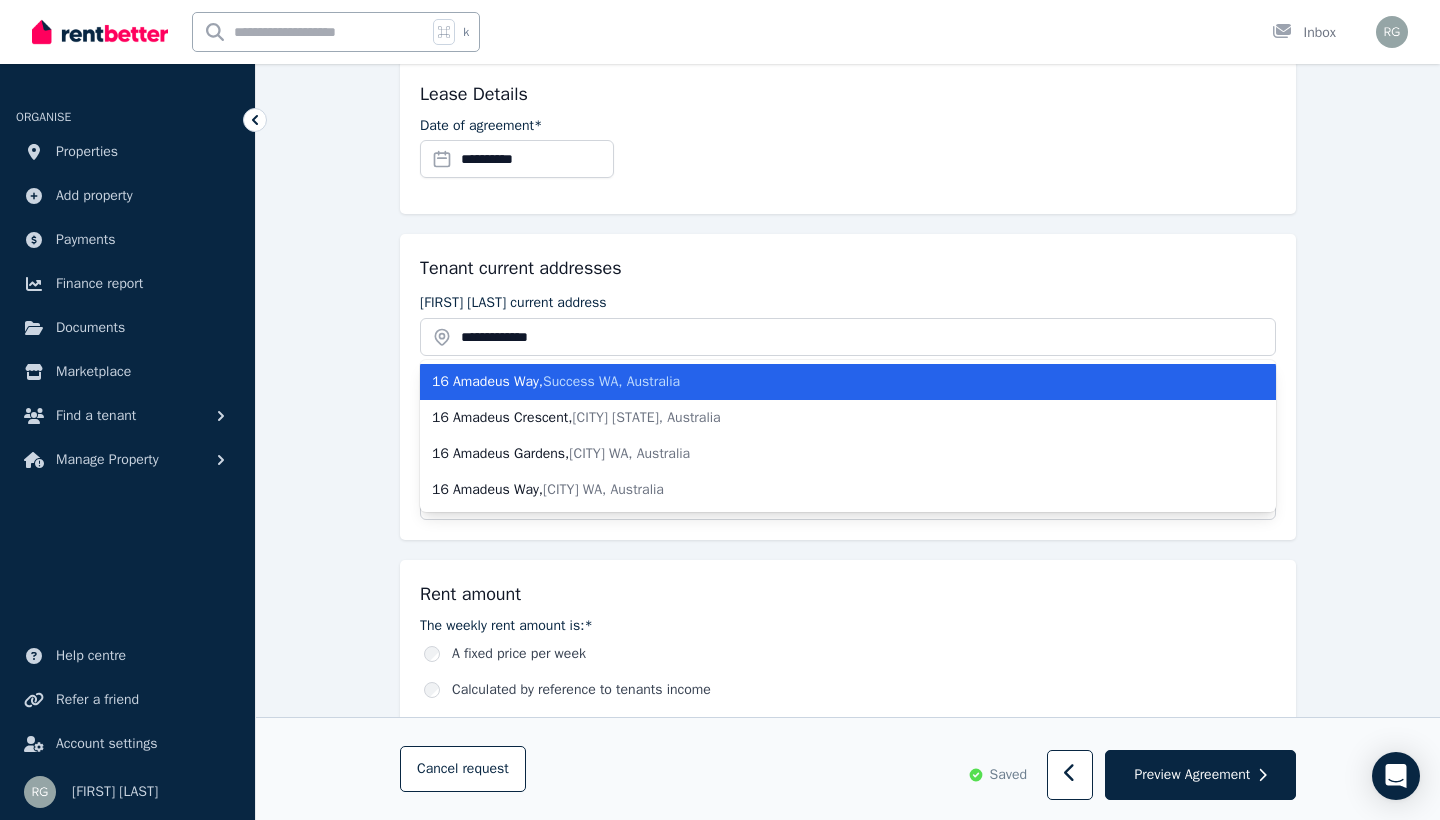 click on "Success WA, Australia" at bounding box center (611, 381) 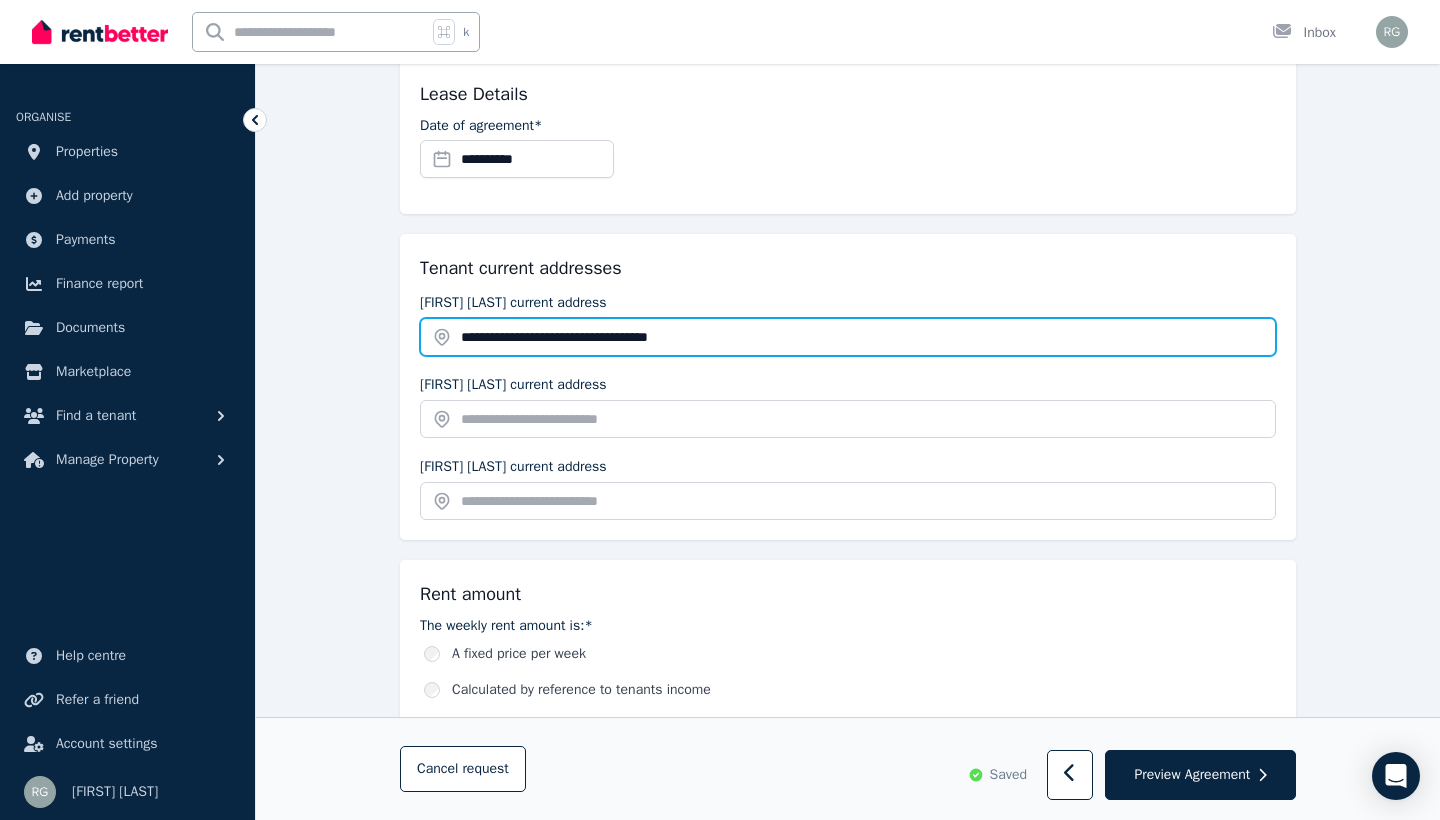 drag, startPoint x: 461, startPoint y: 337, endPoint x: 740, endPoint y: 333, distance: 279.0287 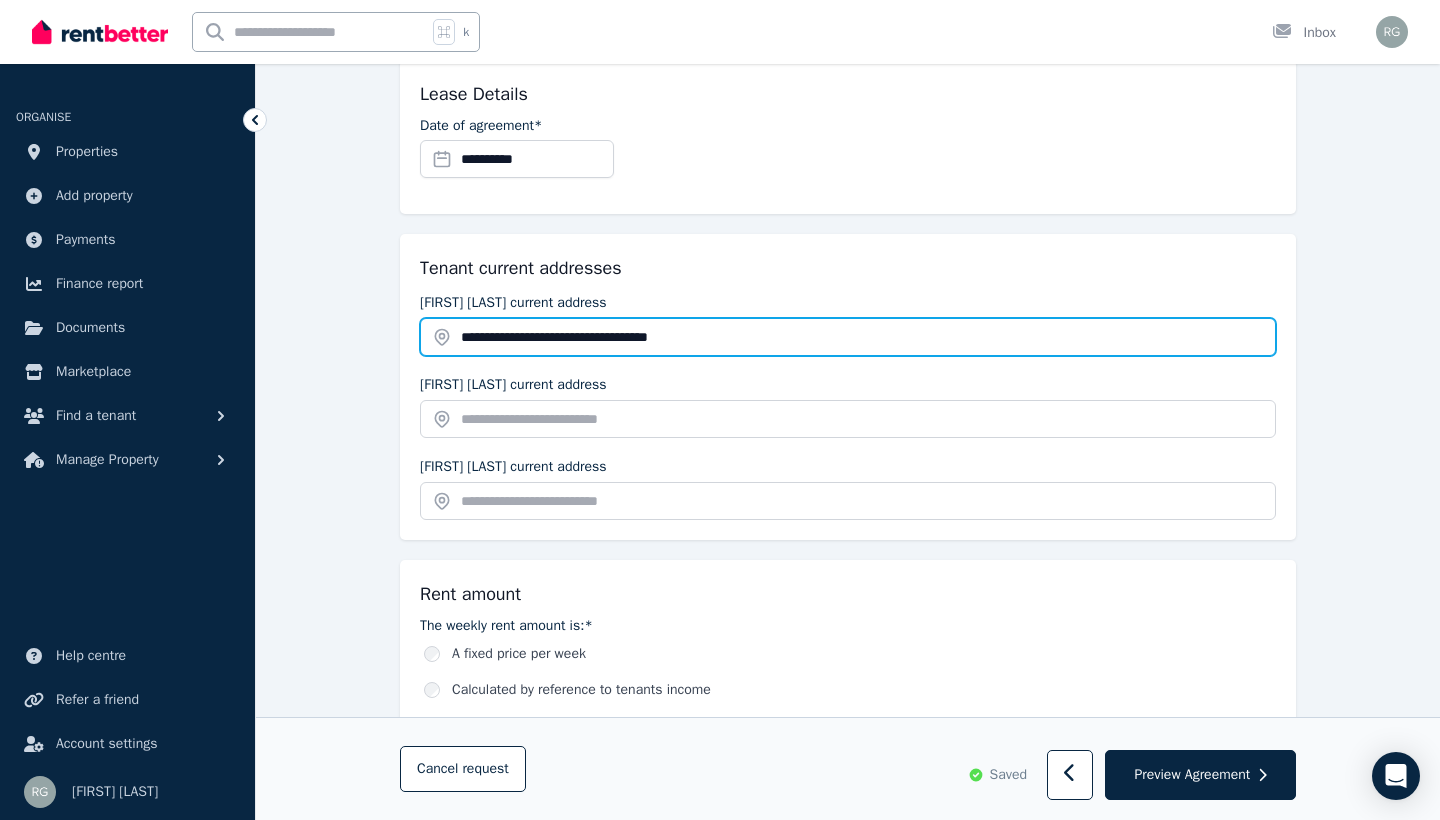 click on "**********" at bounding box center [848, 337] 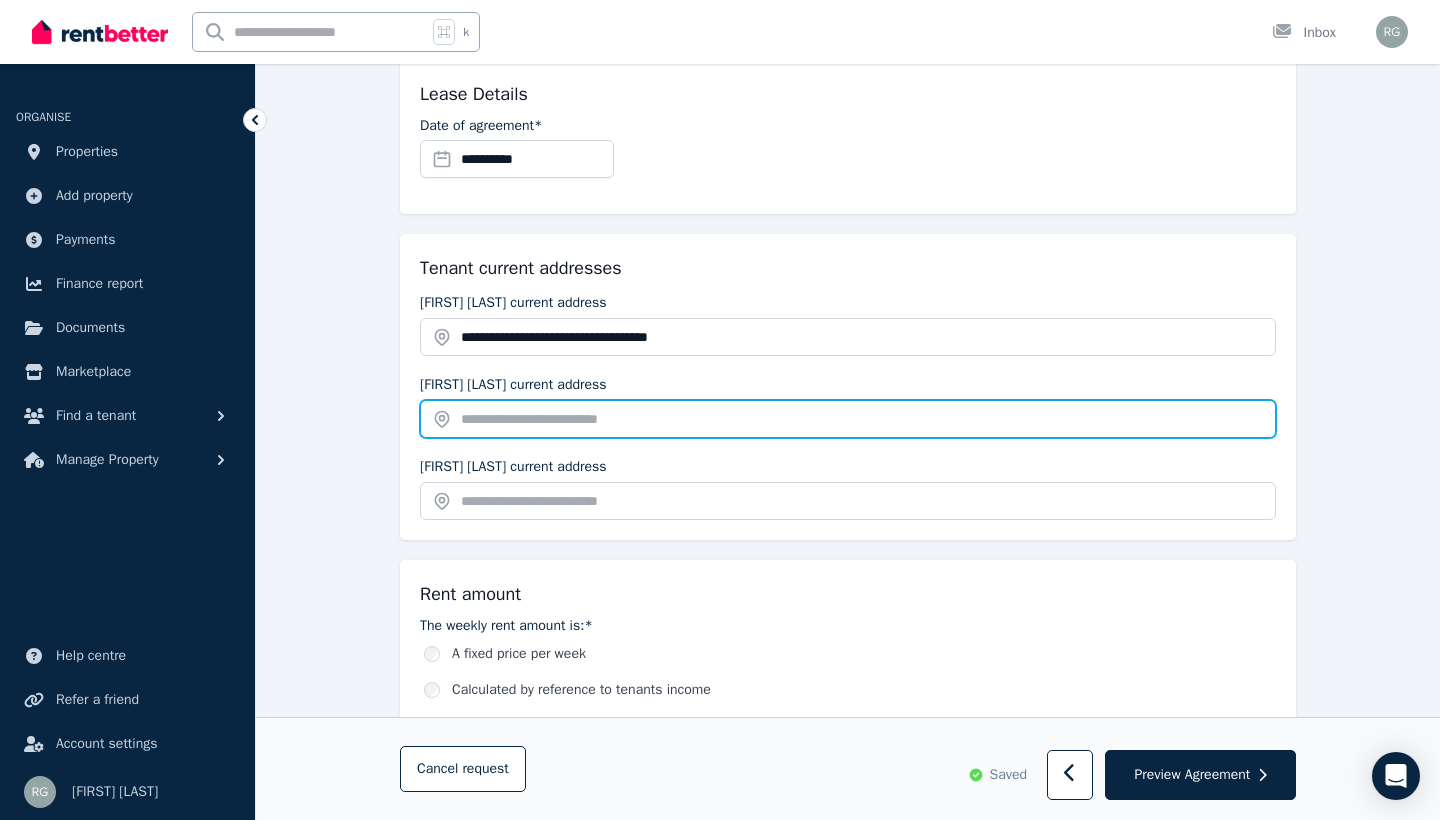 click at bounding box center [848, 419] 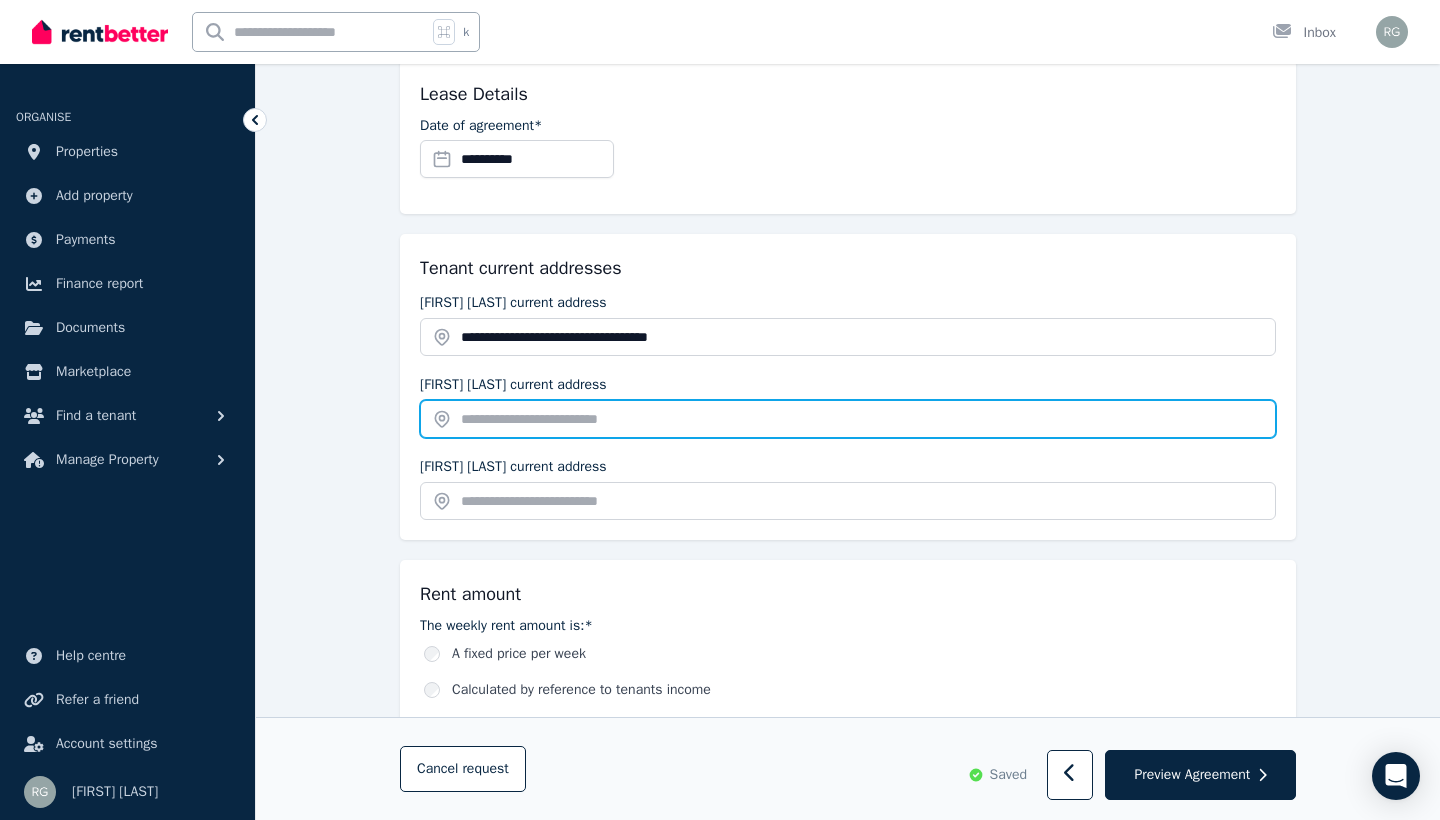paste on "**********" 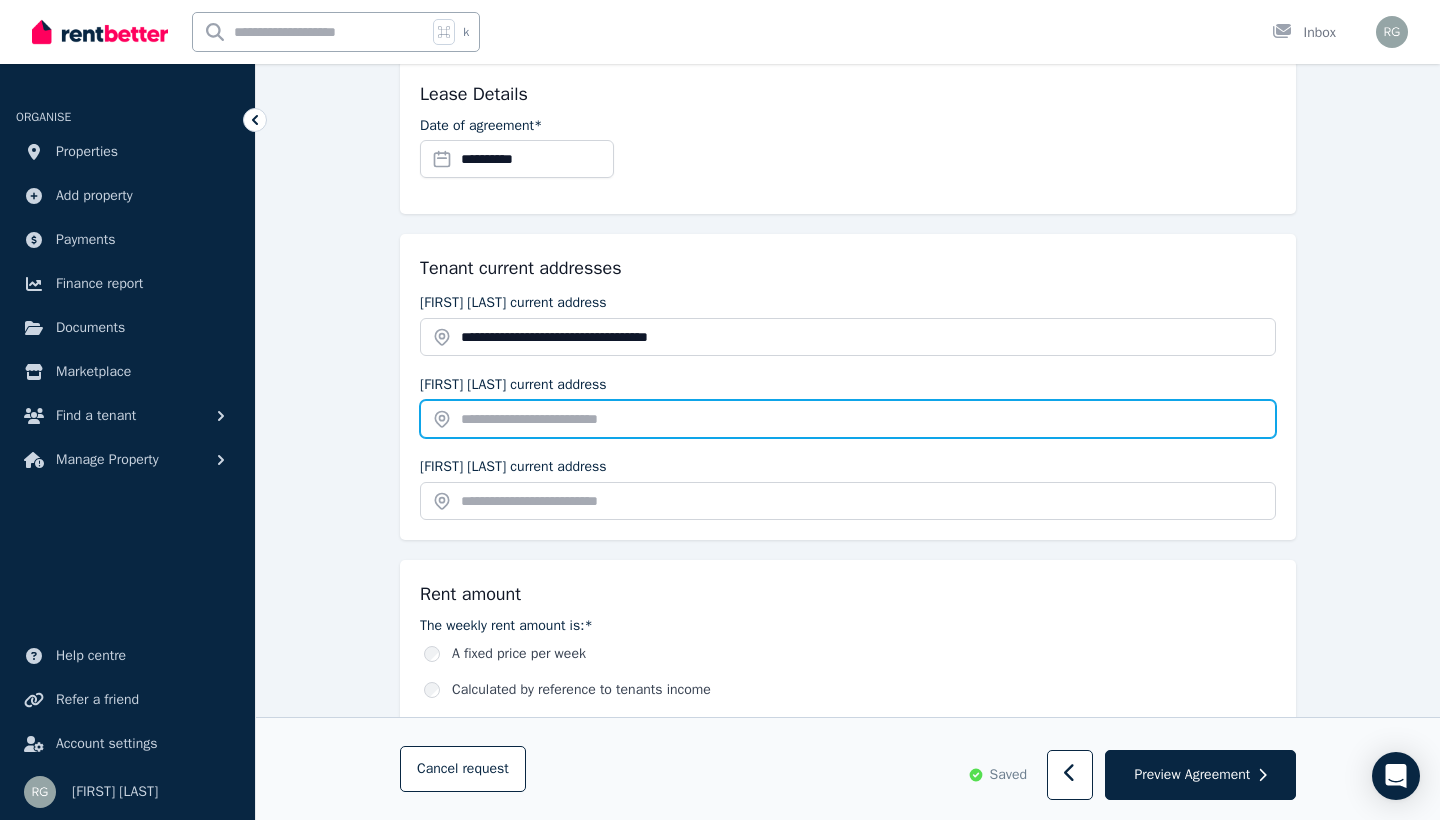 type on "**********" 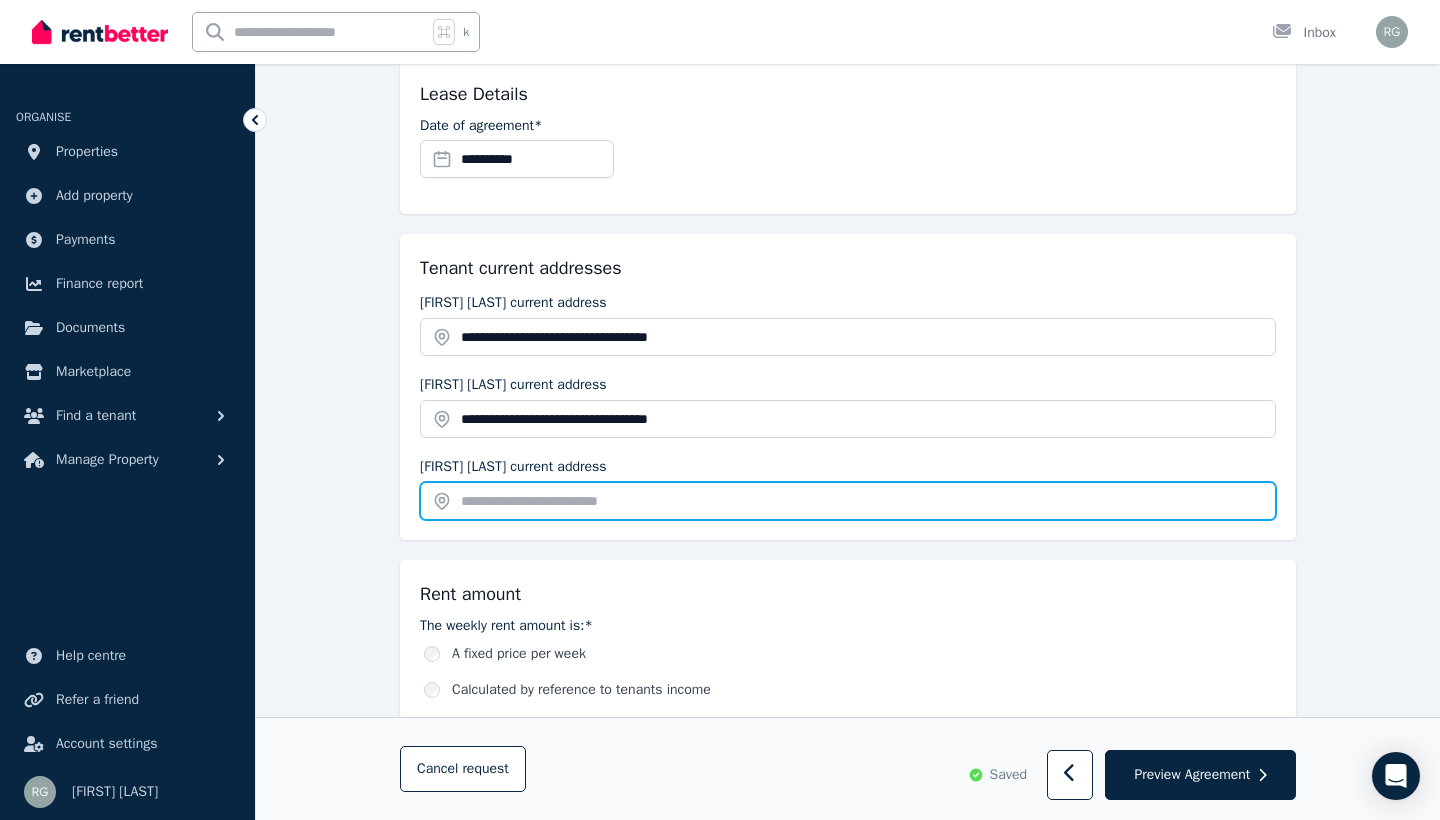 click at bounding box center [848, 501] 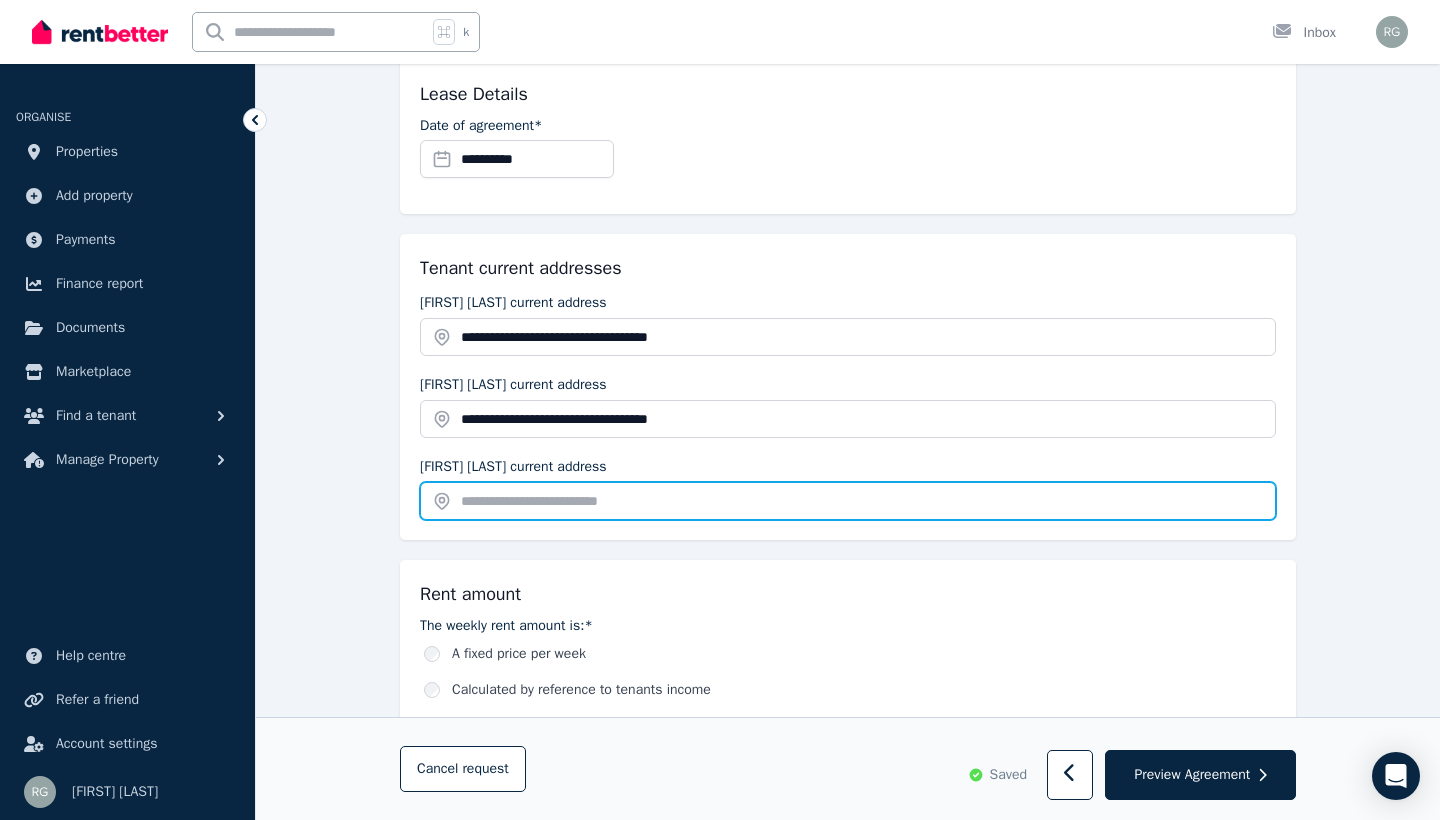 paste on "**********" 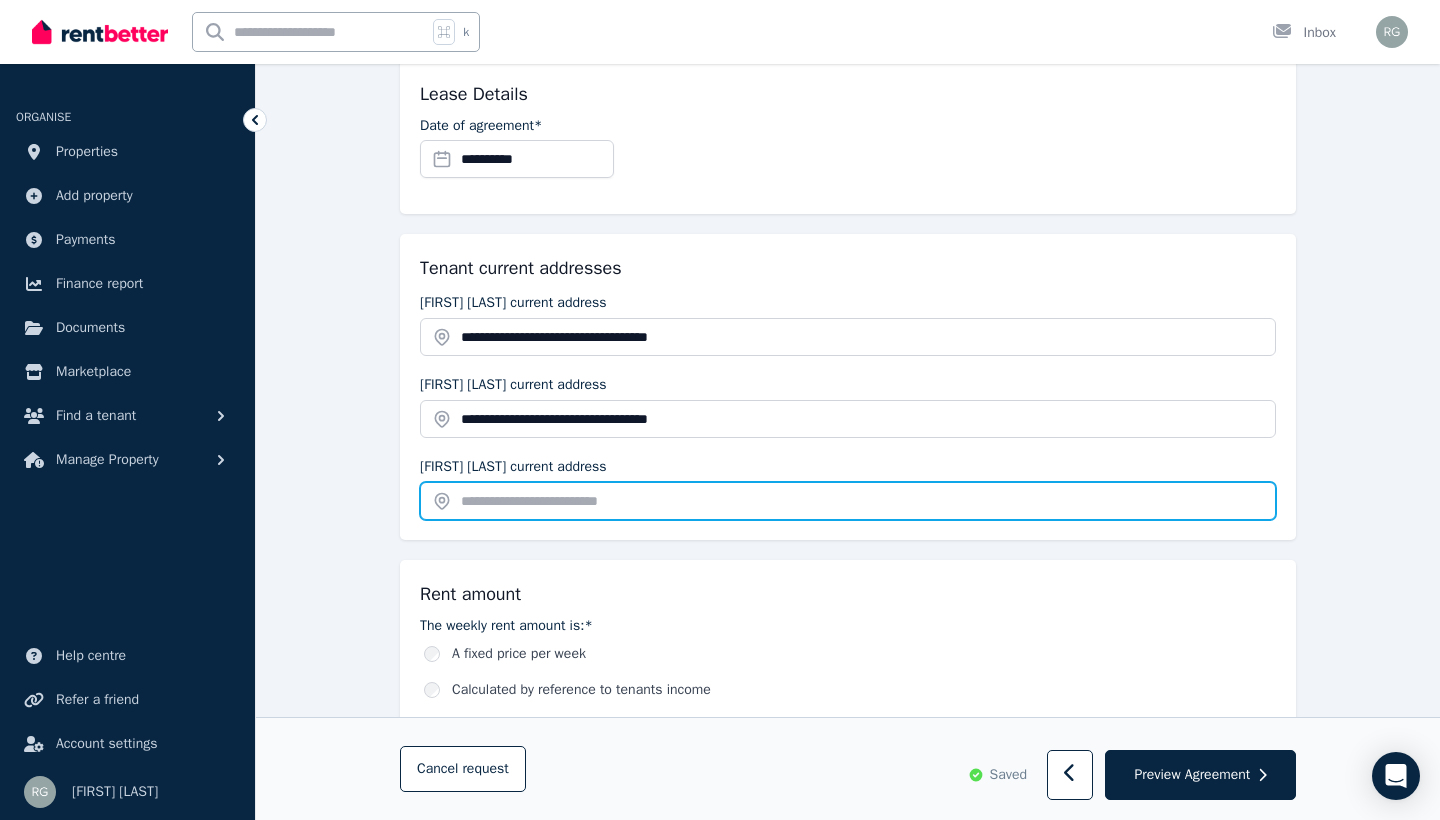 type on "**********" 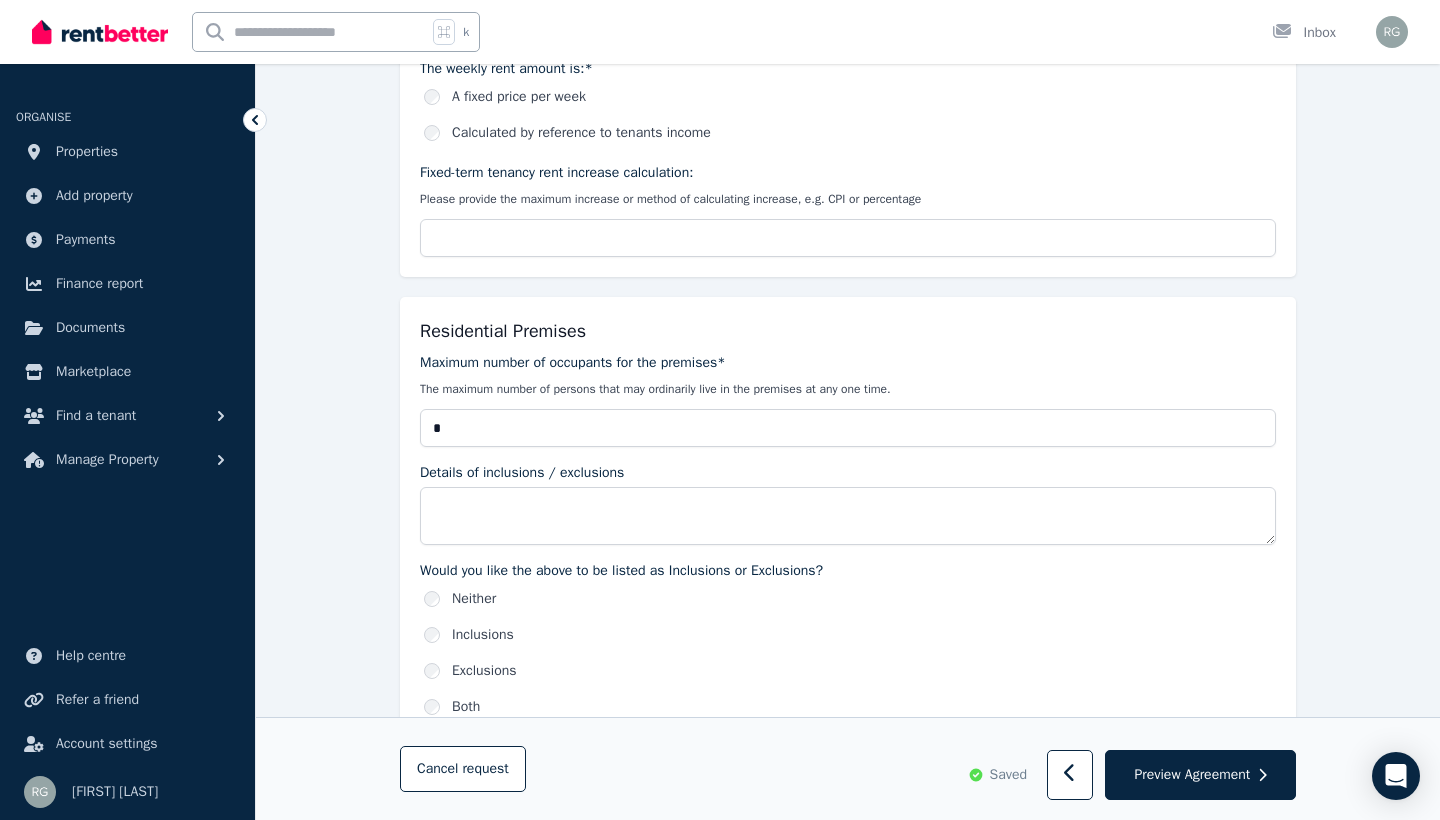 scroll, scrollTop: 846, scrollLeft: 0, axis: vertical 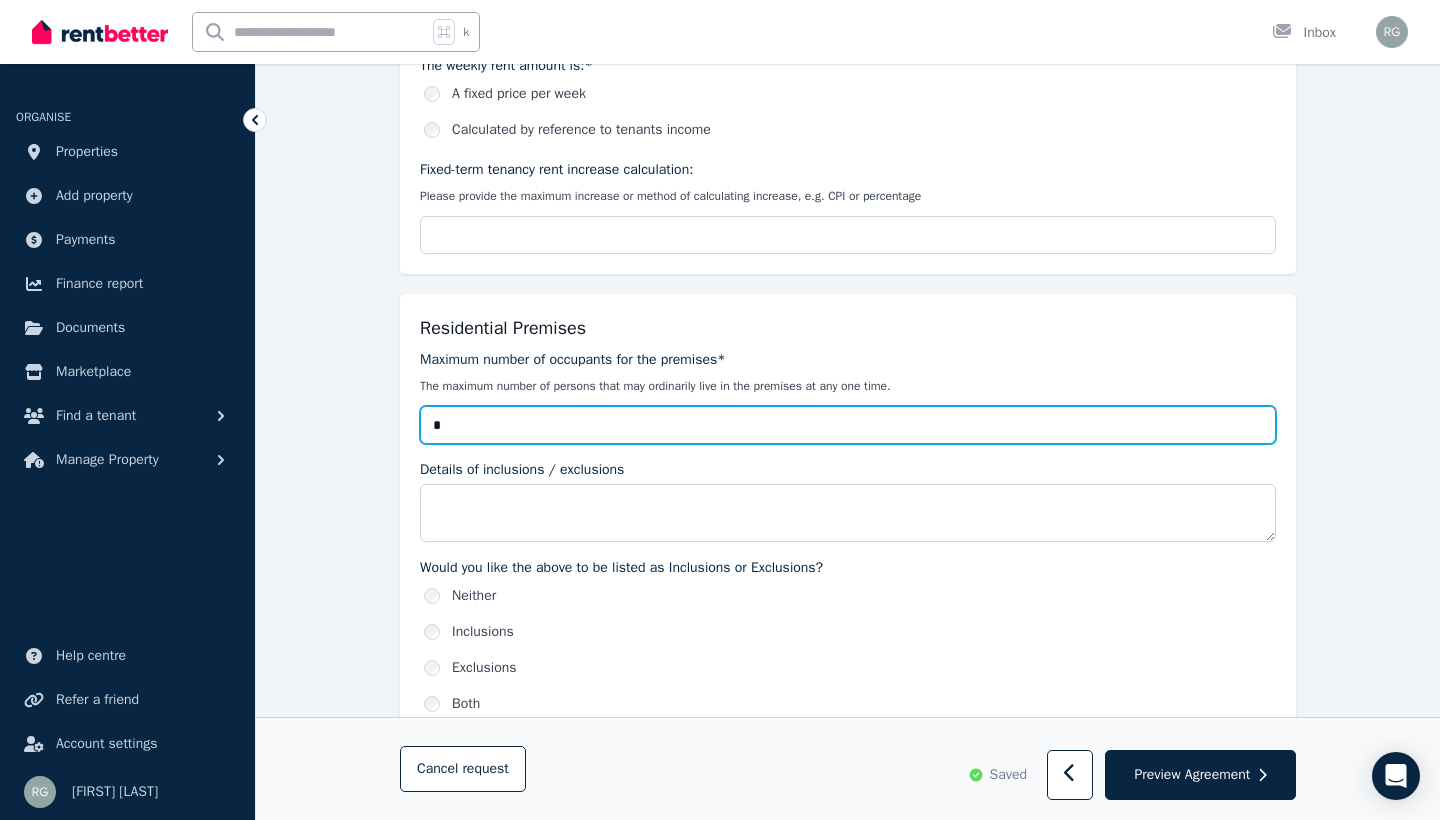 click on "*" at bounding box center (848, 425) 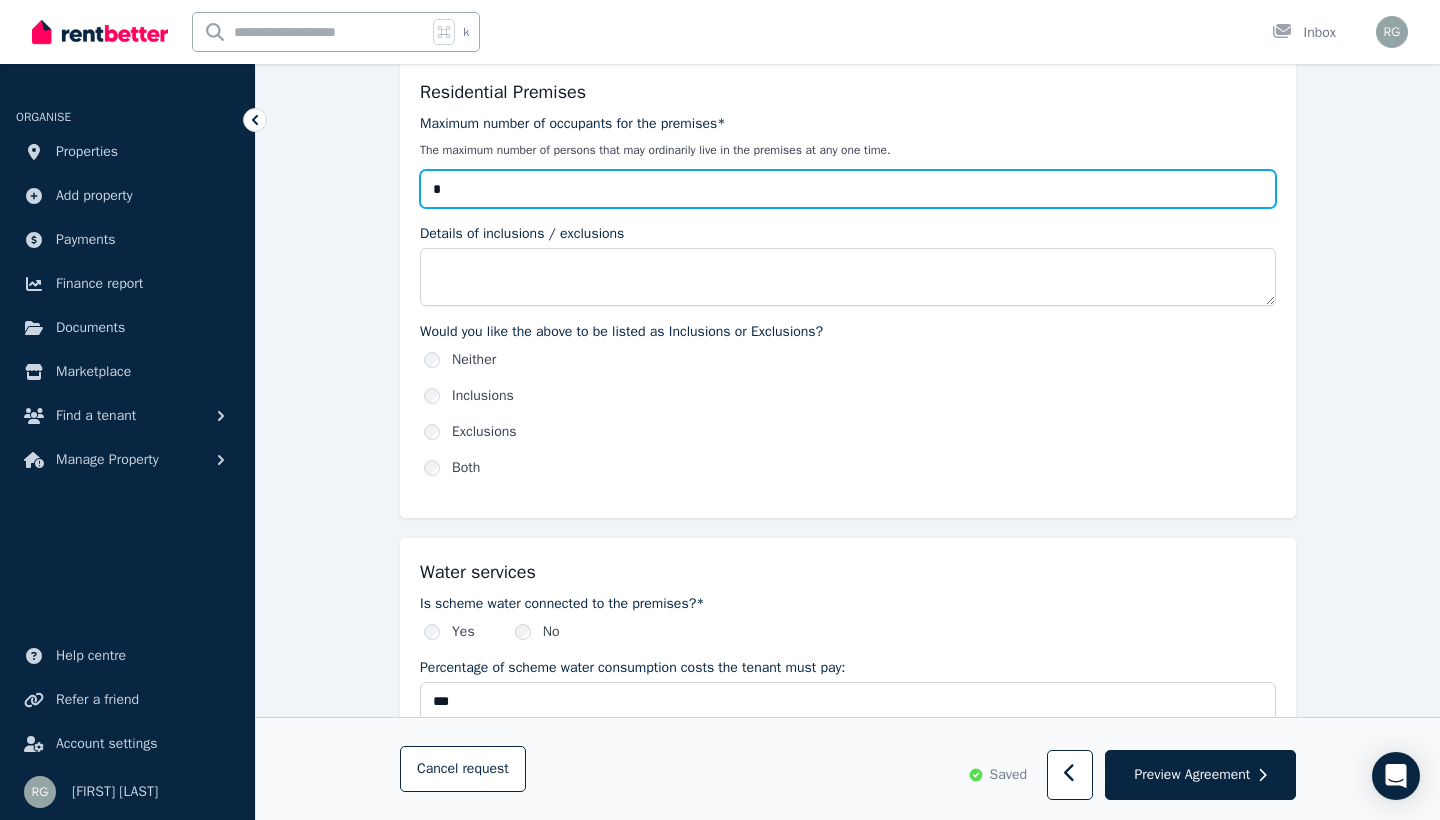scroll, scrollTop: 1081, scrollLeft: 0, axis: vertical 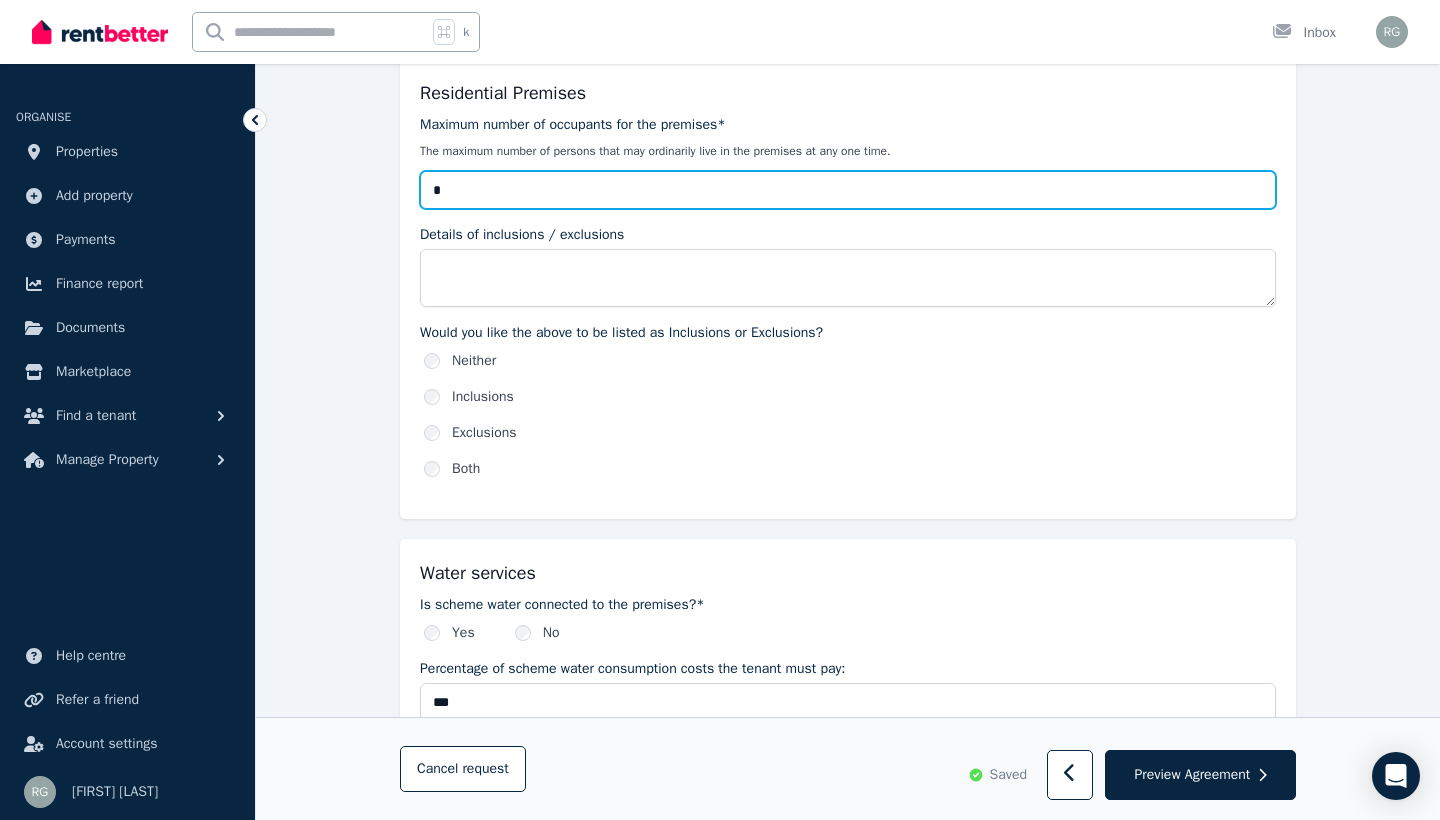 type on "*" 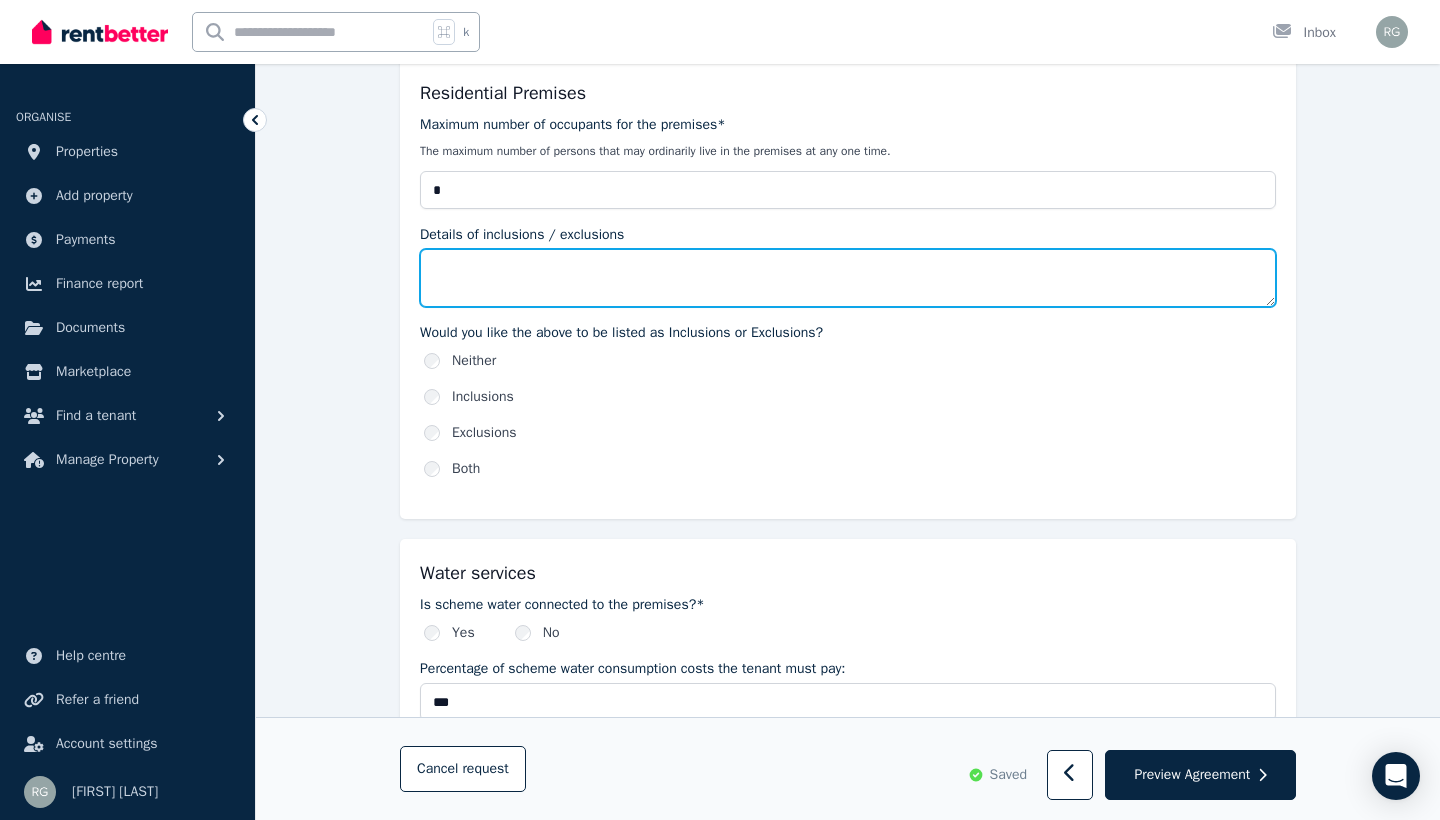 click on "Details of inclusions / exclusions" at bounding box center [848, 278] 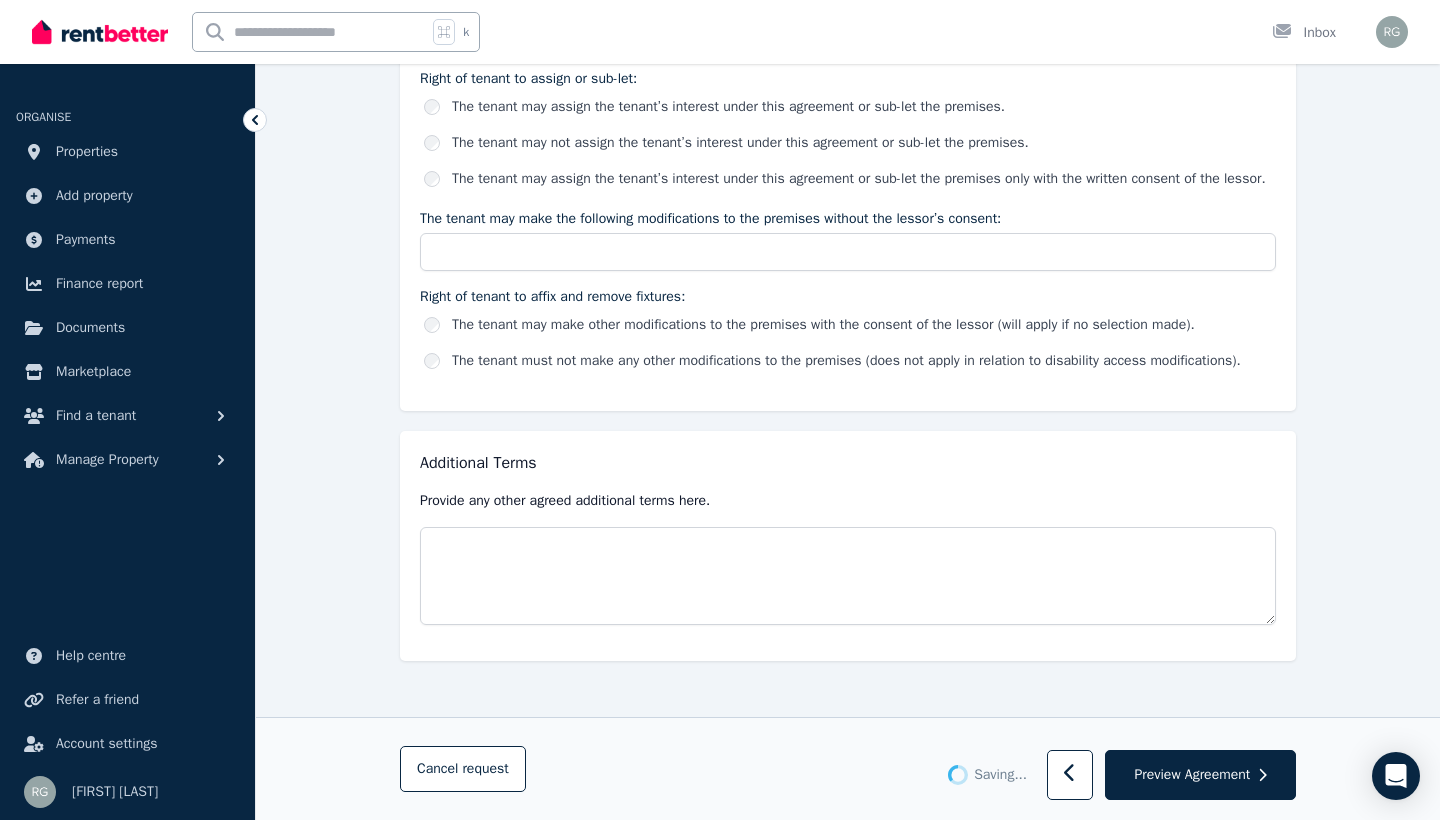 scroll, scrollTop: 3342, scrollLeft: 0, axis: vertical 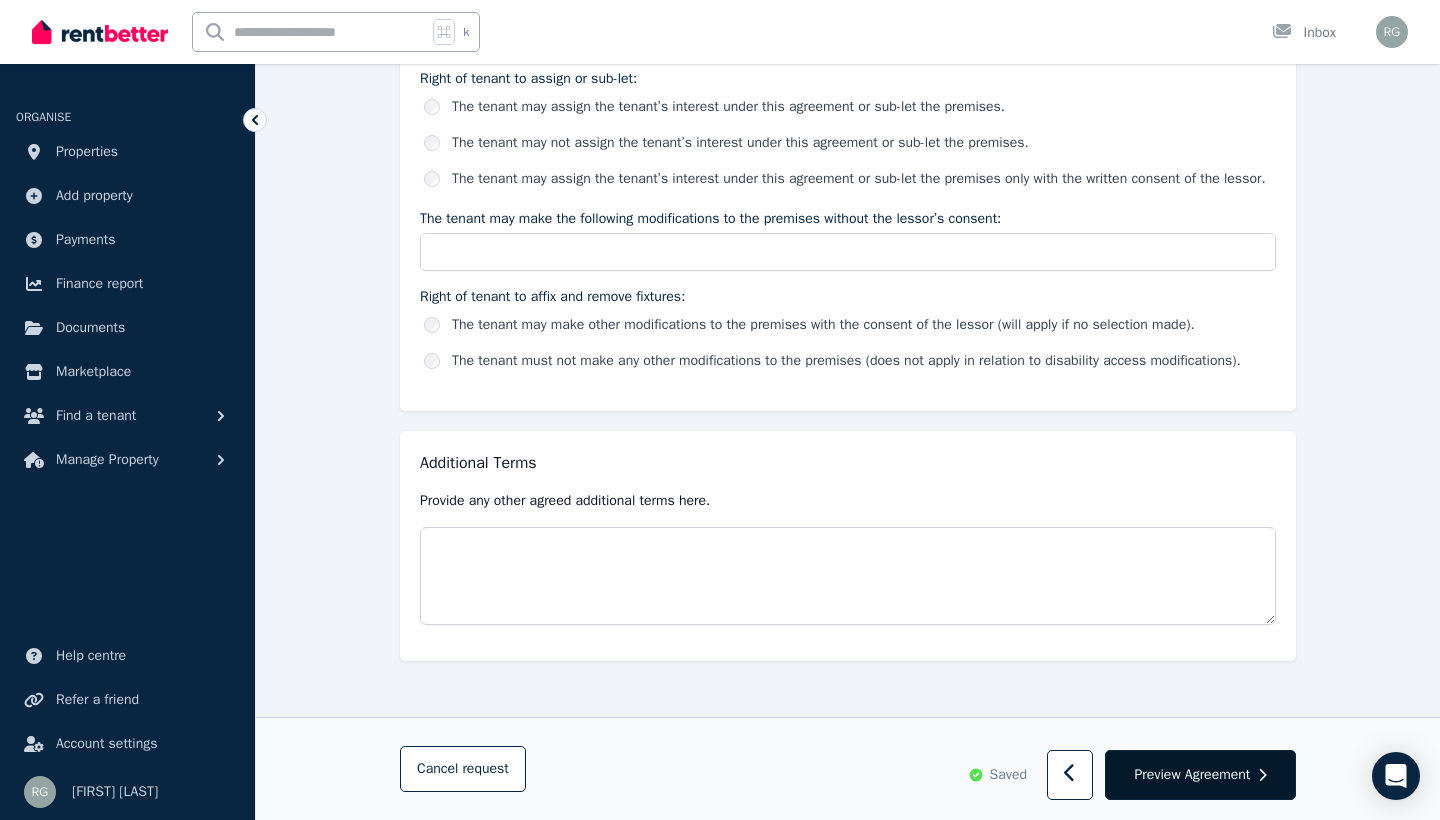 click on "Preview Agreement" at bounding box center [1192, 775] 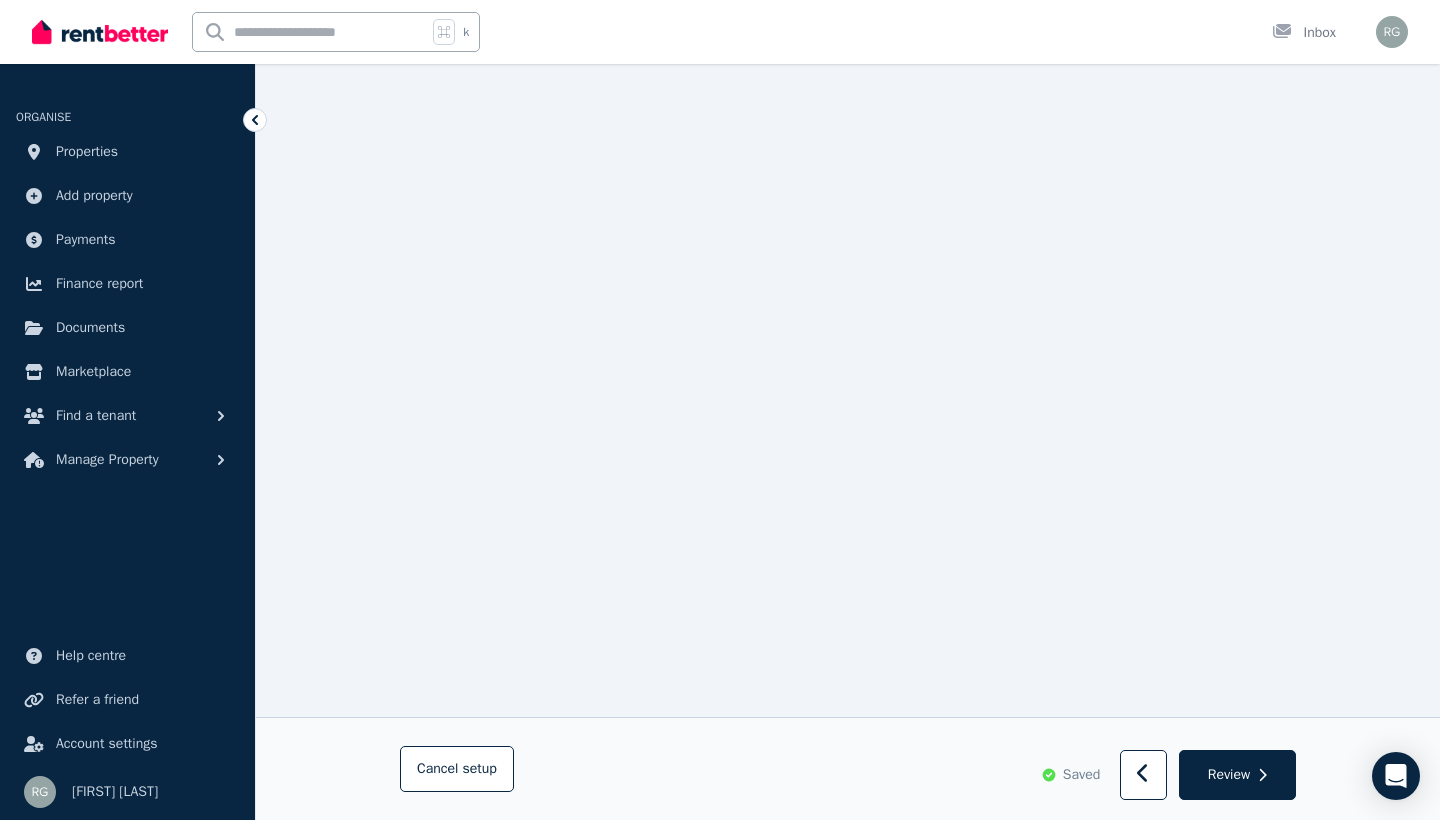 scroll, scrollTop: 13710, scrollLeft: 0, axis: vertical 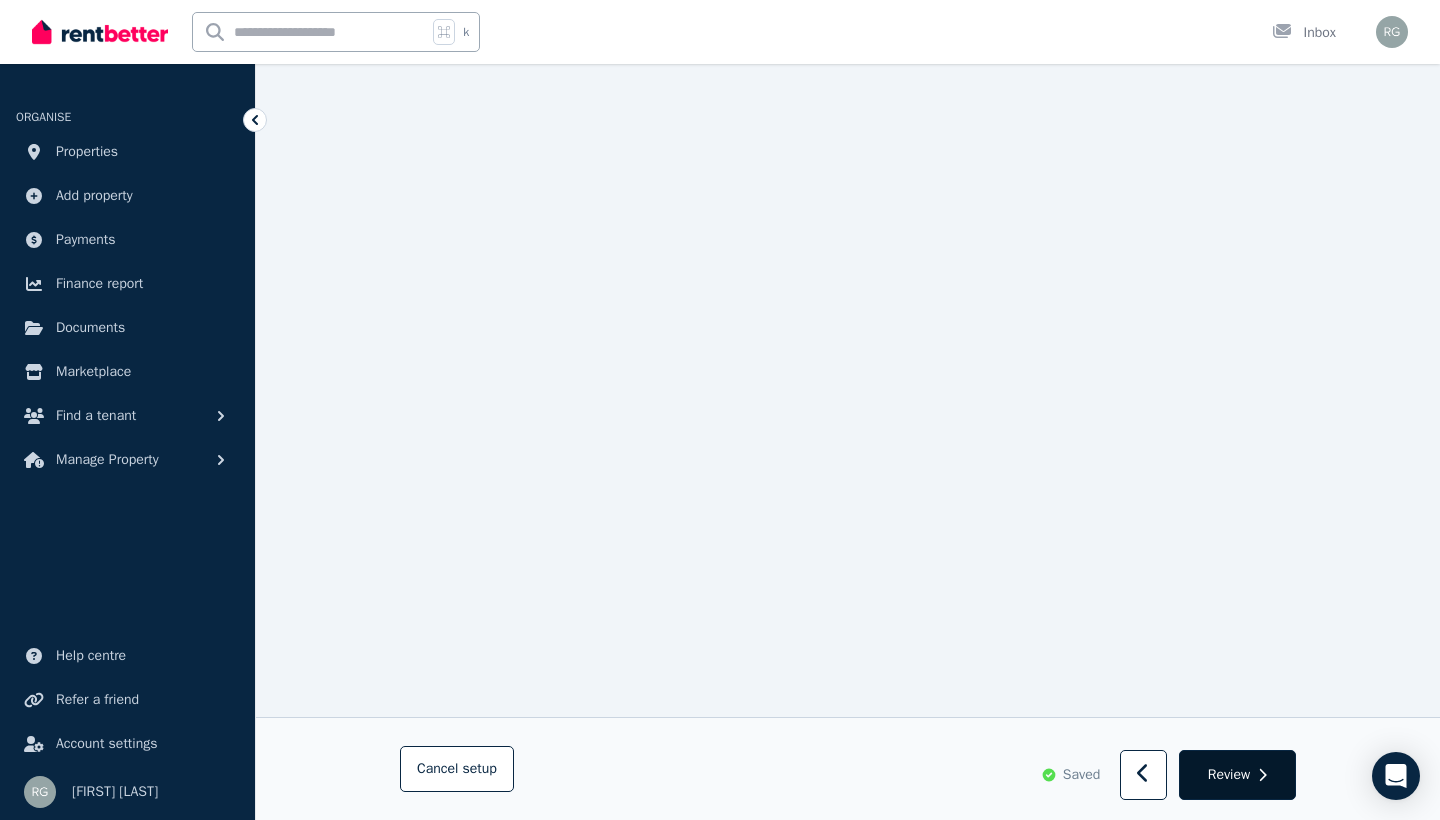 click on "Review" at bounding box center [1237, 776] 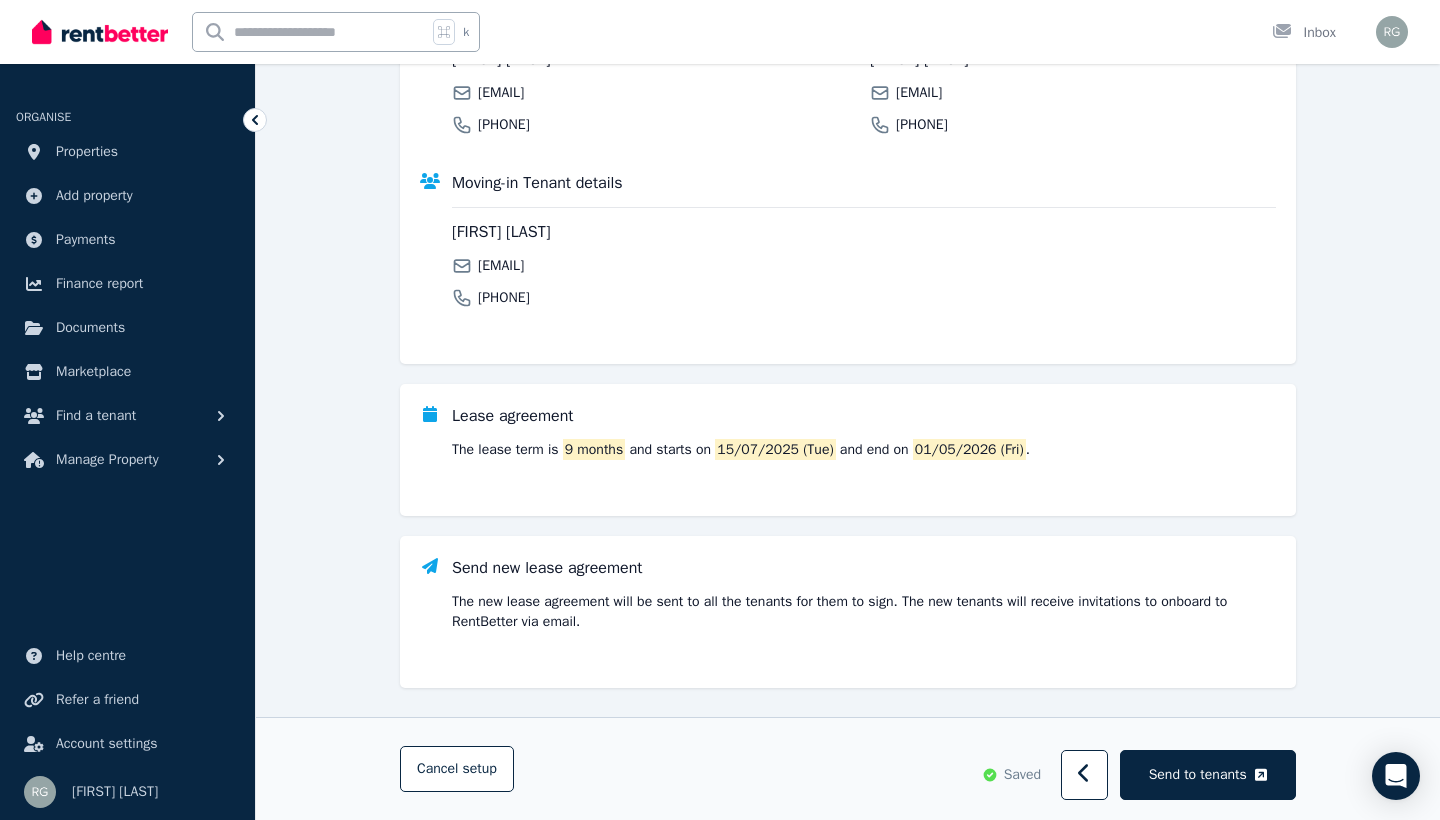 scroll, scrollTop: 458, scrollLeft: 0, axis: vertical 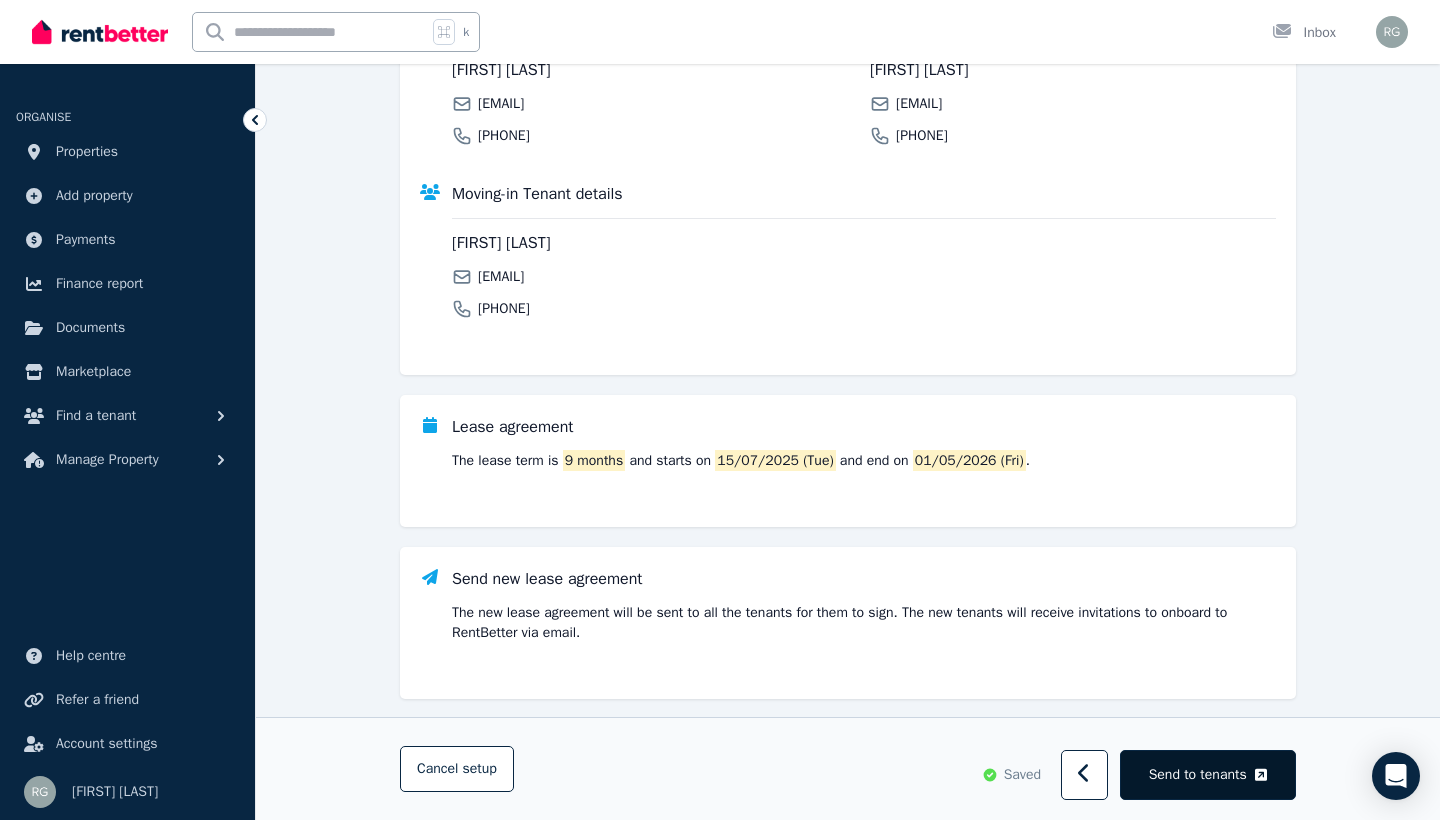 click on "Send to tenants" at bounding box center [1198, 775] 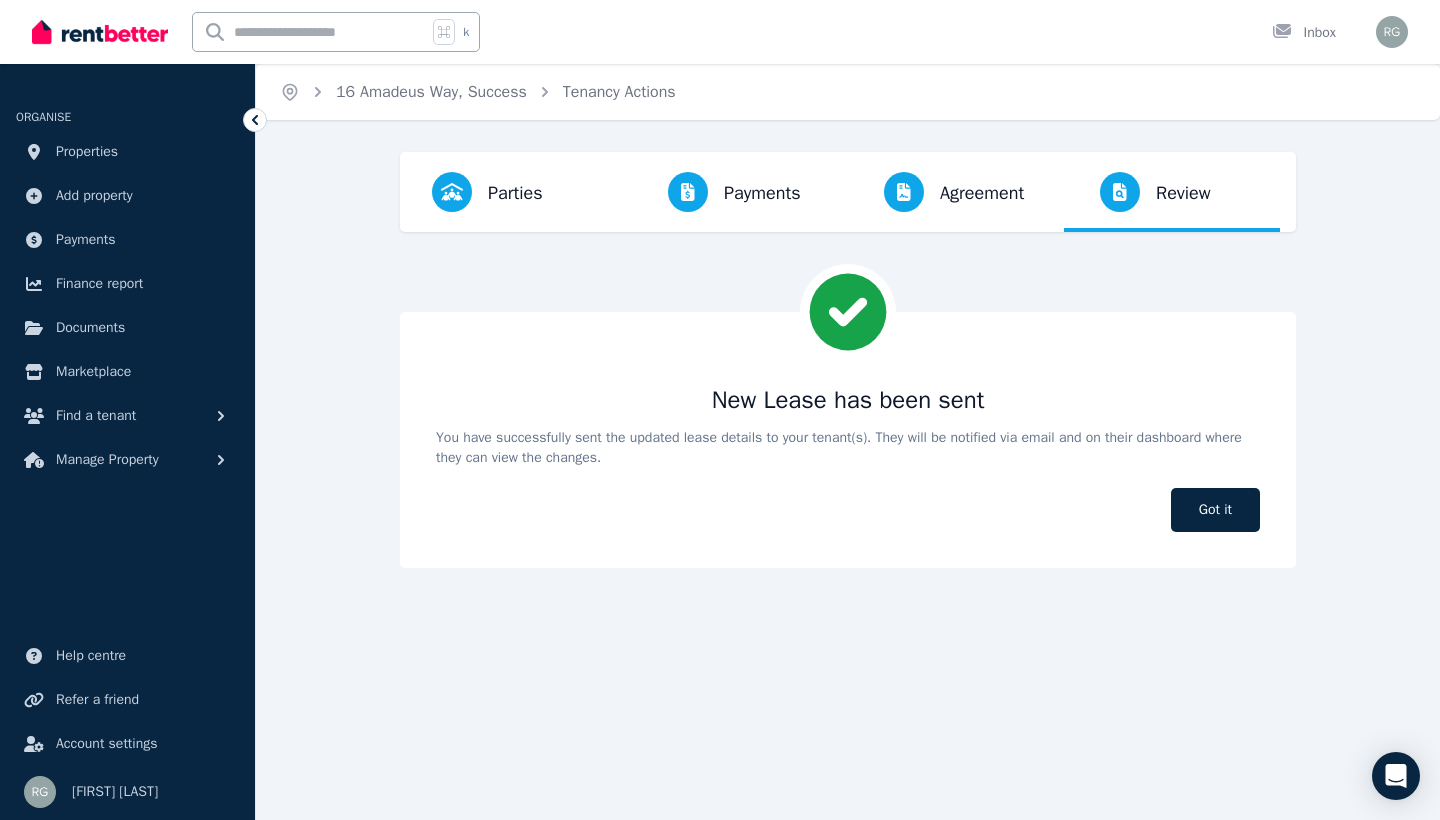 scroll, scrollTop: 0, scrollLeft: 0, axis: both 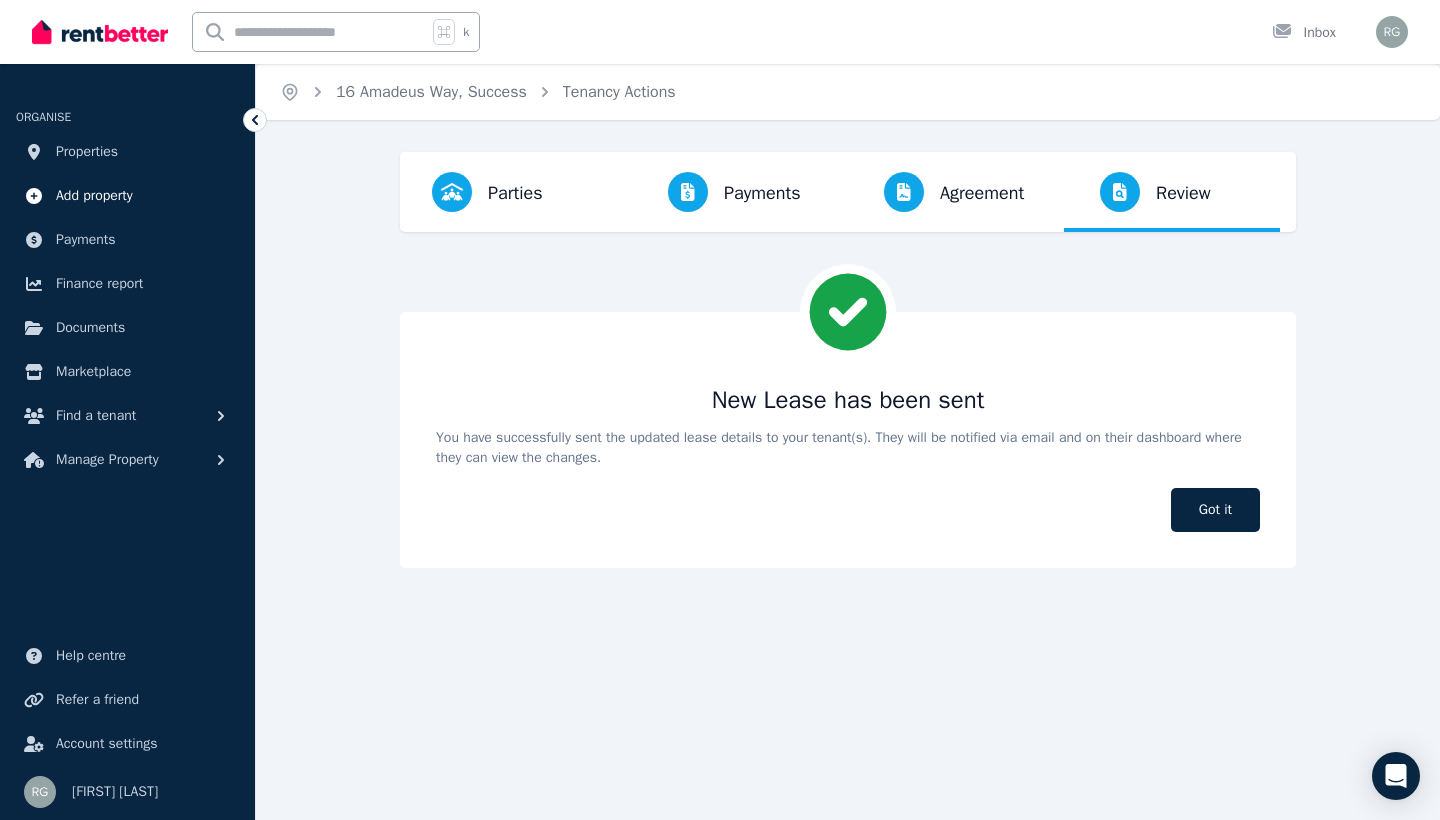 click on "Add property" at bounding box center [94, 196] 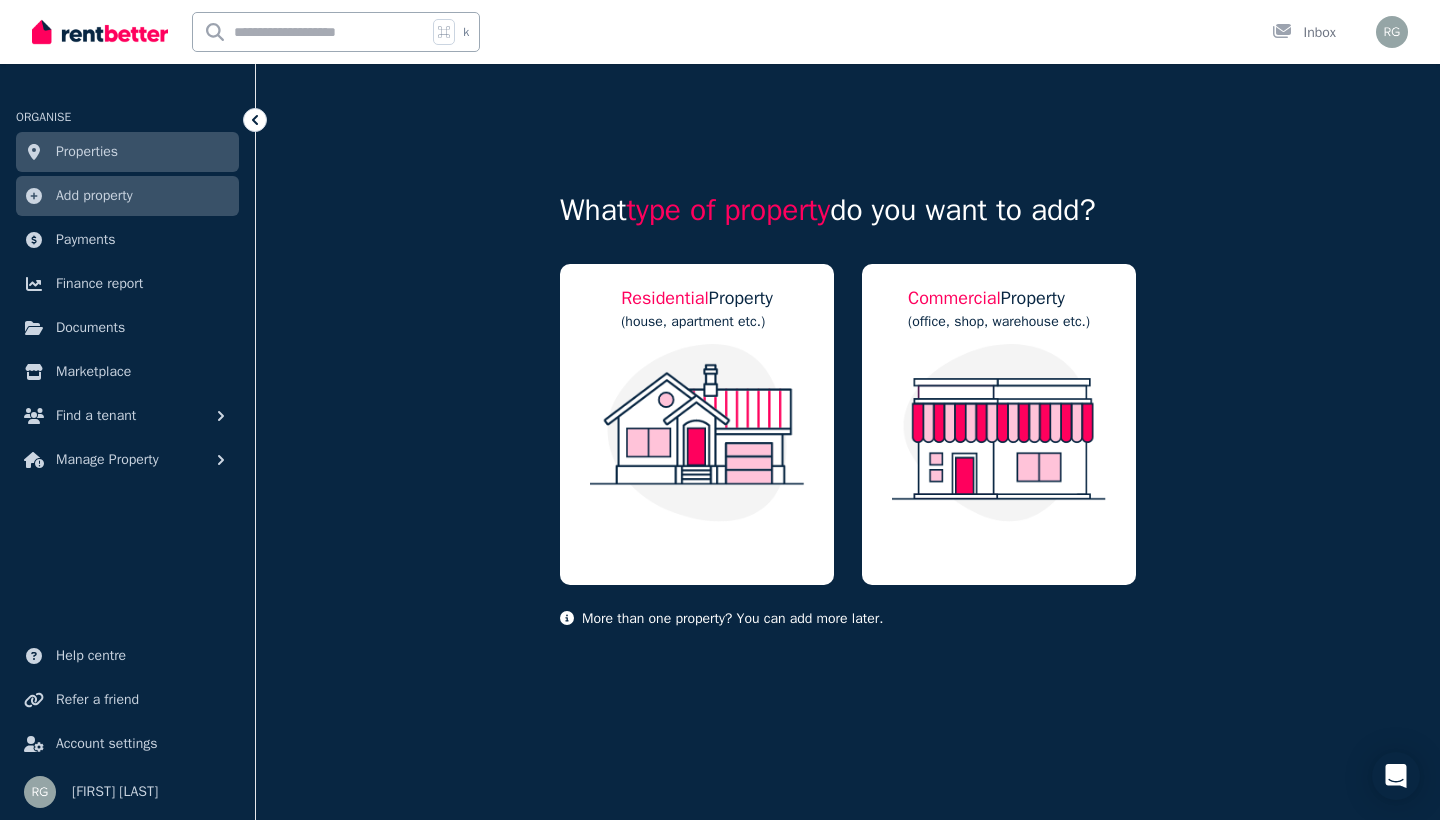 click on "Properties" at bounding box center [87, 152] 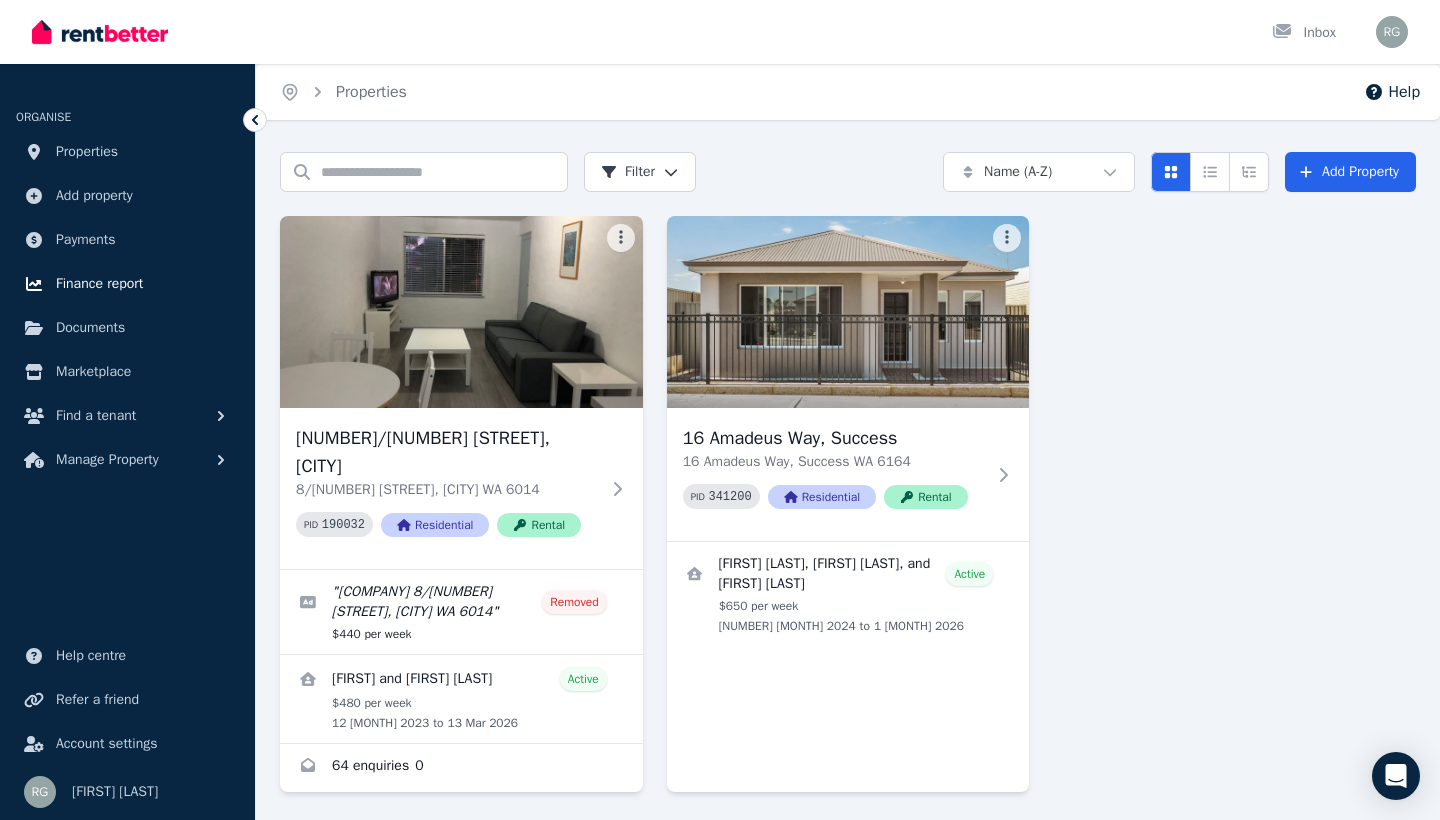 click on "Finance report" at bounding box center [99, 284] 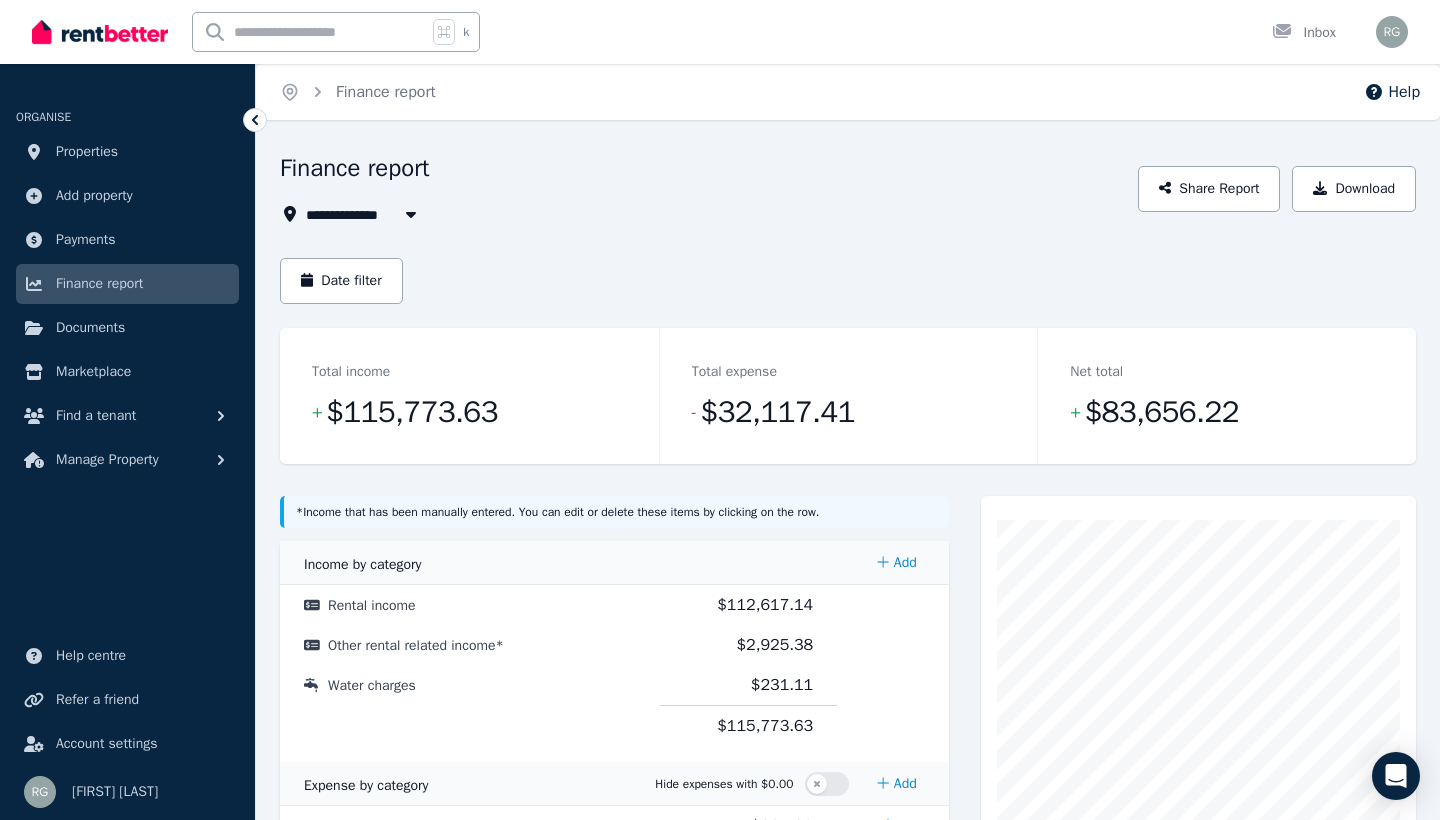 click 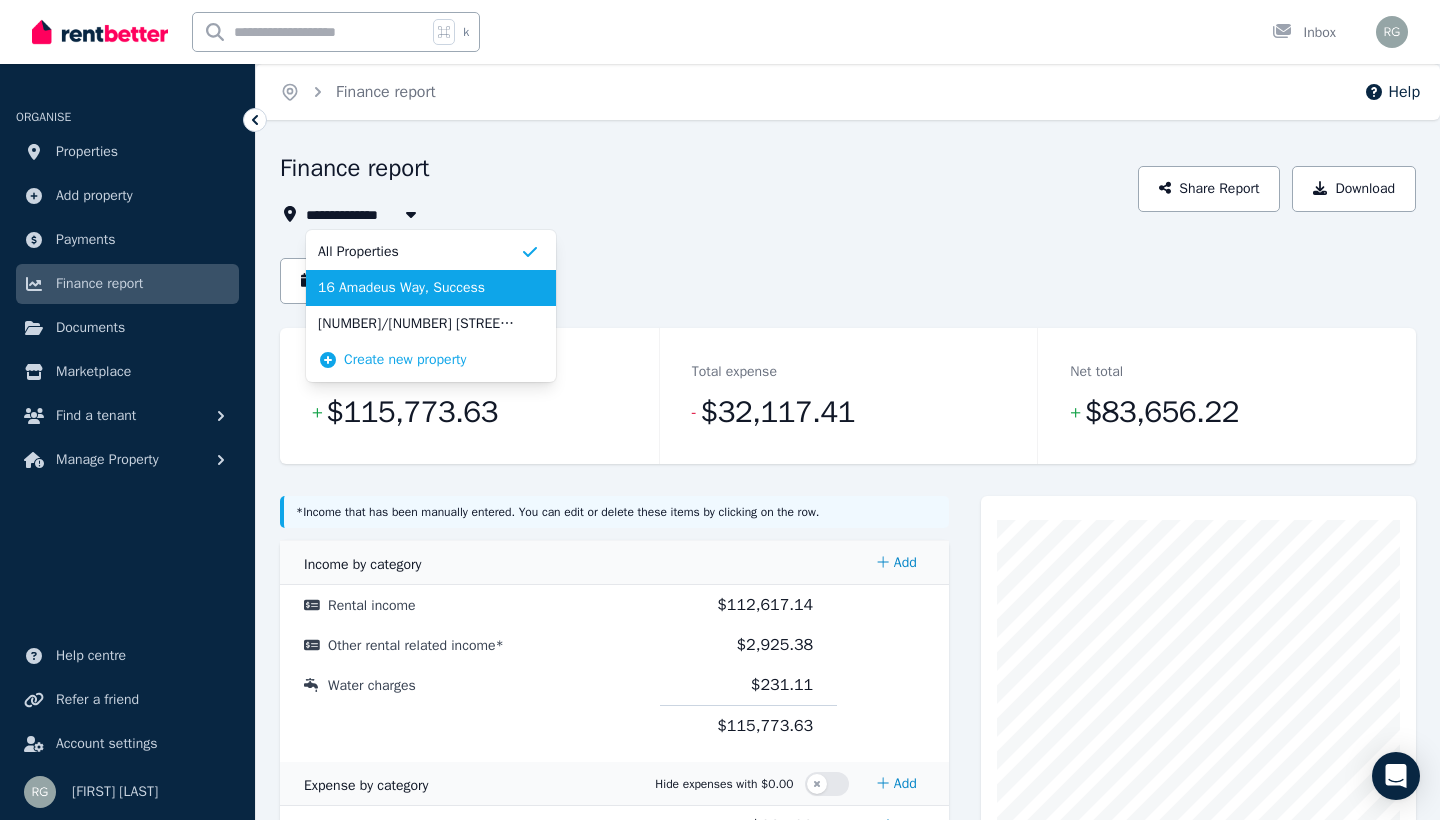 click on "16 Amadeus Way, Success" at bounding box center (431, 288) 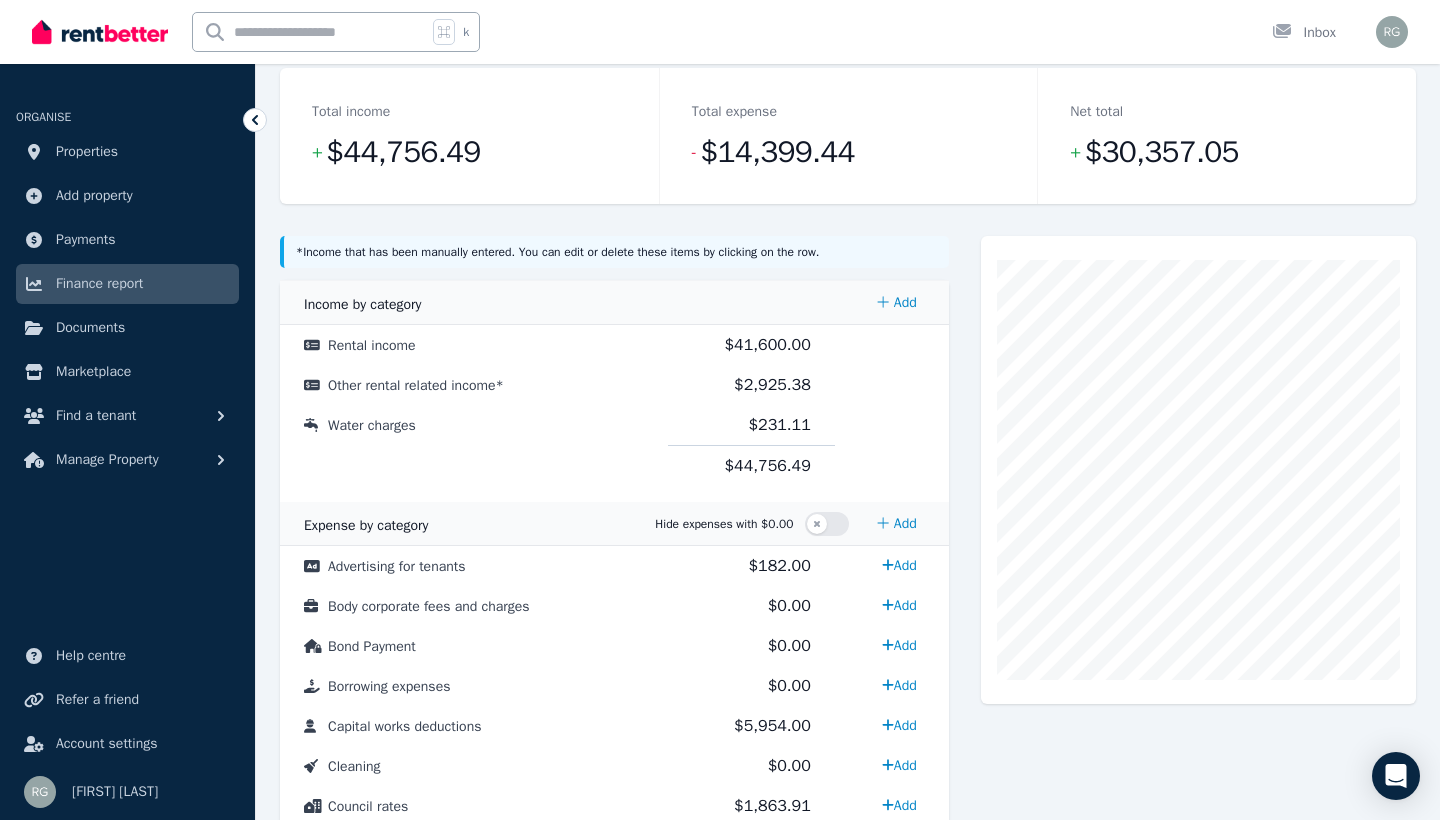 scroll, scrollTop: 262, scrollLeft: 0, axis: vertical 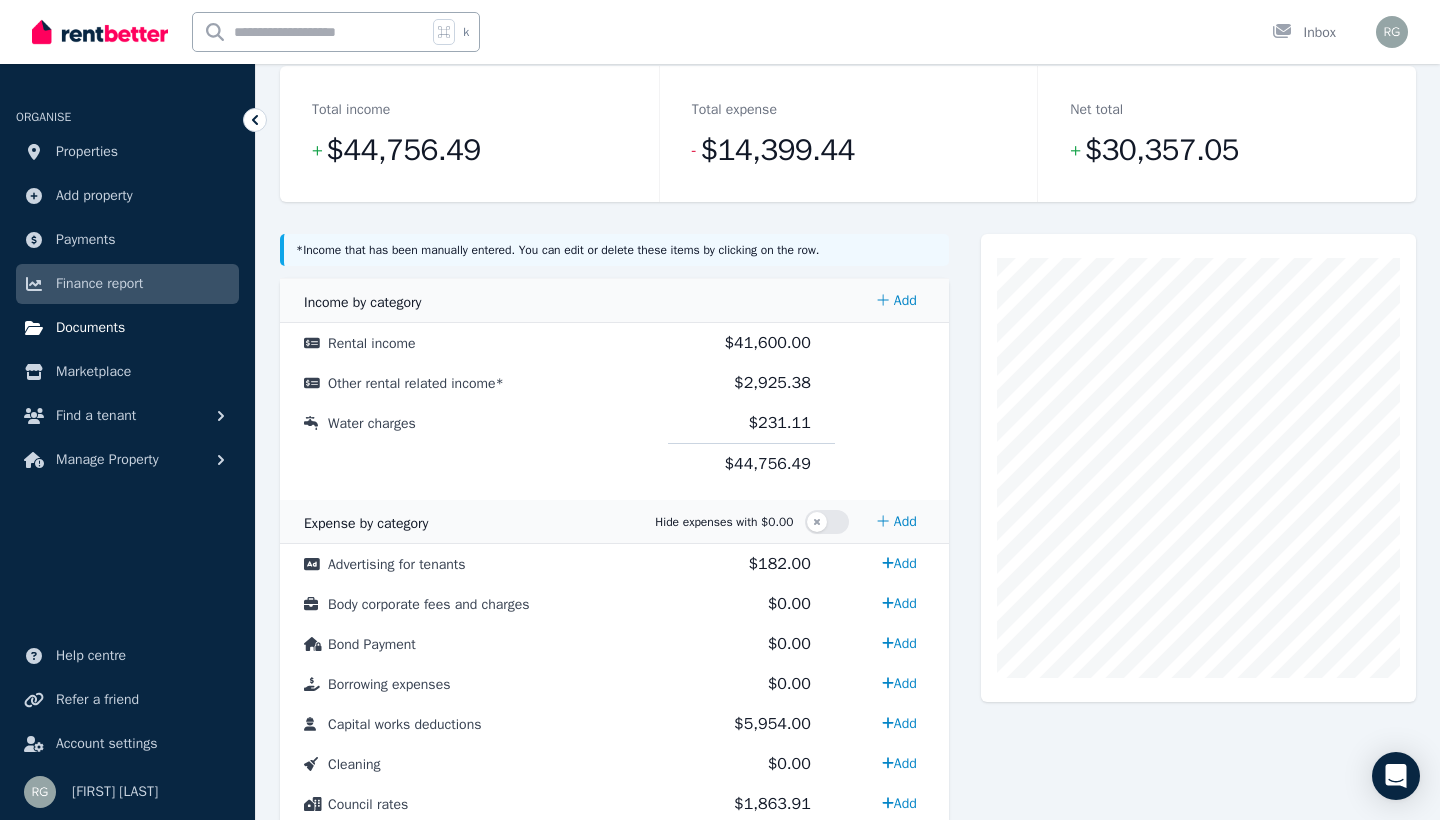 click on "Documents" at bounding box center (90, 328) 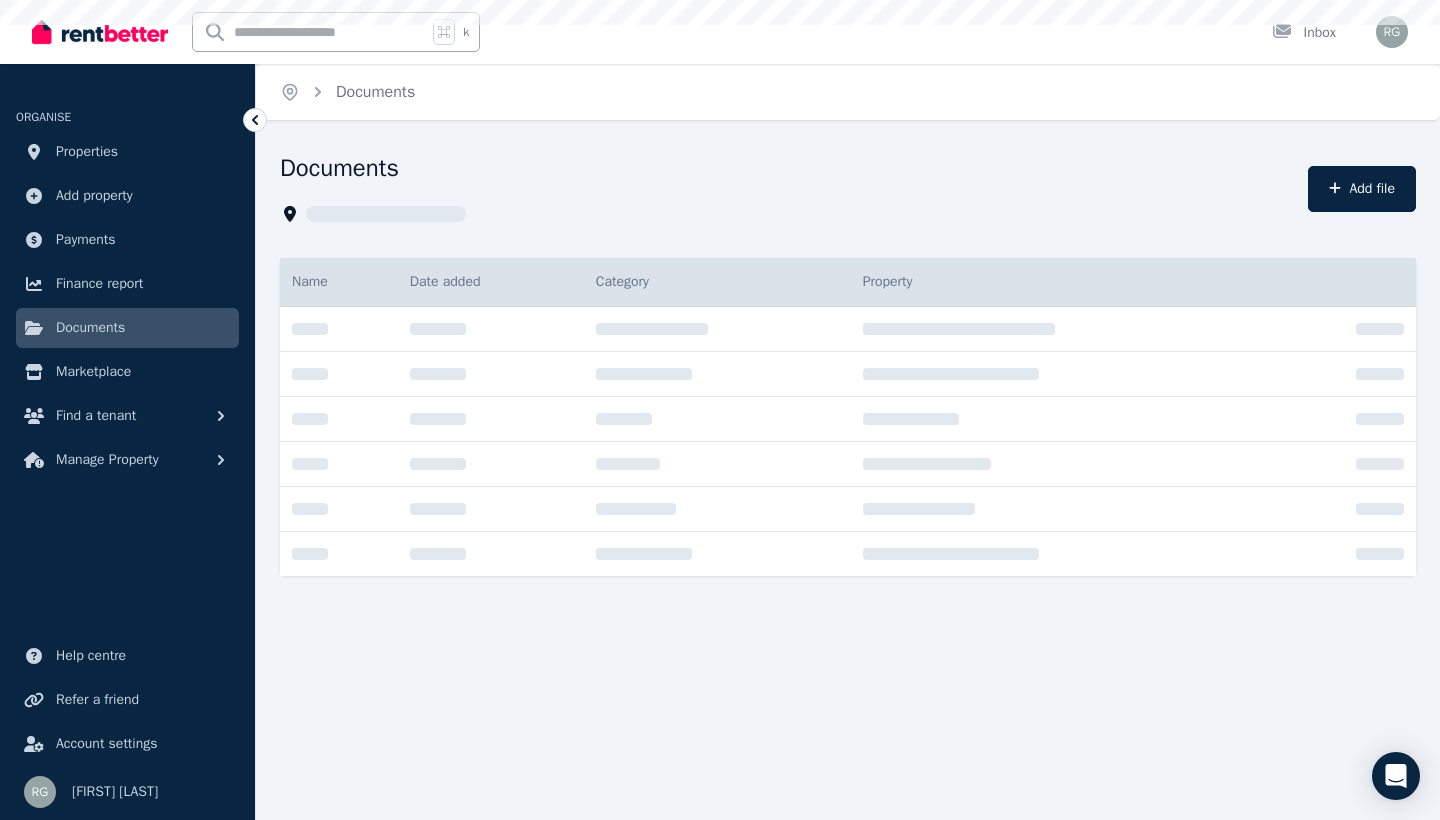 scroll, scrollTop: 0, scrollLeft: 0, axis: both 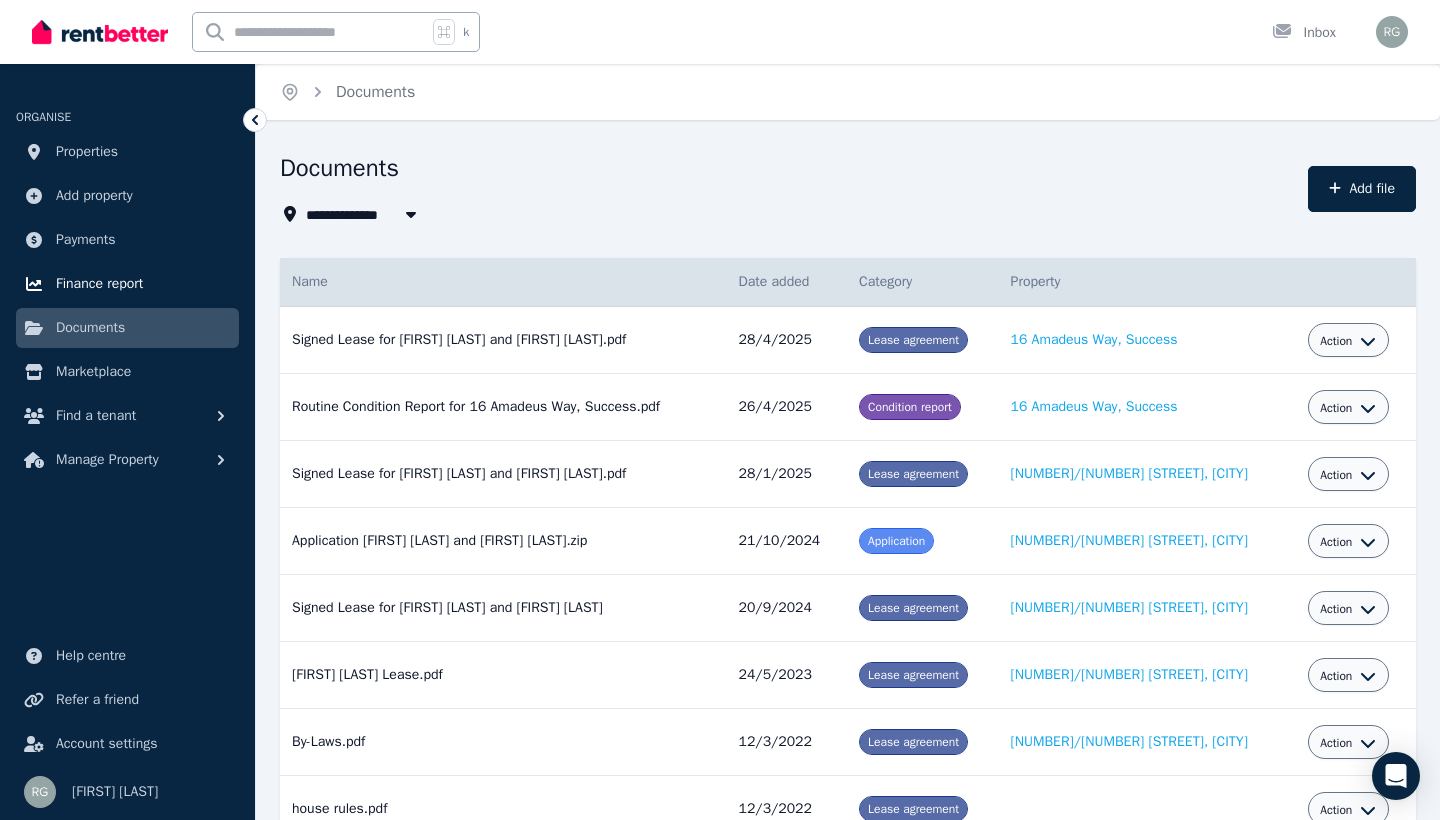 click on "Finance report" at bounding box center [99, 284] 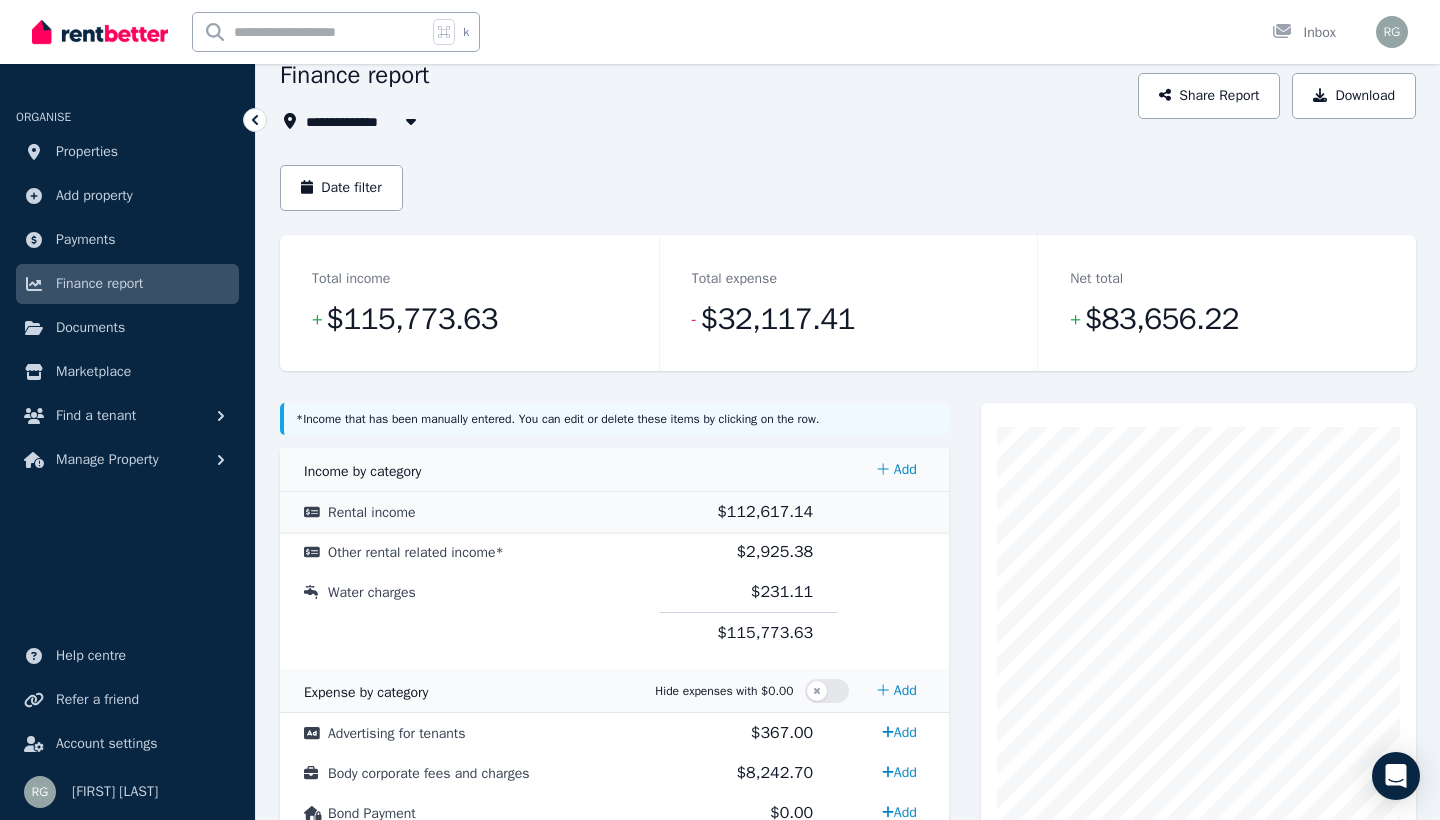 scroll, scrollTop: 98, scrollLeft: 0, axis: vertical 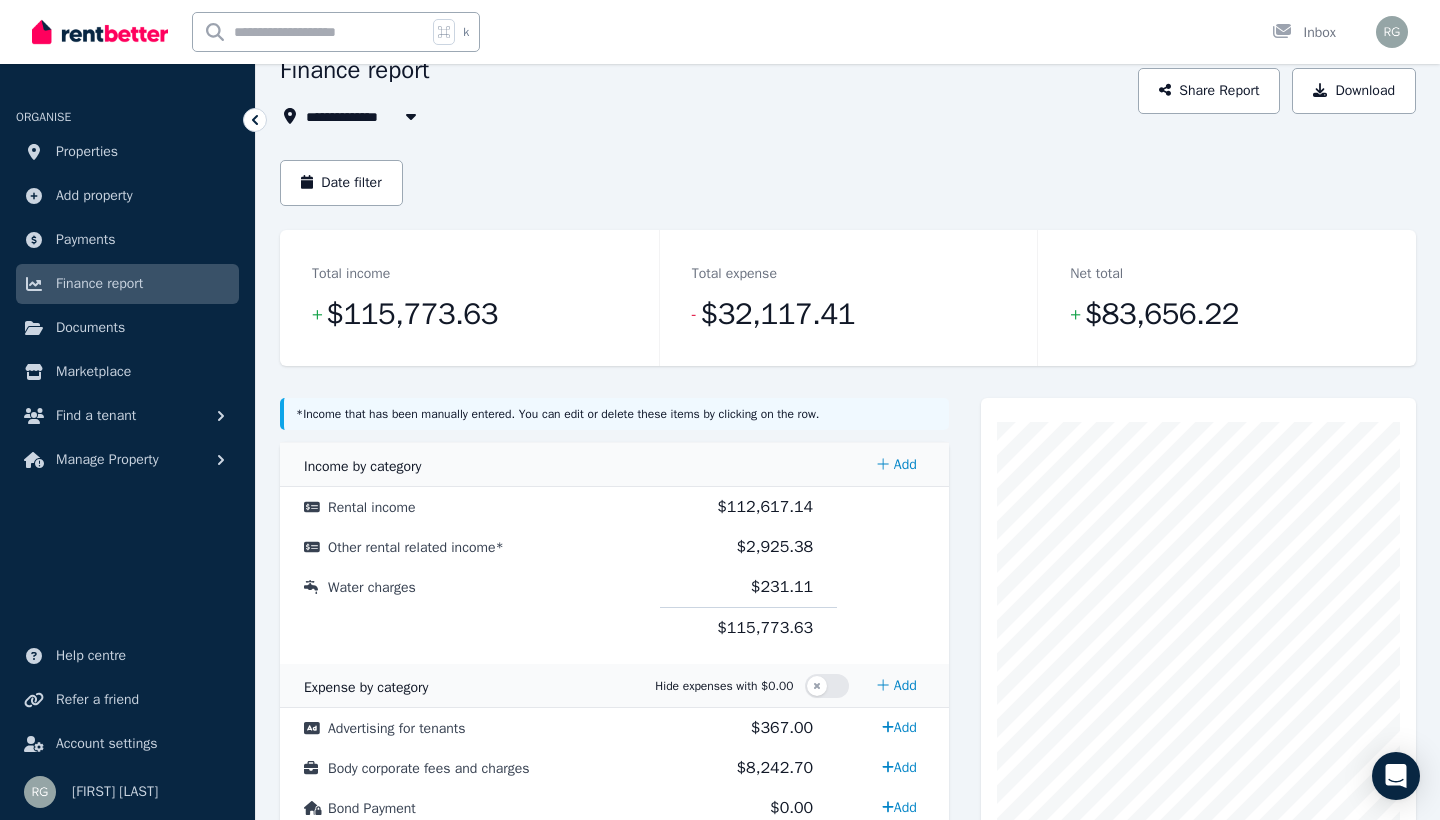 click at bounding box center [411, 116] 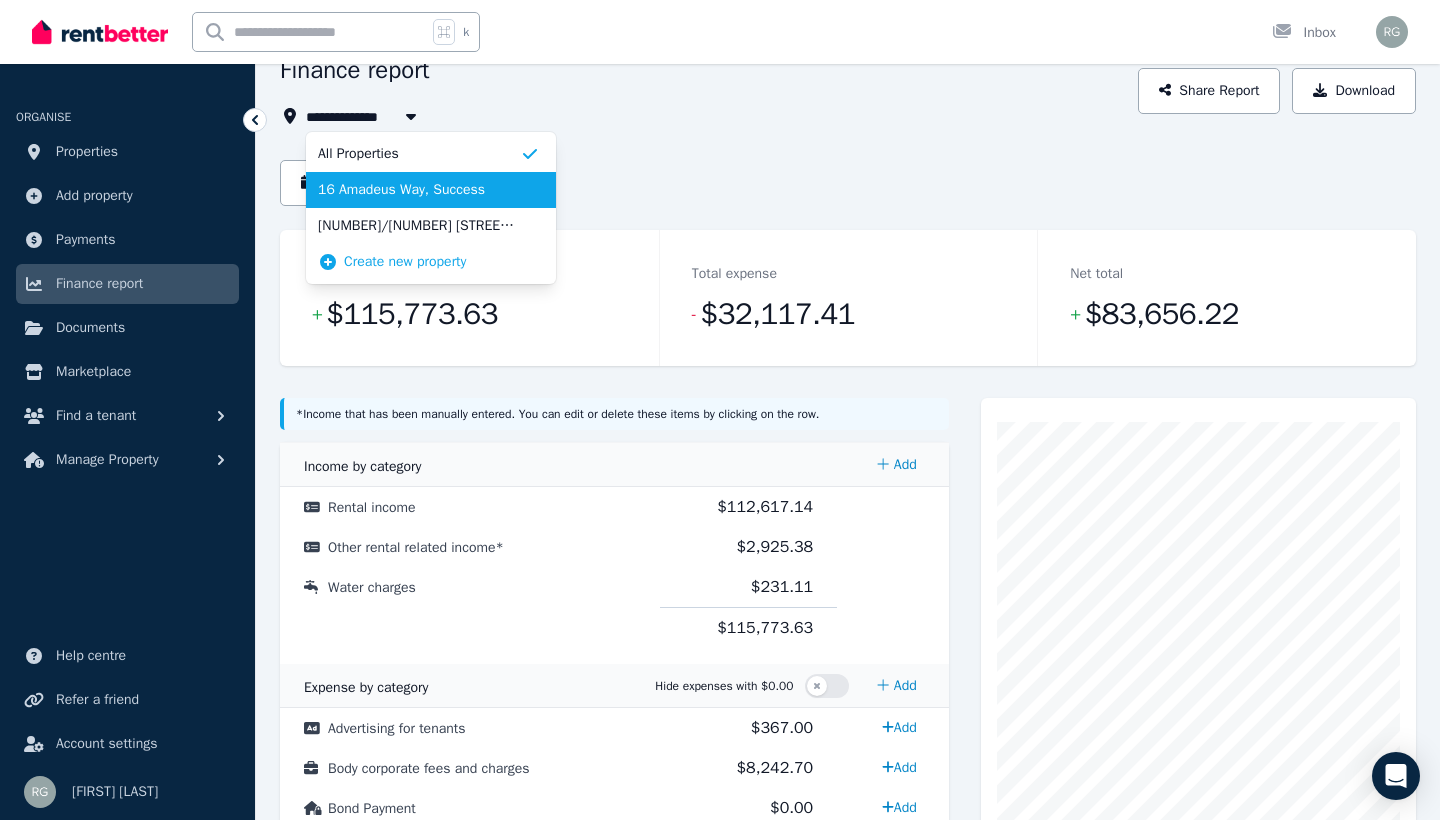 click on "16 Amadeus Way, Success" at bounding box center (419, 190) 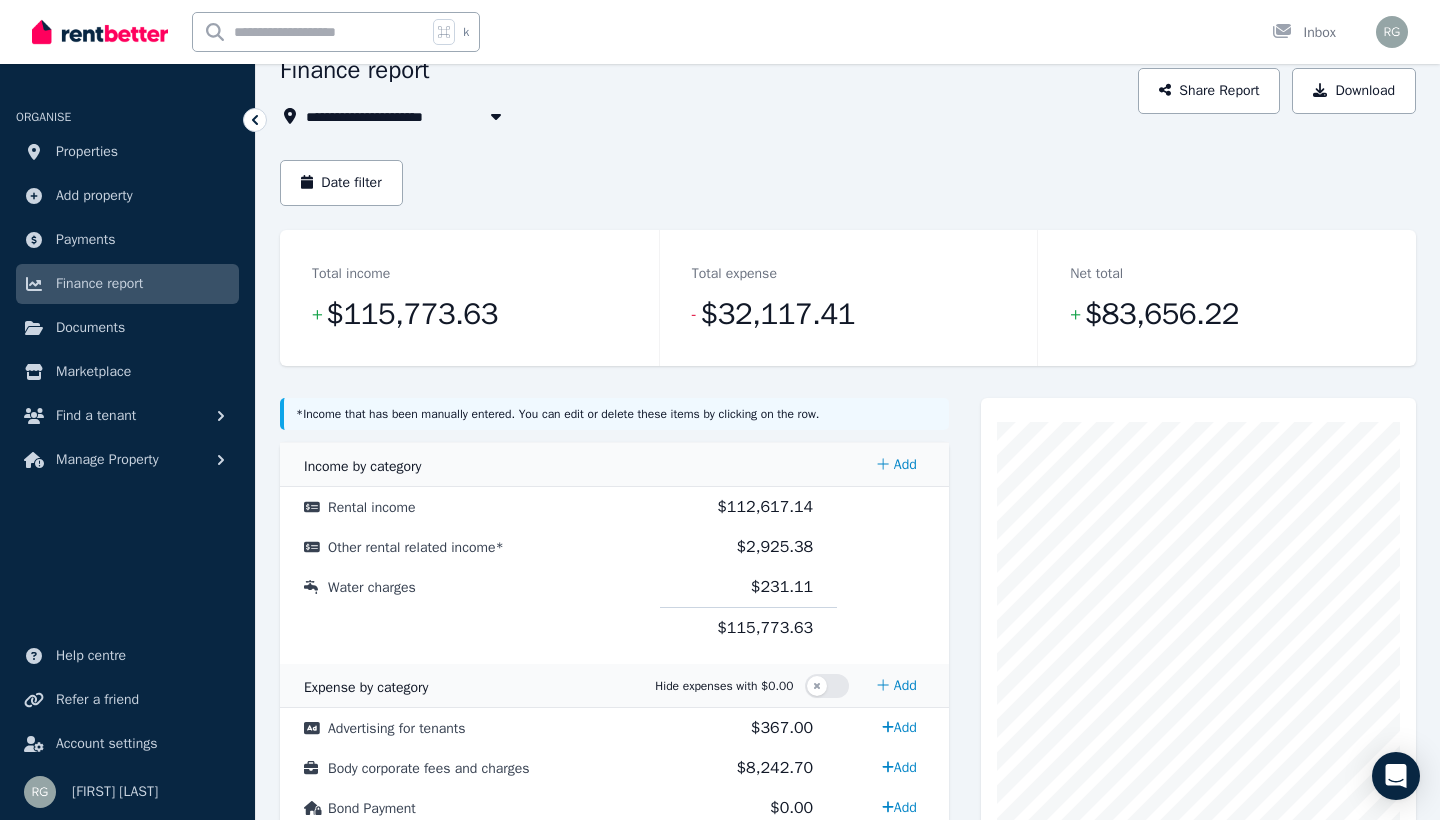 scroll, scrollTop: 0, scrollLeft: 0, axis: both 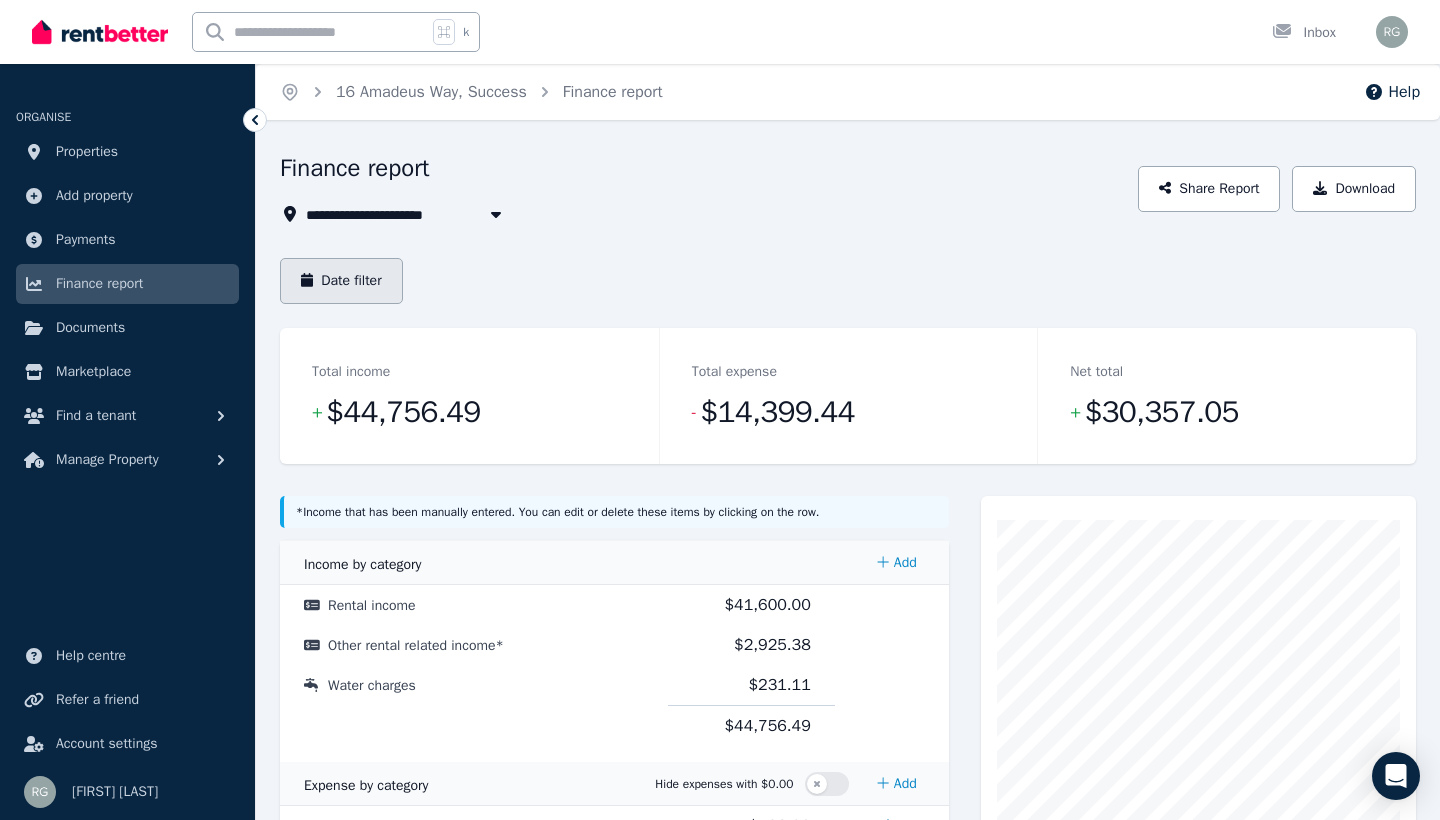 click on "Date filter" at bounding box center (341, 281) 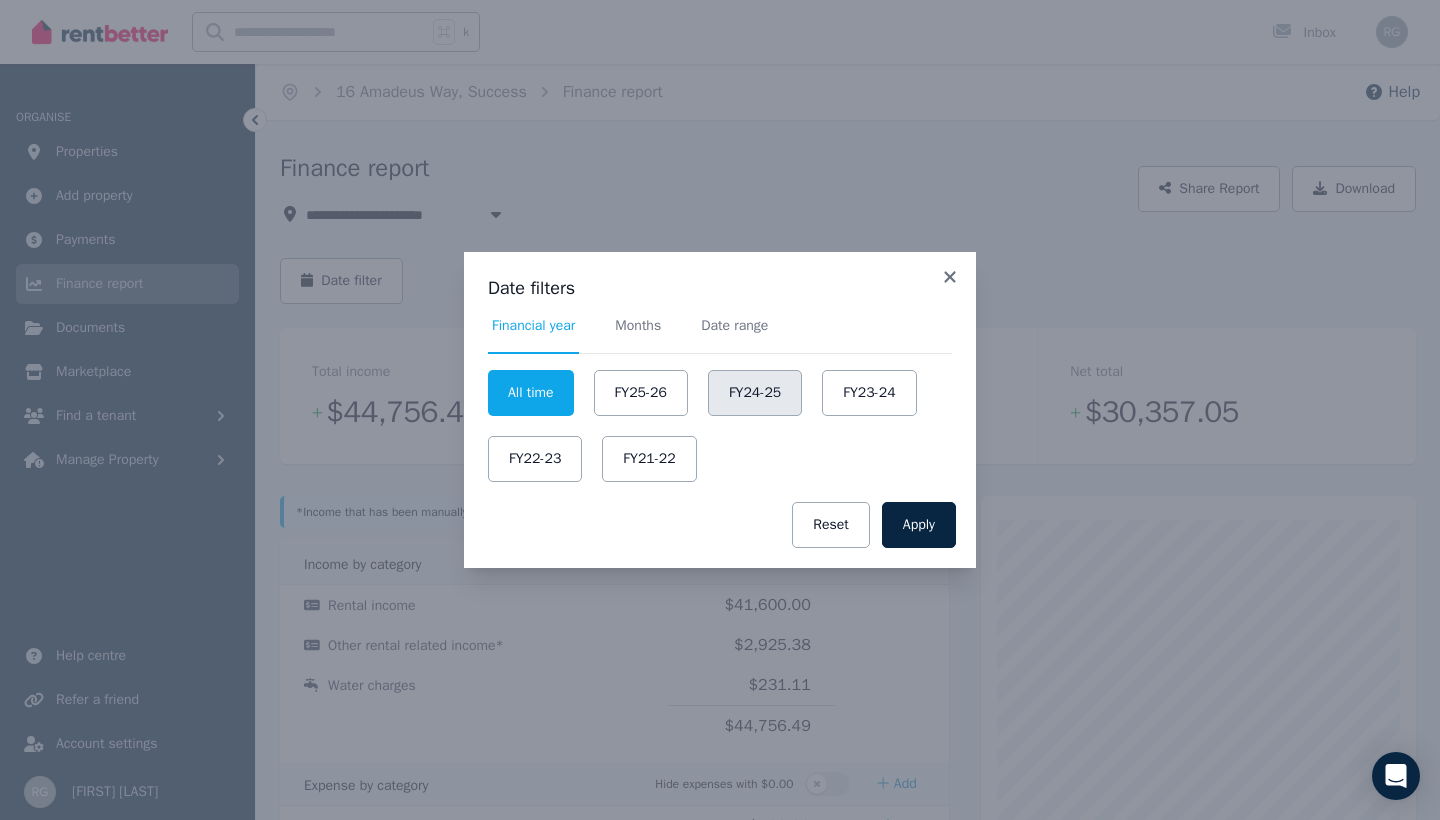 click on "FY24-25" at bounding box center (755, 393) 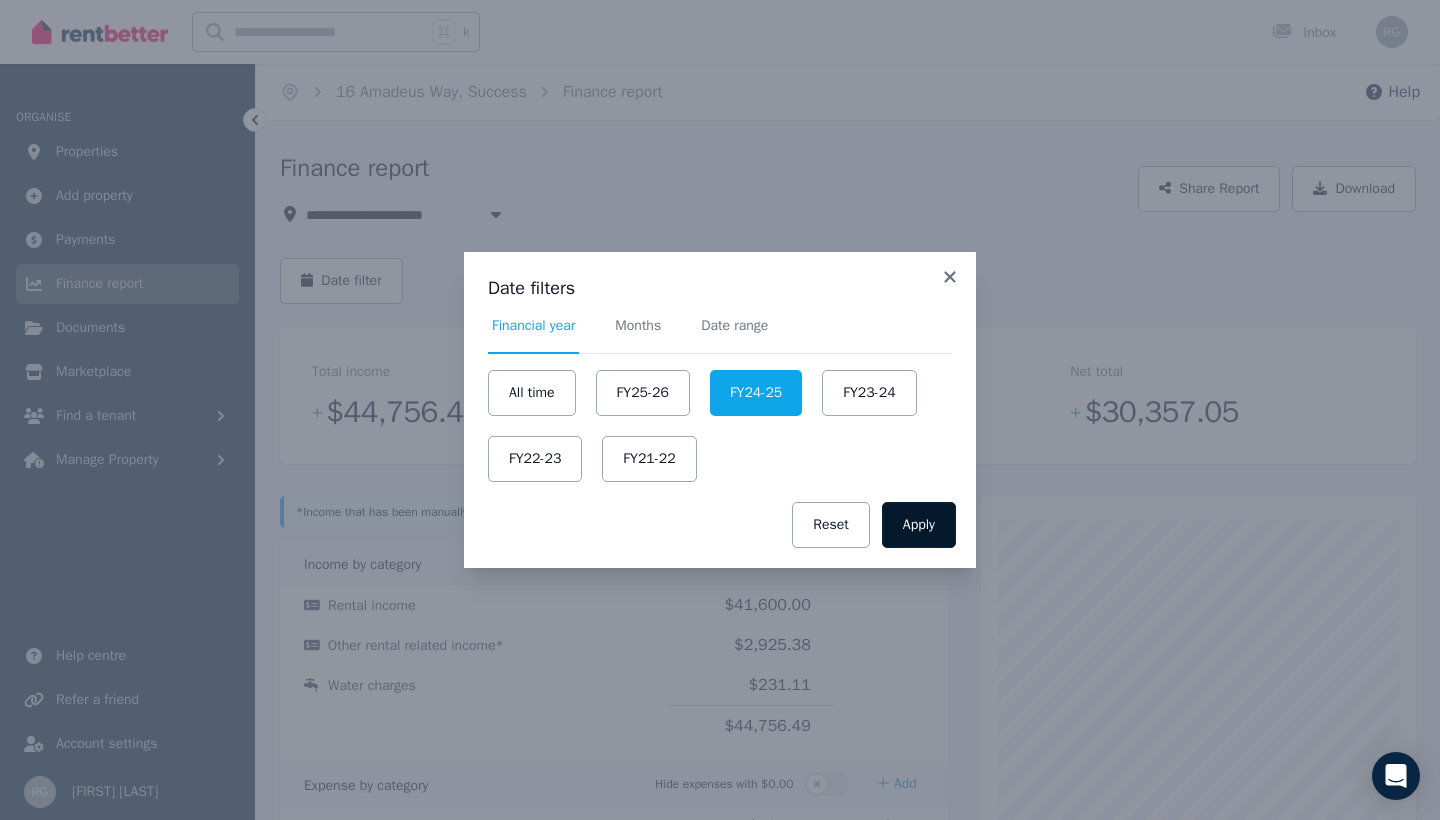 click on "Apply" at bounding box center (919, 525) 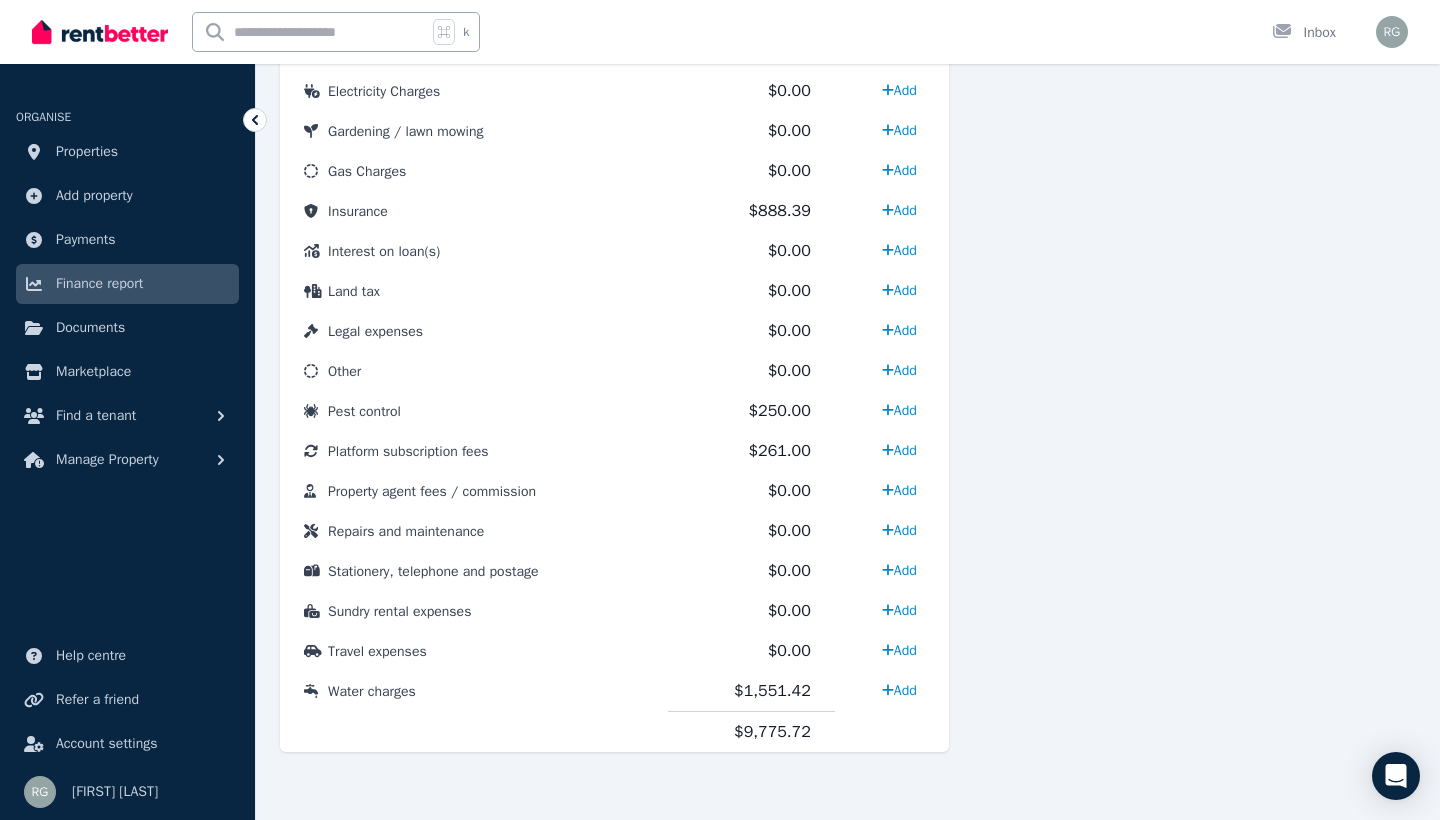 scroll, scrollTop: 1055, scrollLeft: 0, axis: vertical 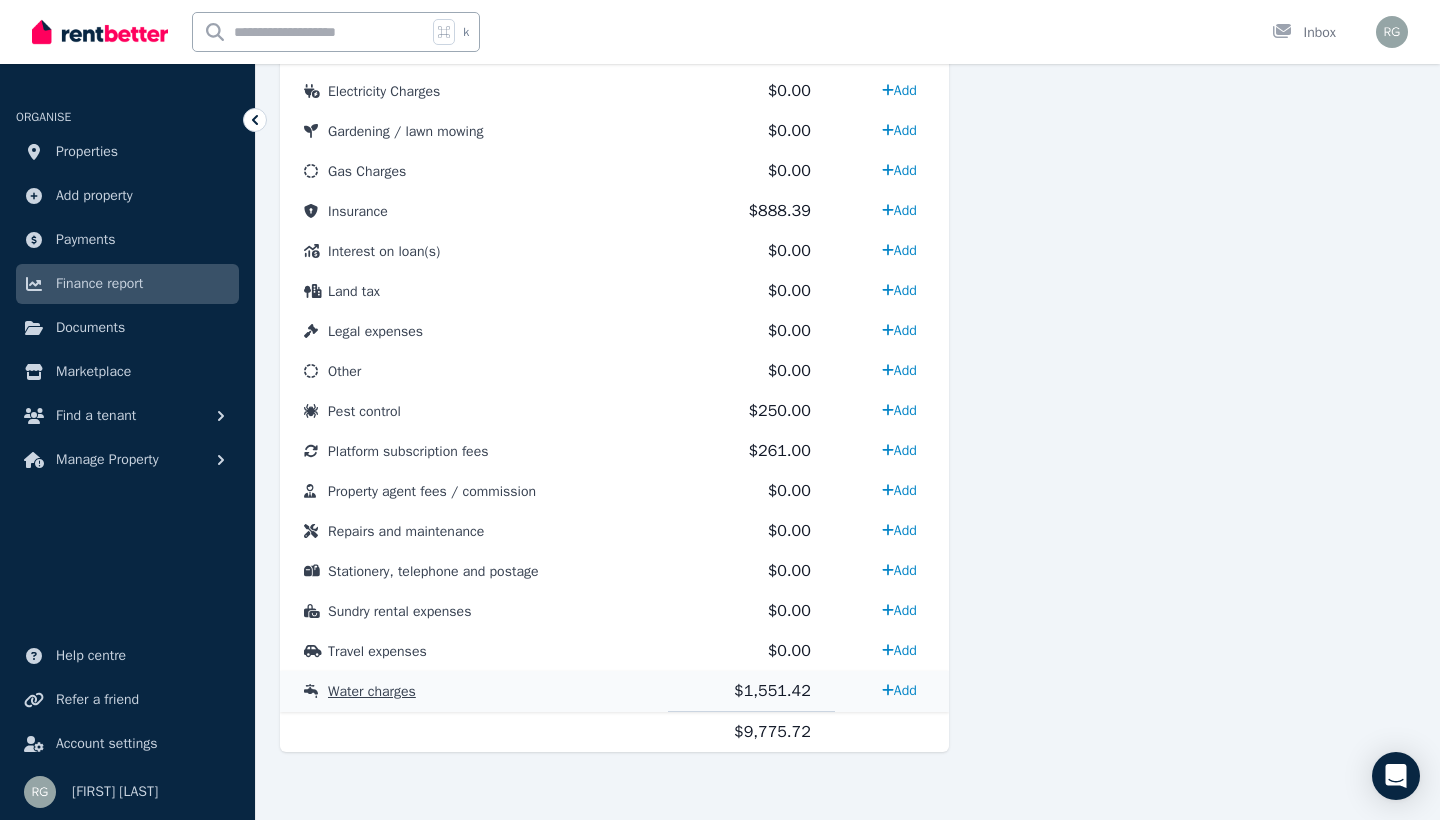click on "Water charges" at bounding box center (372, 691) 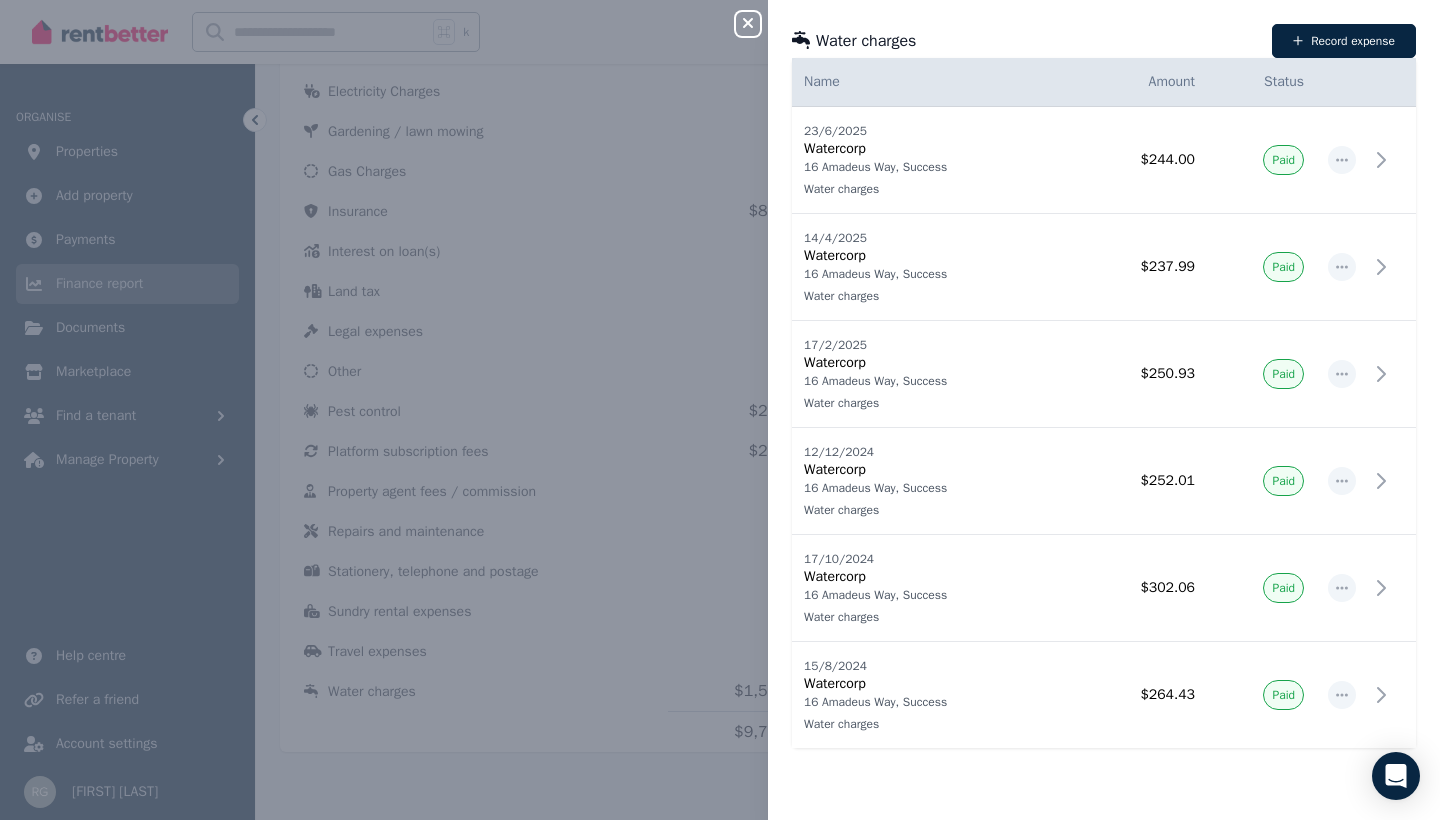click on "Close panel Water charges Record expense Date Name Address Category Amount Status 23/6/2025 23/6/2025 Watercorp 16 Amadeus Way, Success Water charges 16 Amadeus Way, Success Water charges $244.00 Paid 14/4/2025 14/4/2025 Watercorp 16 Amadeus Way, Success Water charges 16 Amadeus Way, Success Water charges $237.99 Paid 17/2/2025 17/2/2025 Watercorp 16 Amadeus Way, Success Water charges 16 Amadeus Way, Success Water charges $250.93 Paid 12/12/2024 12/12/2024 Watercorp 16 Amadeus Way, Success Water charges 16 Amadeus Way, Success Water charges $252.01 Paid 17/10/2024 17/10/2024 Watercorp 16 Amadeus Way, Success Water charges 16 Amadeus Way, Success Water charges $302.06 Paid 15/8/2024 15/8/2024 Watercorp 16 Amadeus Way, Success Water charges 16 Amadeus Way, Success Water charges $264.43 Paid" at bounding box center [720, 410] 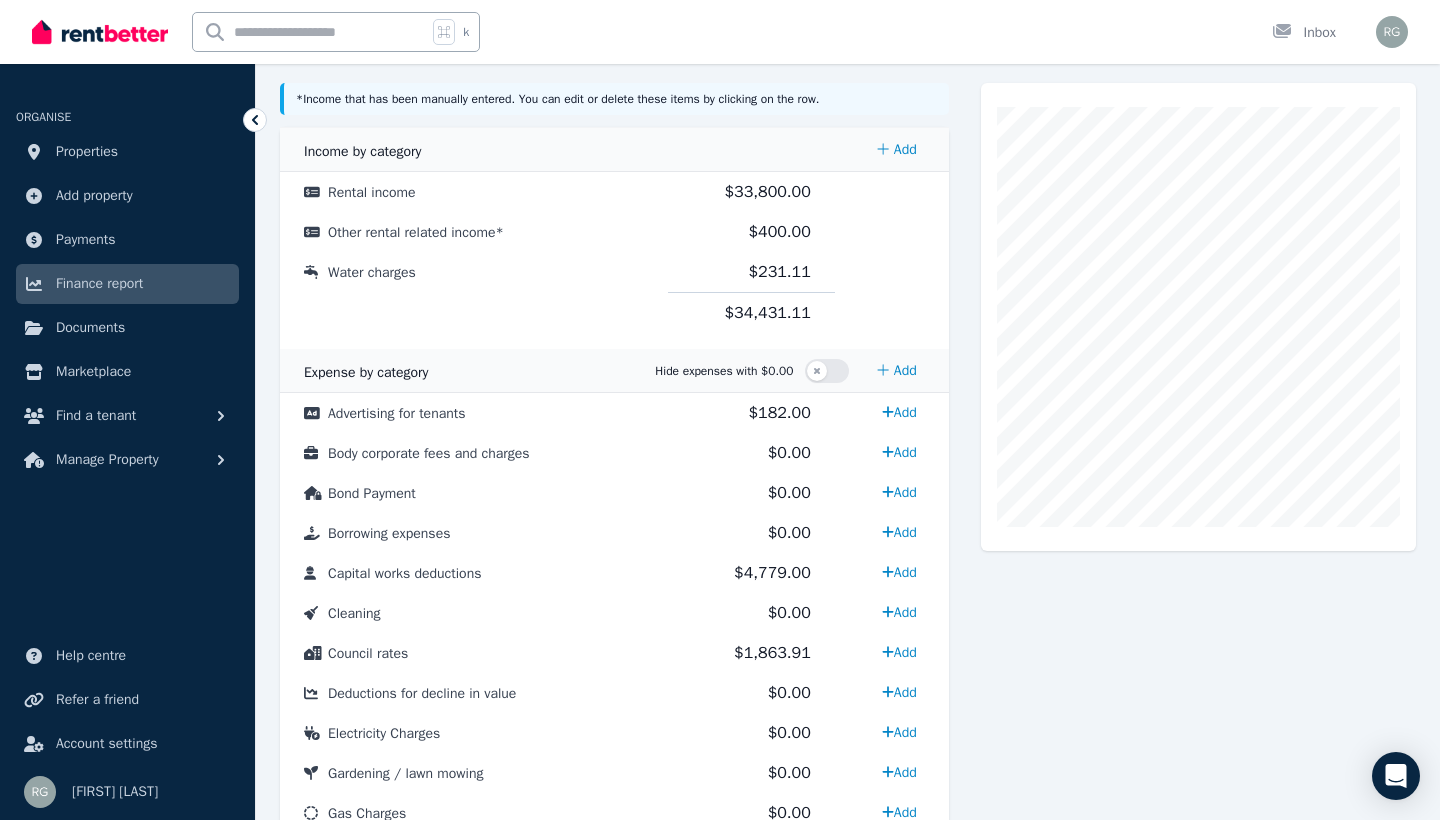 scroll, scrollTop: 416, scrollLeft: 0, axis: vertical 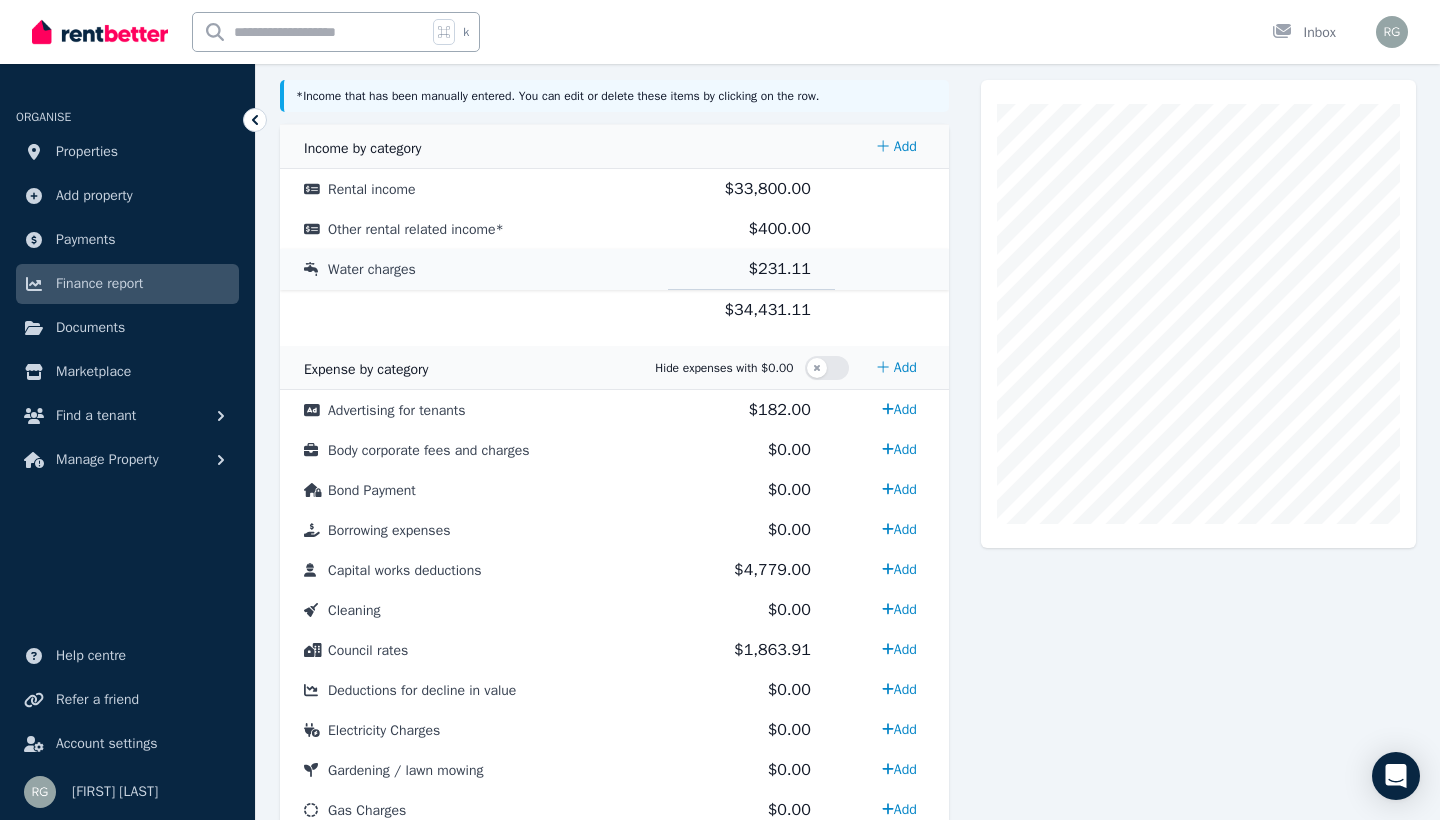 click on "Water charges" at bounding box center (372, 269) 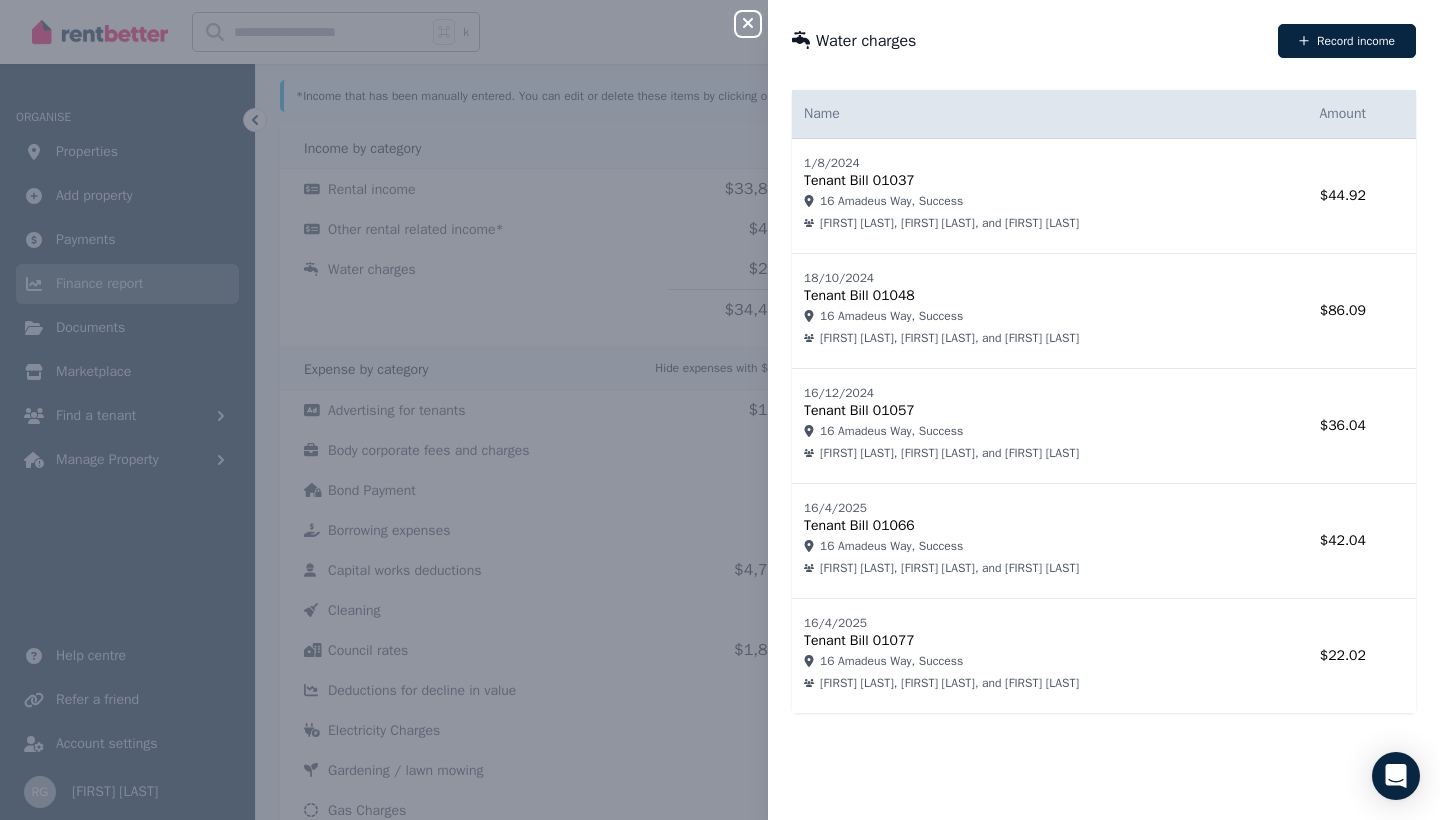 click on "Close panel Water charges Record income Name Amount 1/8/2024 Tenant Bill 01037 16 Amadeus Way, Success [FIRST] [LAST], [FIRST] [LAST], and [FIRST] [LAST] $44.92 18/10/2024 Tenant Bill 01048 16 Amadeus Way, Success [FIRST] [LAST], [FIRST] [LAST], and [FIRST] [LAST] $86.09 16/12/2024 Tenant Bill 01057 16 Amadeus Way, Success [FIRST] [LAST], [FIRST] [LAST], and [FIRST] [LAST] $36.04 16/4/2025 Tenant Bill 01066 16 Amadeus Way, Success [FIRST] [LAST], [FIRST] [LAST], and [FIRST] [LAST] $42.04 16/4/2025 Tenant Bill 01077 16 Amadeus Way, Success [FIRST] [LAST], [FIRST] [LAST], and [FIRST] [LAST] $22.02" at bounding box center (720, 410) 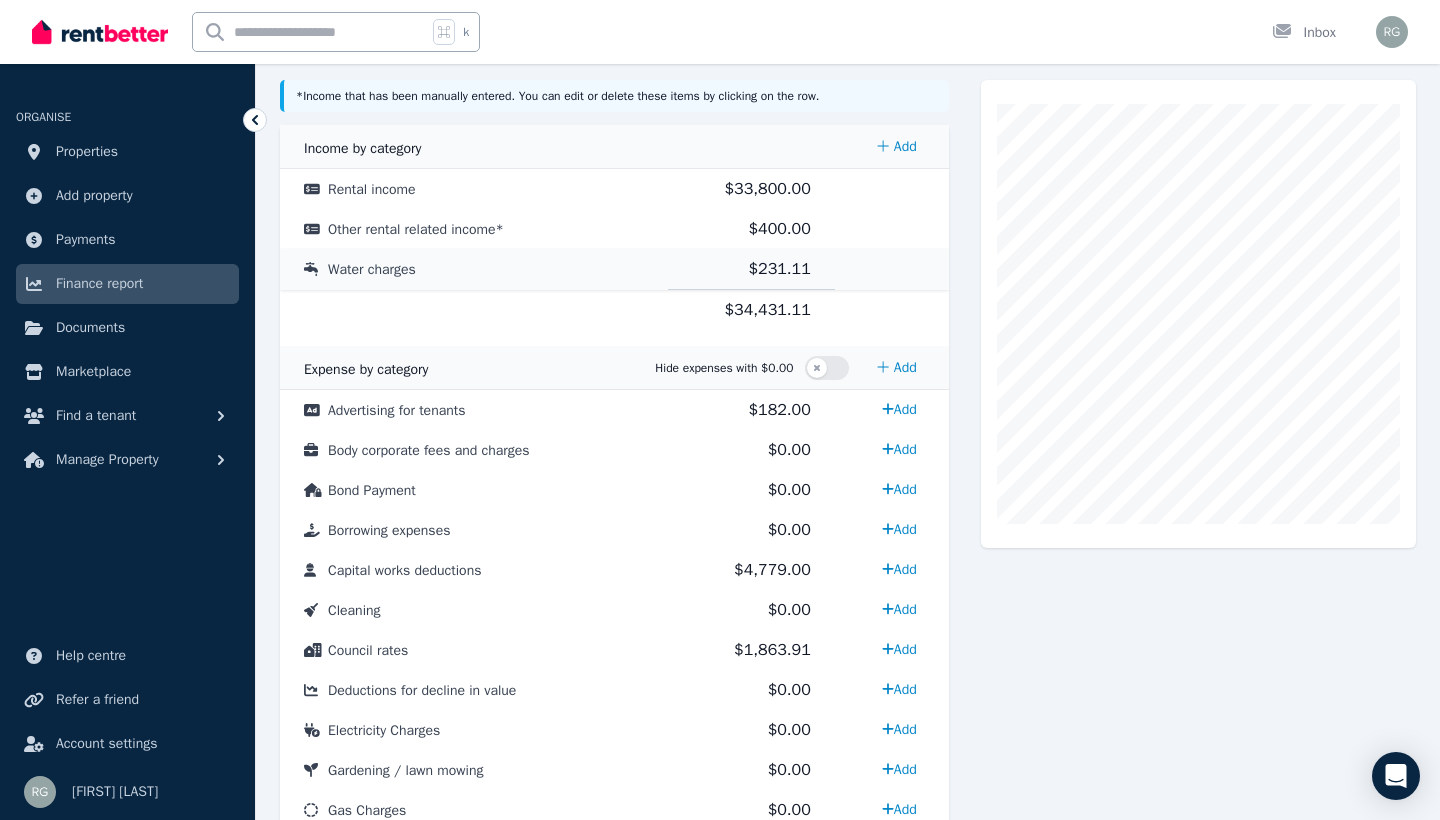 click on "Water charges" at bounding box center (372, 269) 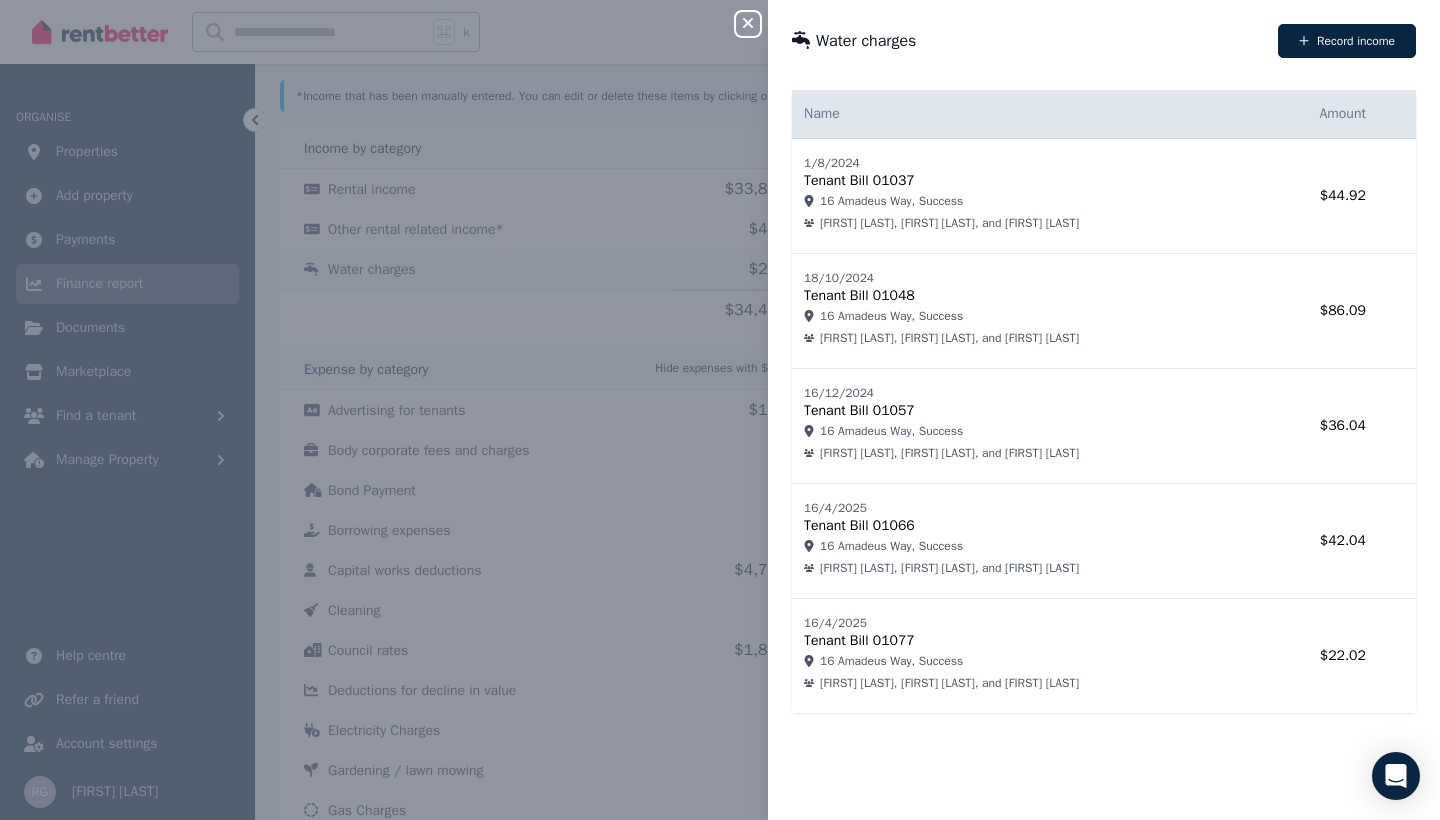 click on "Close panel Water charges Record income Name Amount 1/8/2024 Tenant Bill 01037 16 Amadeus Way, Success [FIRST] [LAST], [FIRST] [LAST], and [FIRST] [LAST] $44.92 18/10/2024 Tenant Bill 01048 16 Amadeus Way, Success [FIRST] [LAST], [FIRST] [LAST], and [FIRST] [LAST] $86.09 16/12/2024 Tenant Bill 01057 16 Amadeus Way, Success [FIRST] [LAST], [FIRST] [LAST], and [FIRST] [LAST] $36.04 16/4/2025 Tenant Bill 01066 16 Amadeus Way, Success [FIRST] [LAST], [FIRST] [LAST], and [FIRST] [LAST] $42.04 16/4/2025 Tenant Bill 01077 16 Amadeus Way, Success [FIRST] [LAST], [FIRST] [LAST], and [FIRST] [LAST] $22.02" at bounding box center [720, 410] 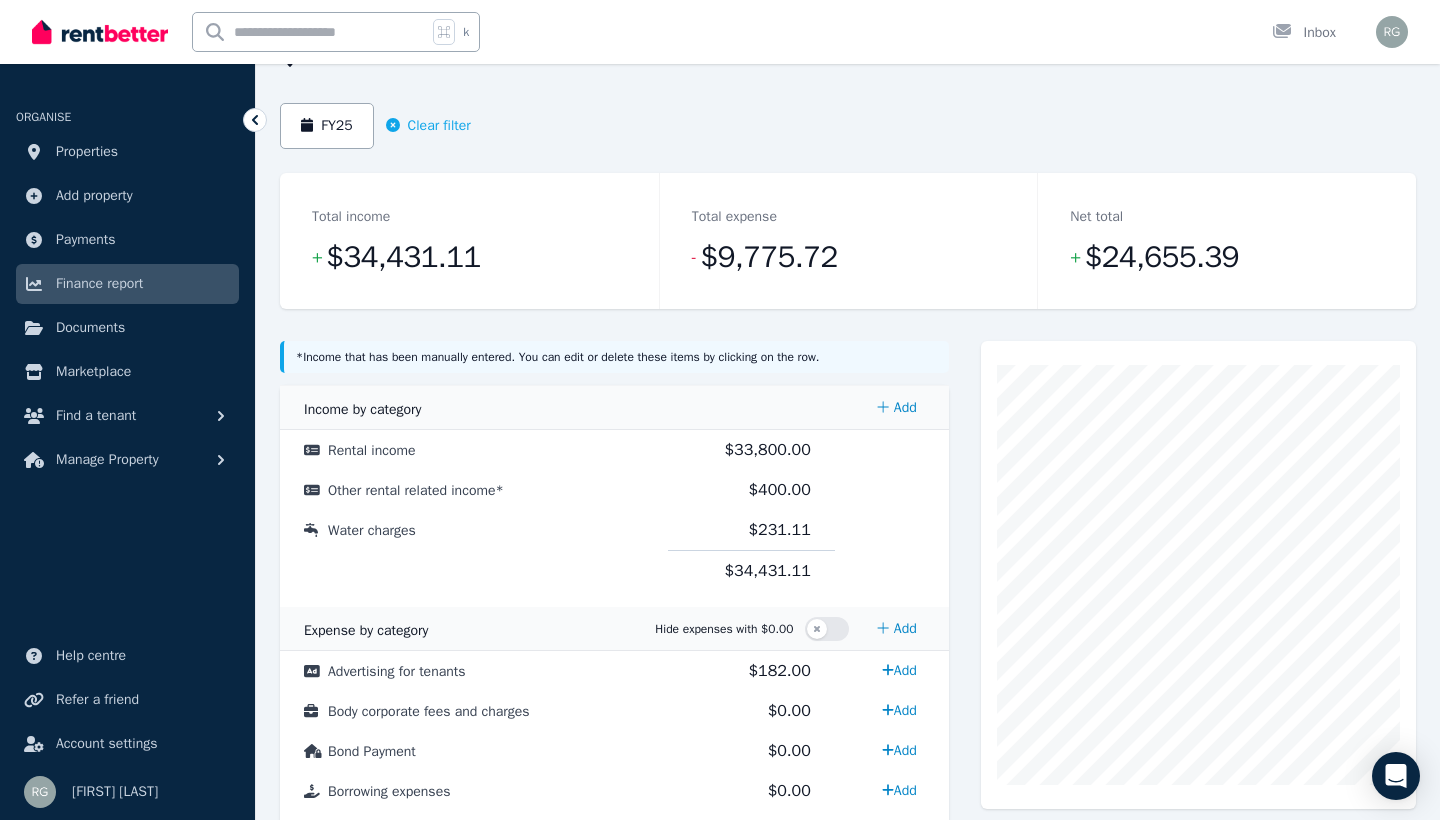 scroll, scrollTop: 154, scrollLeft: 0, axis: vertical 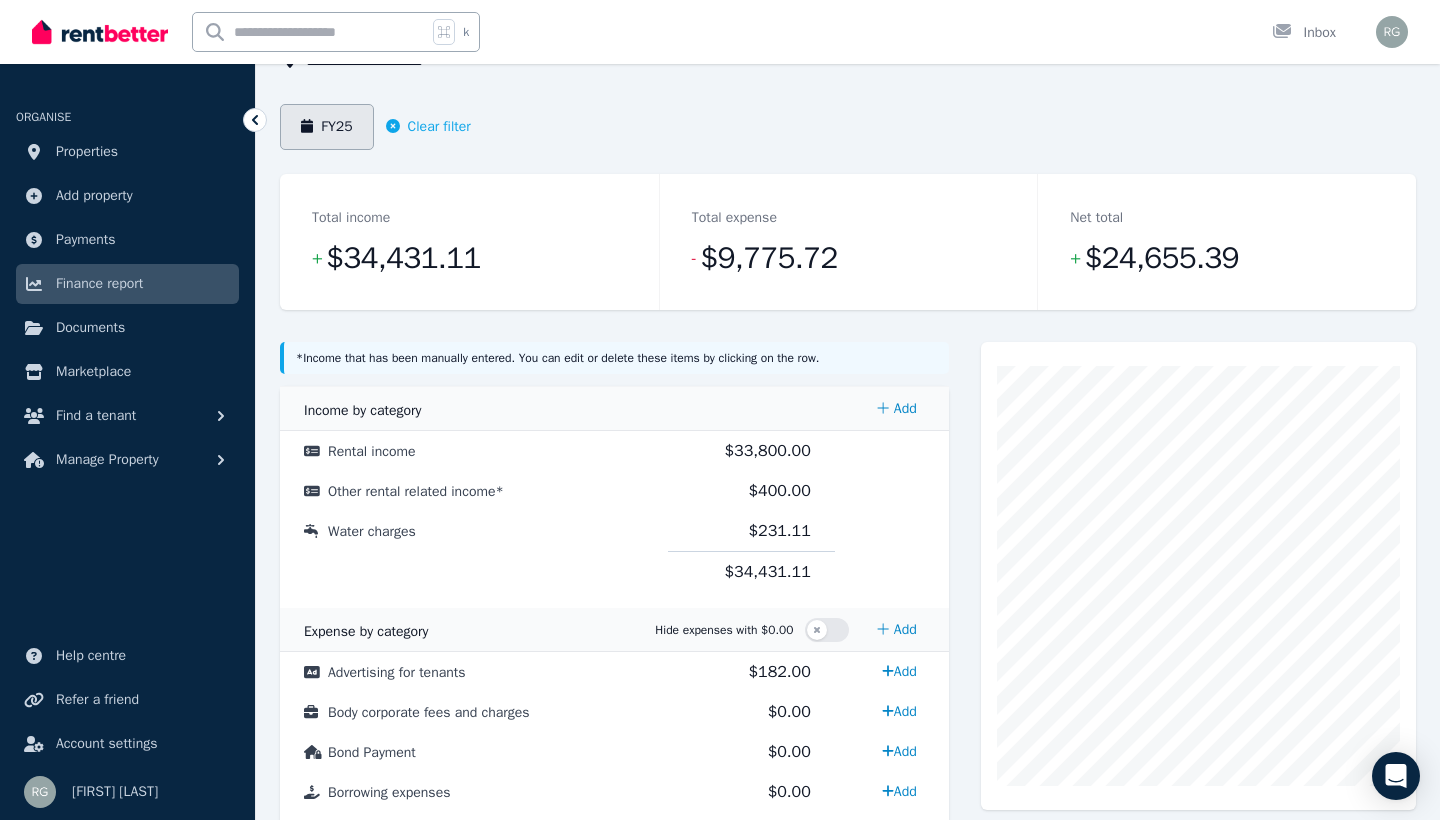 click on "FY25" at bounding box center [327, 127] 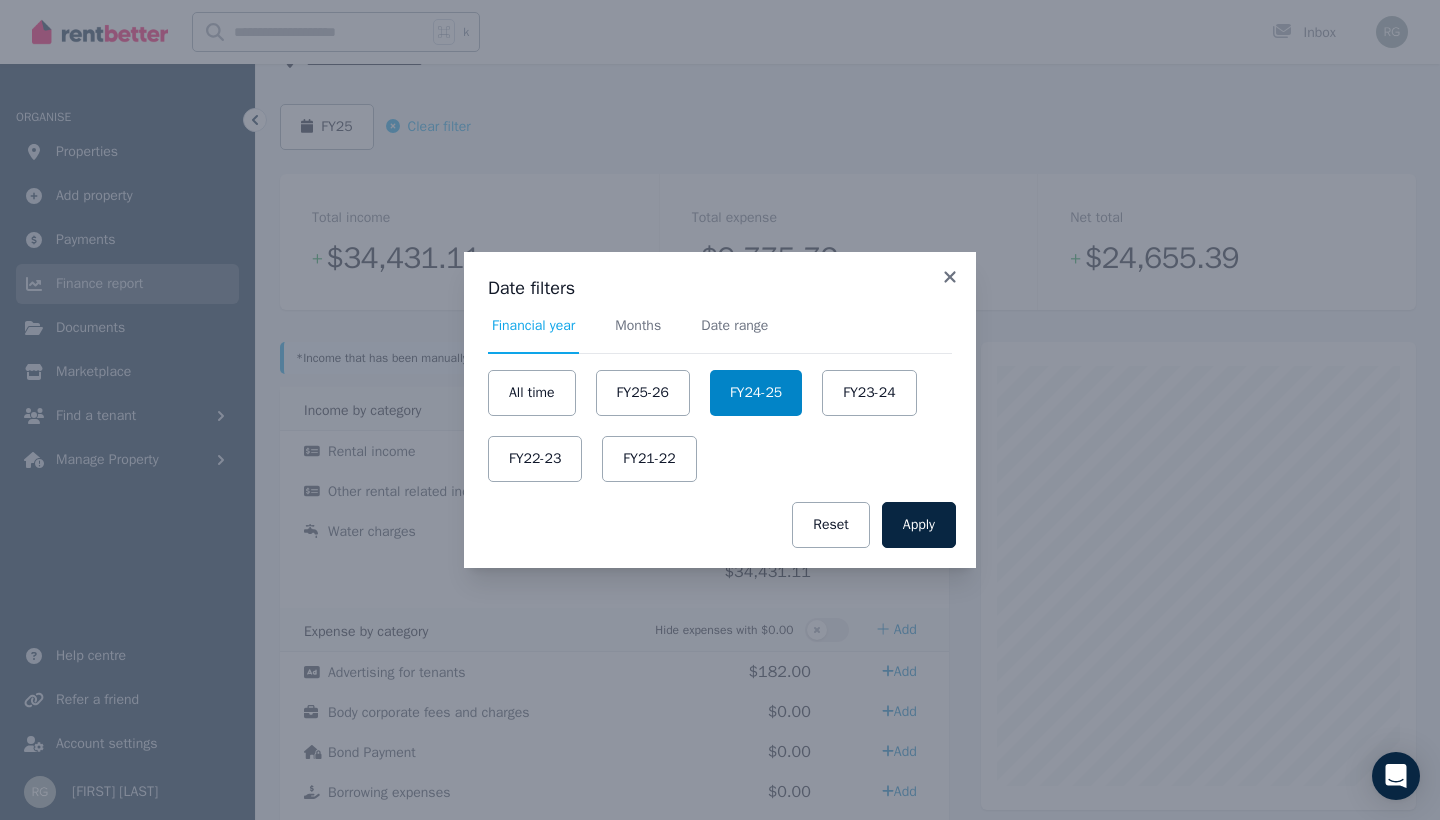 click on "FY24-25" at bounding box center [756, 393] 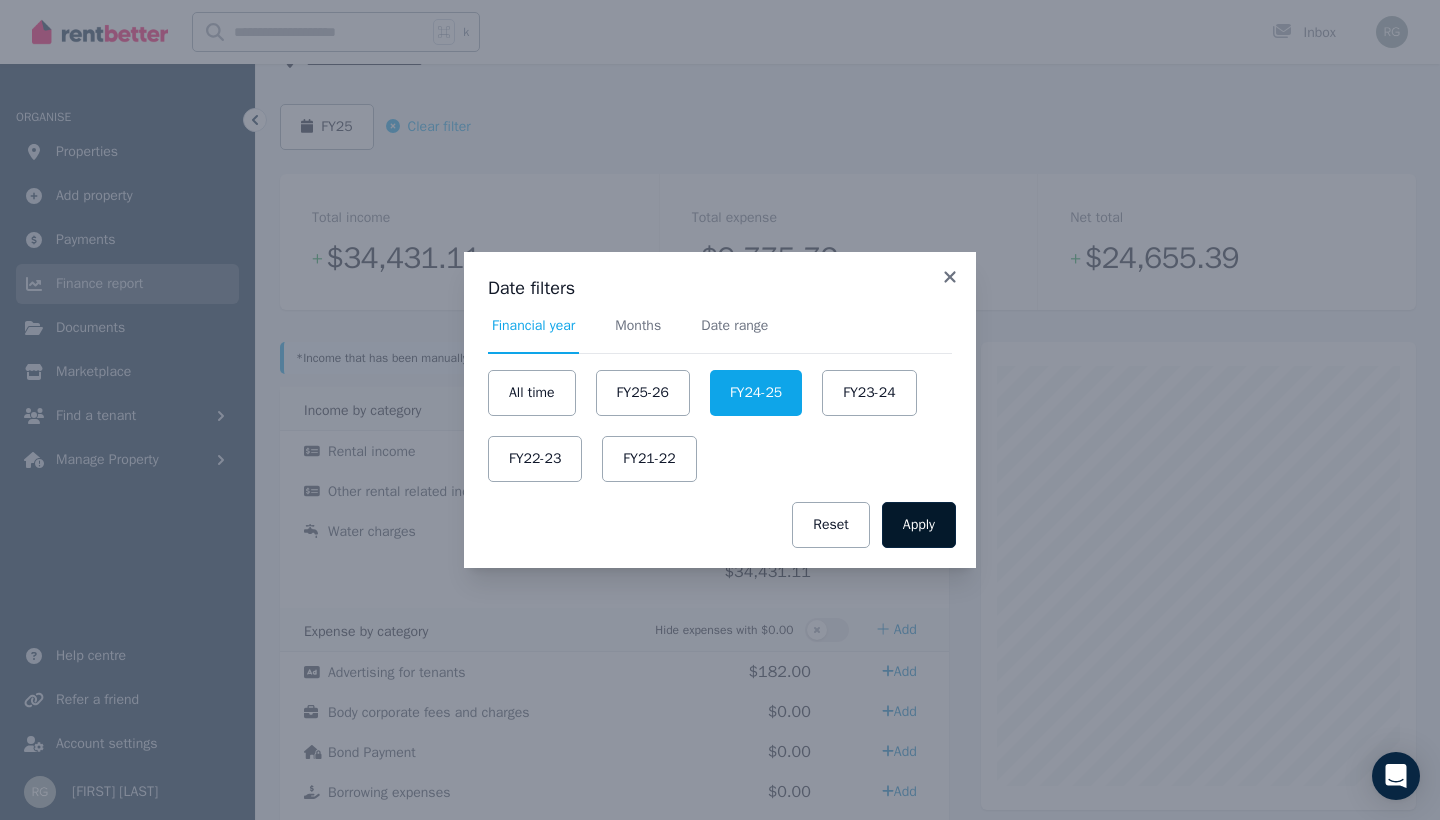 click on "Apply" at bounding box center [919, 525] 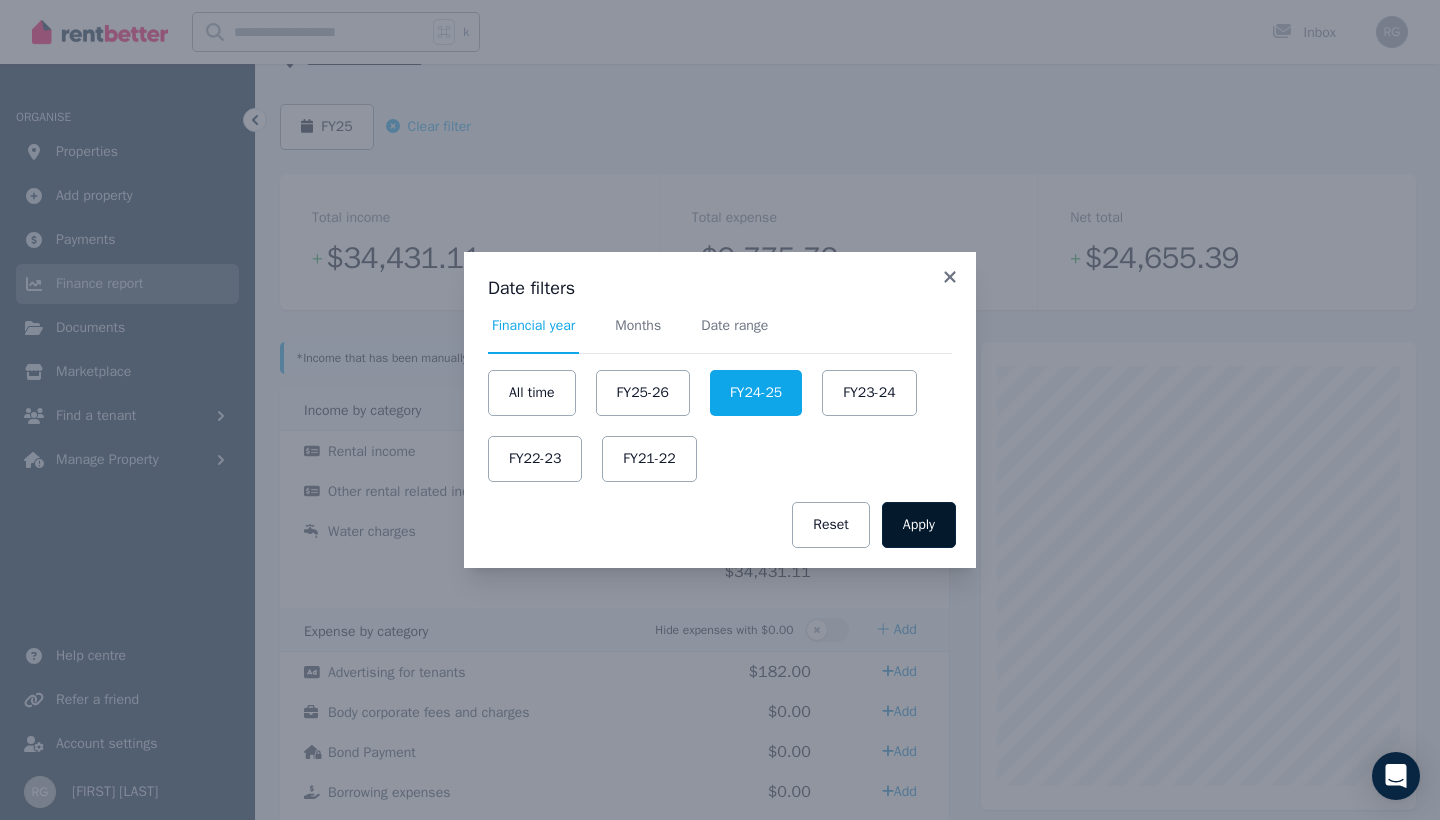 scroll, scrollTop: 0, scrollLeft: 0, axis: both 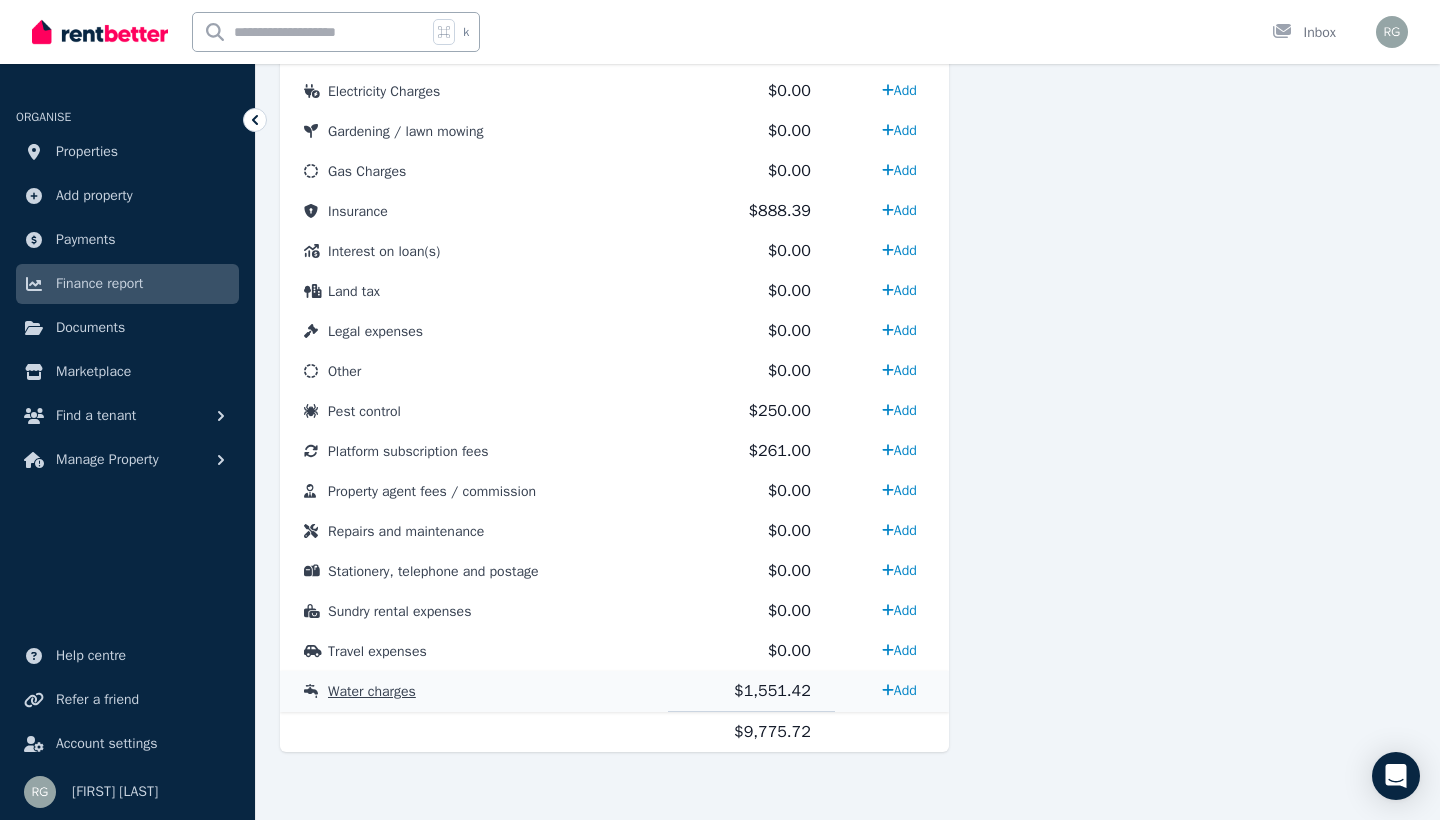 click on "Water charges" at bounding box center (474, 691) 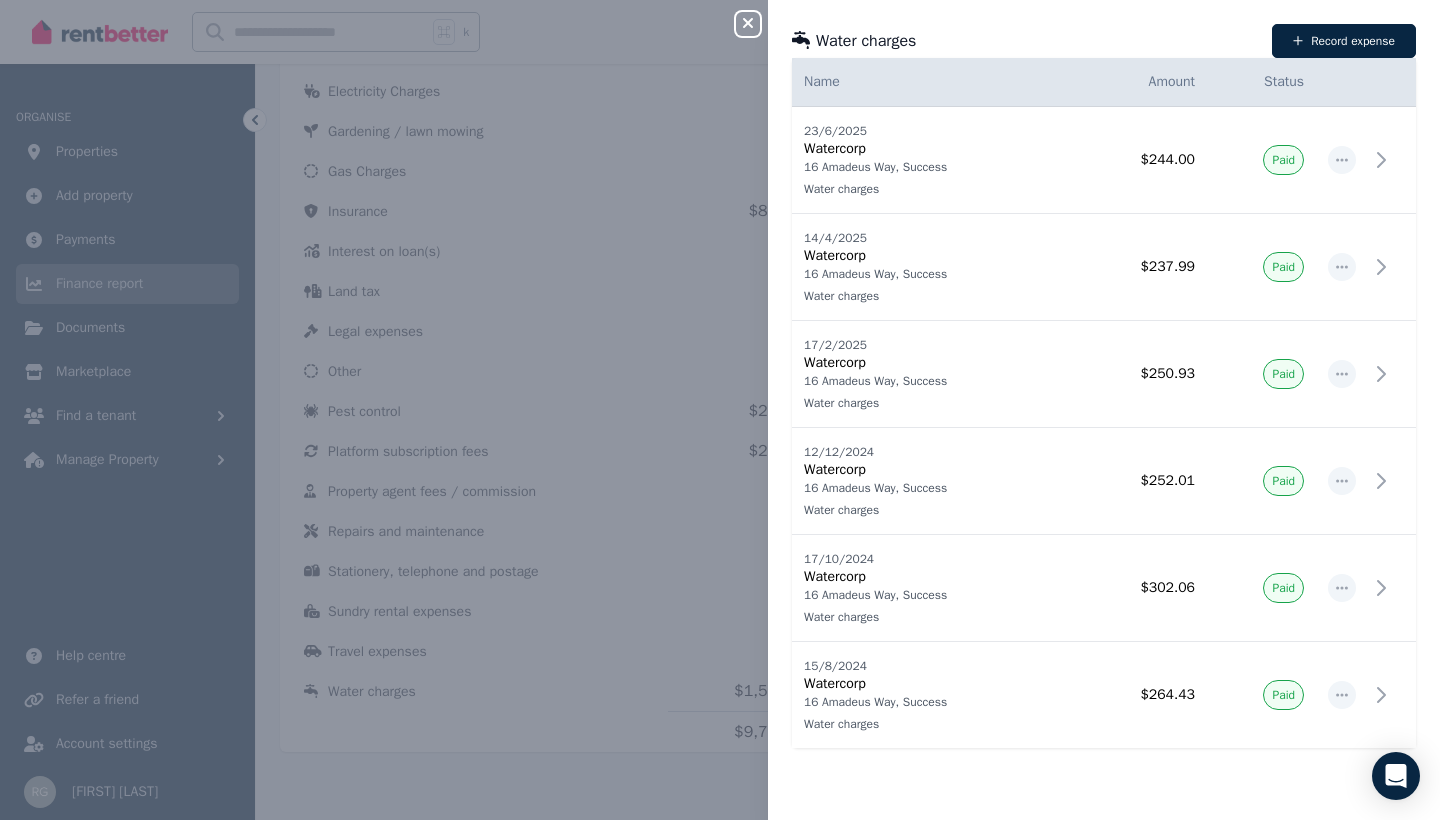 click on "Close panel Water charges Record expense Date Name Address Category Amount Status 23/6/2025 23/6/2025 Watercorp 16 Amadeus Way, Success Water charges 16 Amadeus Way, Success Water charges $244.00 Paid 14/4/2025 14/4/2025 Watercorp 16 Amadeus Way, Success Water charges 16 Amadeus Way, Success Water charges $237.99 Paid 17/2/2025 17/2/2025 Watercorp 16 Amadeus Way, Success Water charges 16 Amadeus Way, Success Water charges $250.93 Paid 12/12/2024 12/12/2024 Watercorp 16 Amadeus Way, Success Water charges 16 Amadeus Way, Success Water charges $252.01 Paid 17/10/2024 17/10/2024 Watercorp 16 Amadeus Way, Success Water charges 16 Amadeus Way, Success Water charges $302.06 Paid 15/8/2024 15/8/2024 Watercorp 16 Amadeus Way, Success Water charges 16 Amadeus Way, Success Water charges $264.43 Paid" at bounding box center (720, 410) 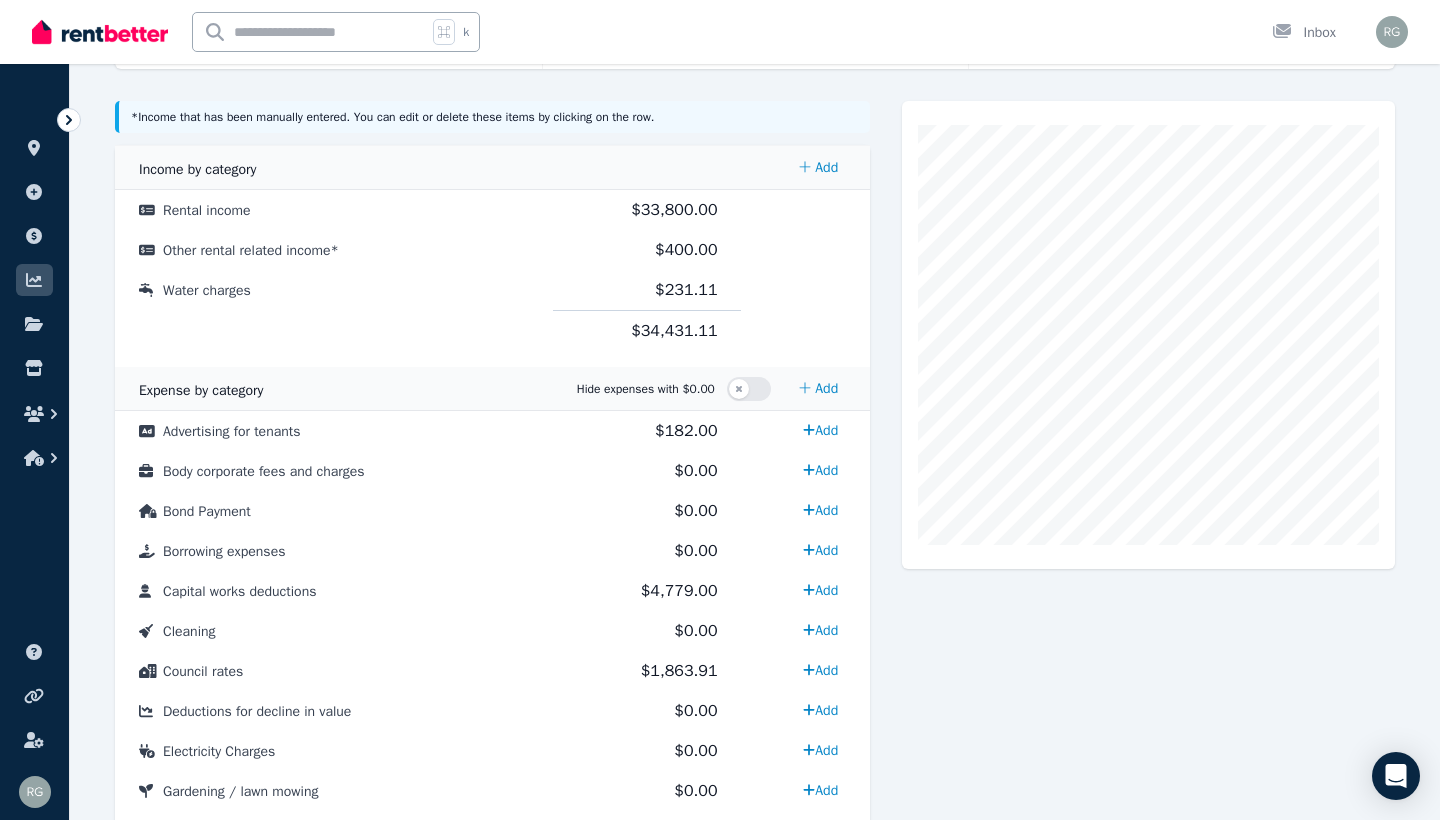 scroll, scrollTop: 397, scrollLeft: 0, axis: vertical 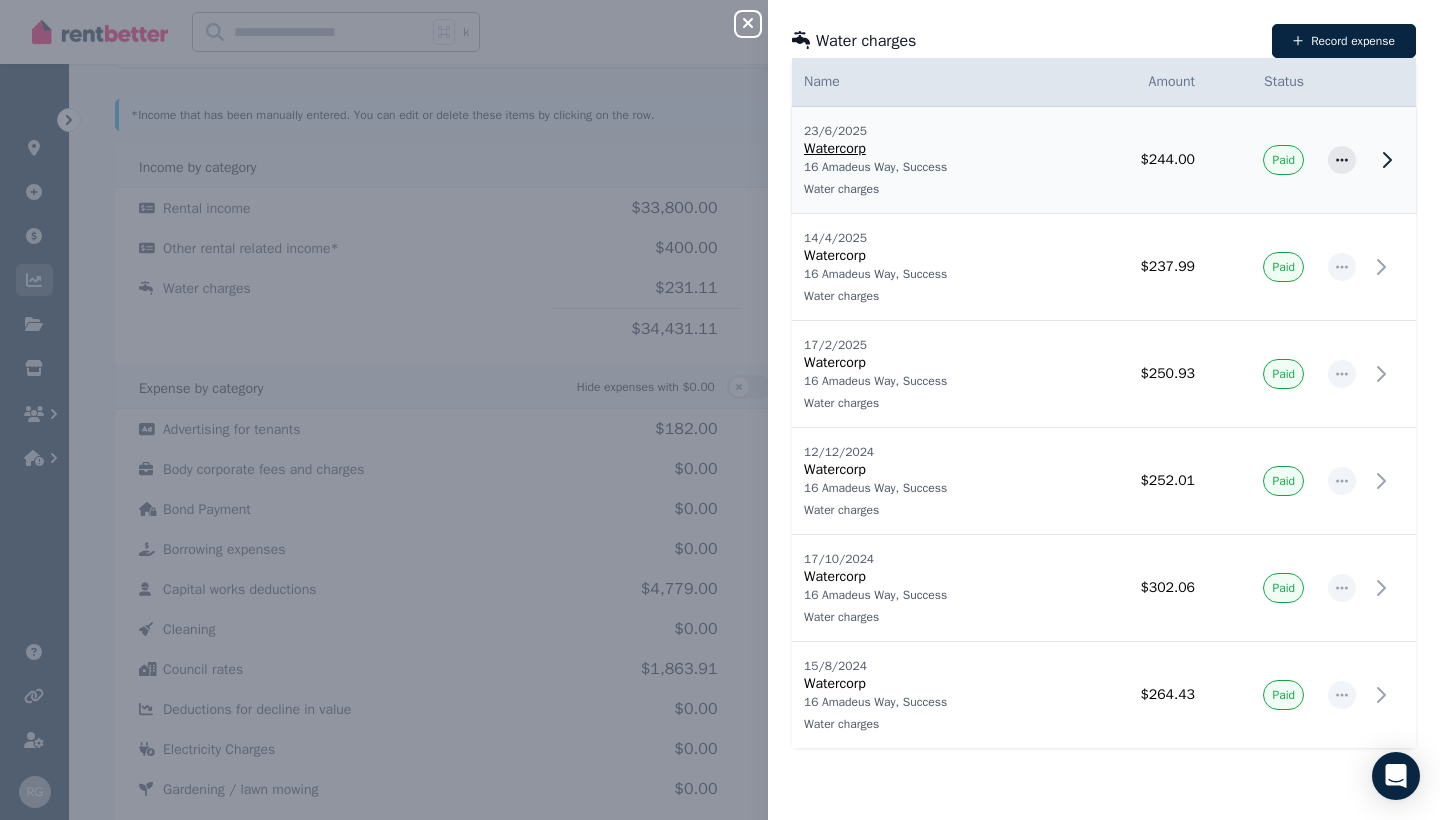 click 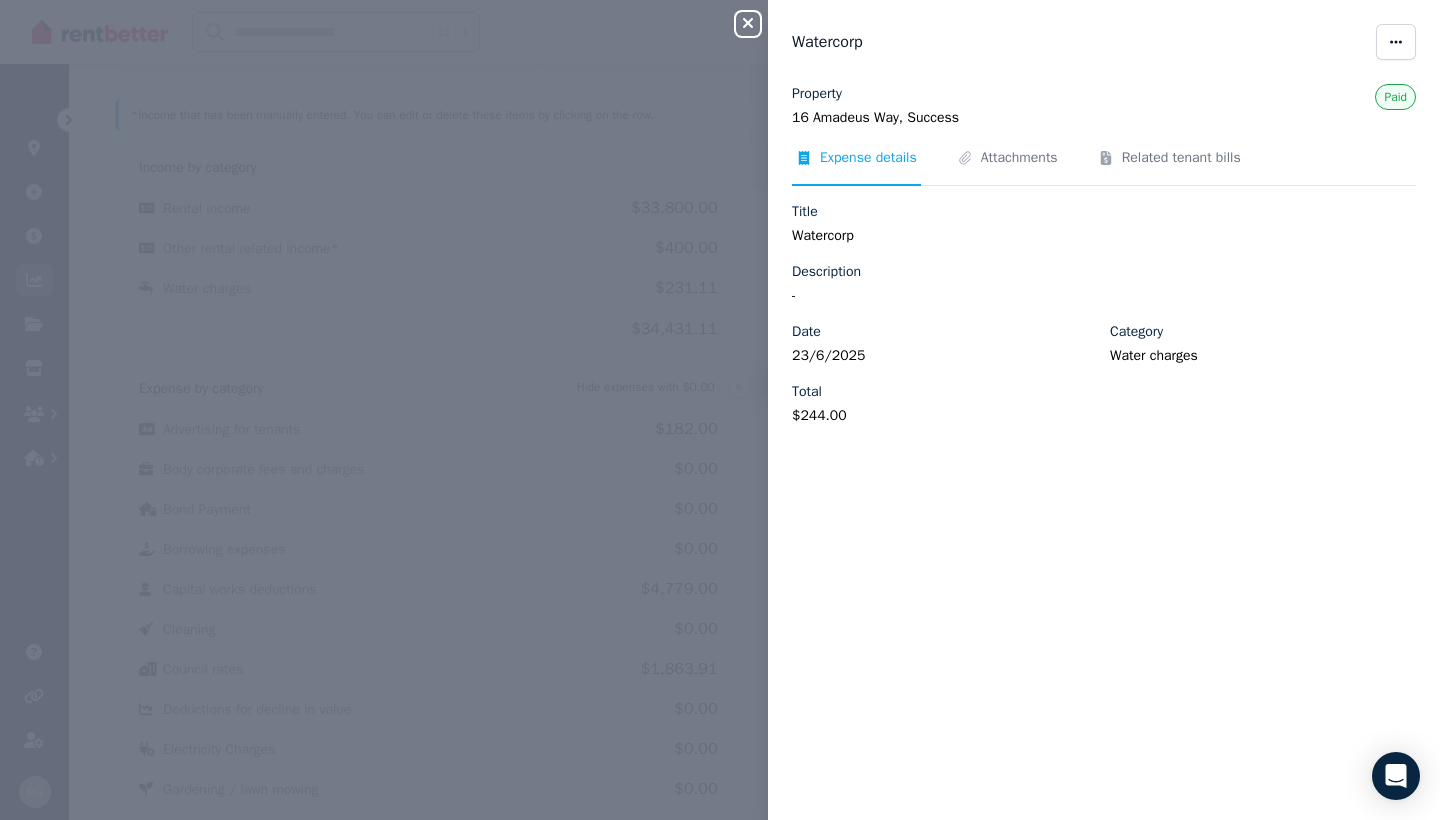 click 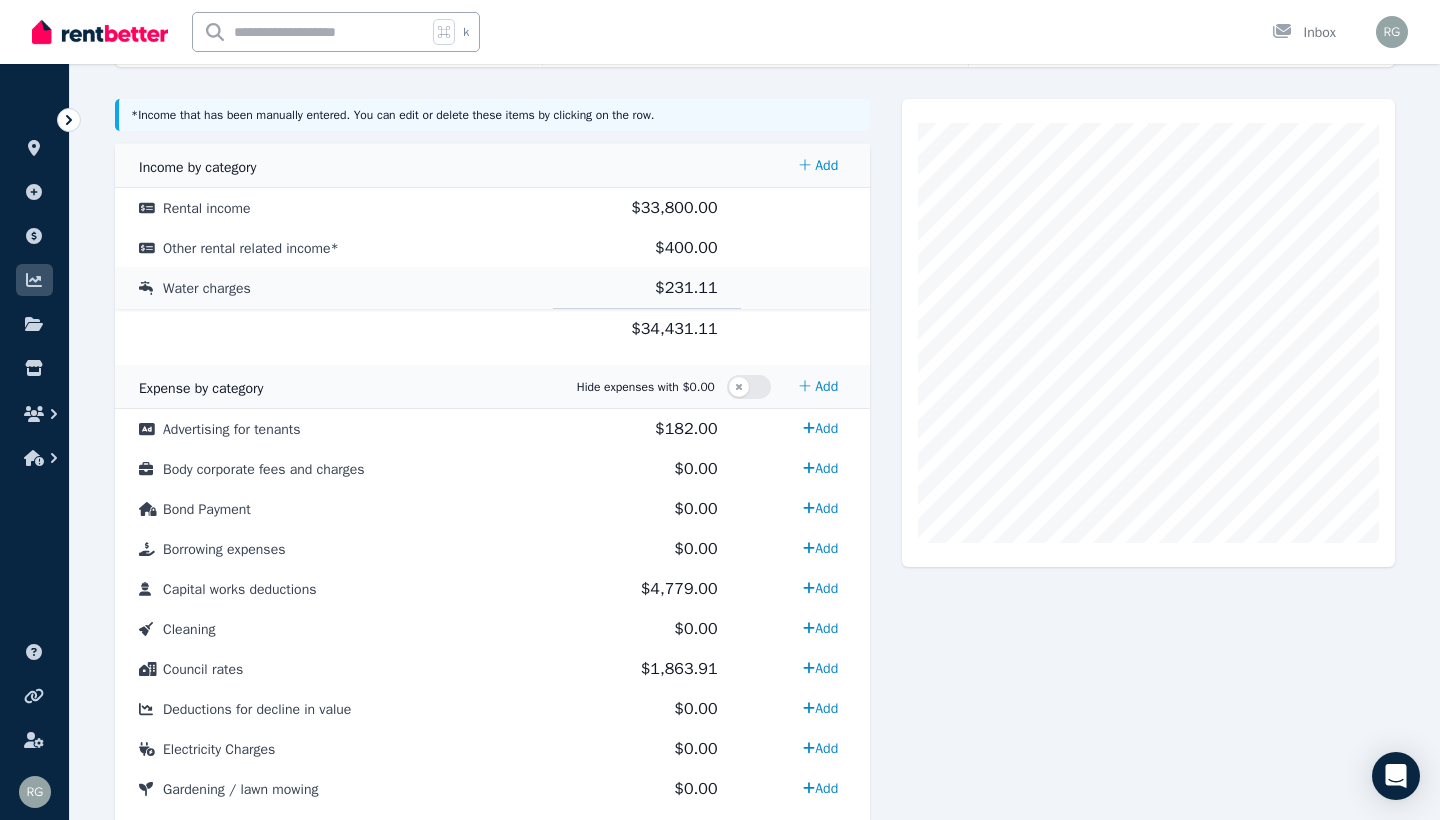 click on "Water charges" at bounding box center [207, 288] 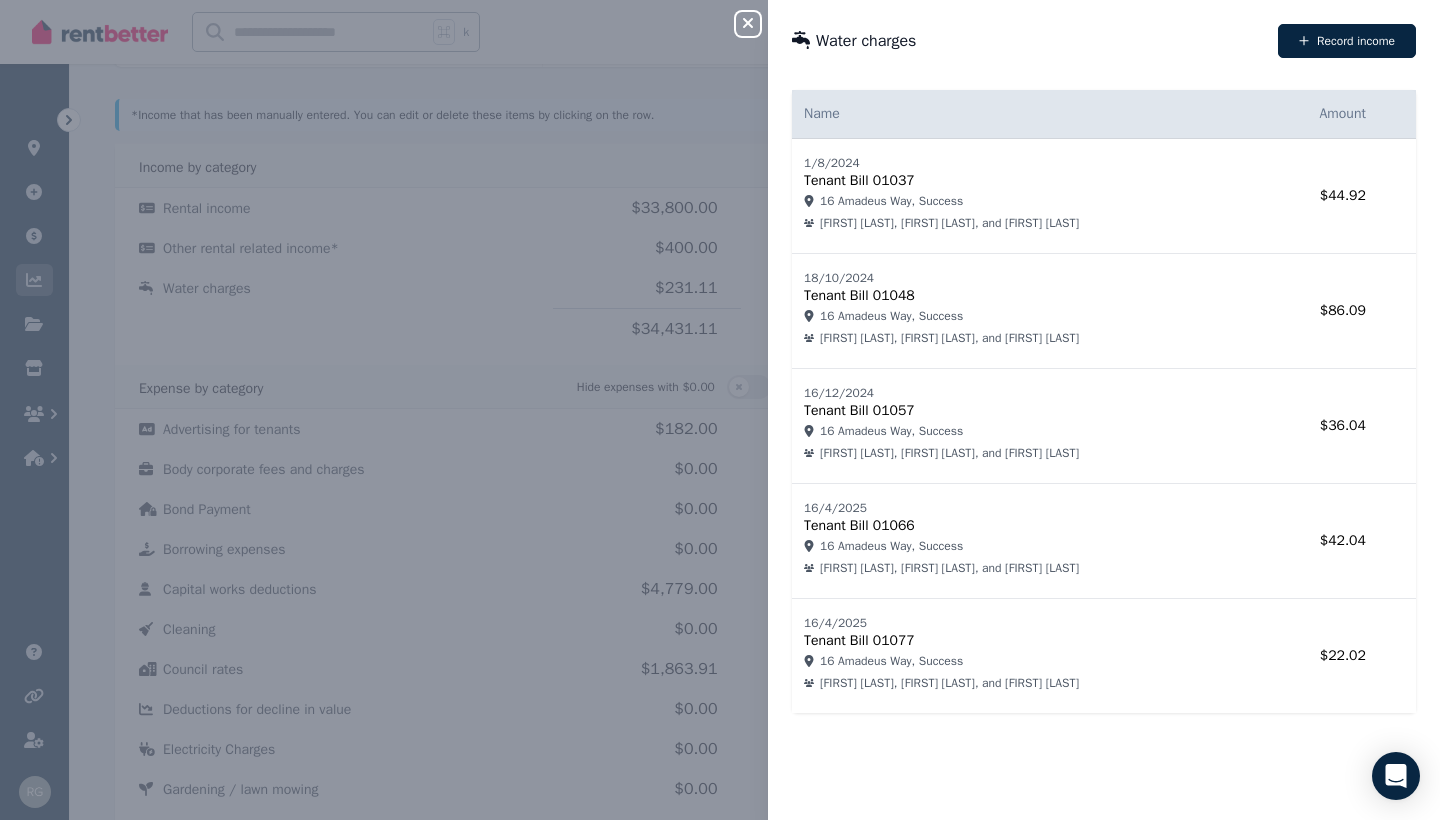click on "Close panel Water charges Record income Name Amount 1/8/2024 Tenant Bill 01037 16 Amadeus Way, Success [FIRST] [LAST], [FIRST] [LAST], and [FIRST] [LAST] $44.92 18/10/2024 Tenant Bill 01048 16 Amadeus Way, Success [FIRST] [LAST], [FIRST] [LAST], and [FIRST] [LAST] $86.09 16/12/2024 Tenant Bill 01057 16 Amadeus Way, Success [FIRST] [LAST], [FIRST] [LAST], and [FIRST] [LAST] $36.04 16/4/2025 Tenant Bill 01066 16 Amadeus Way, Success [FIRST] [LAST], [FIRST] [LAST], and [FIRST] [LAST] $42.04 16/4/2025 Tenant Bill 01077 16 Amadeus Way, Success [FIRST] [LAST], [FIRST] [LAST], and [FIRST] [LAST] $22.02" at bounding box center [720, 410] 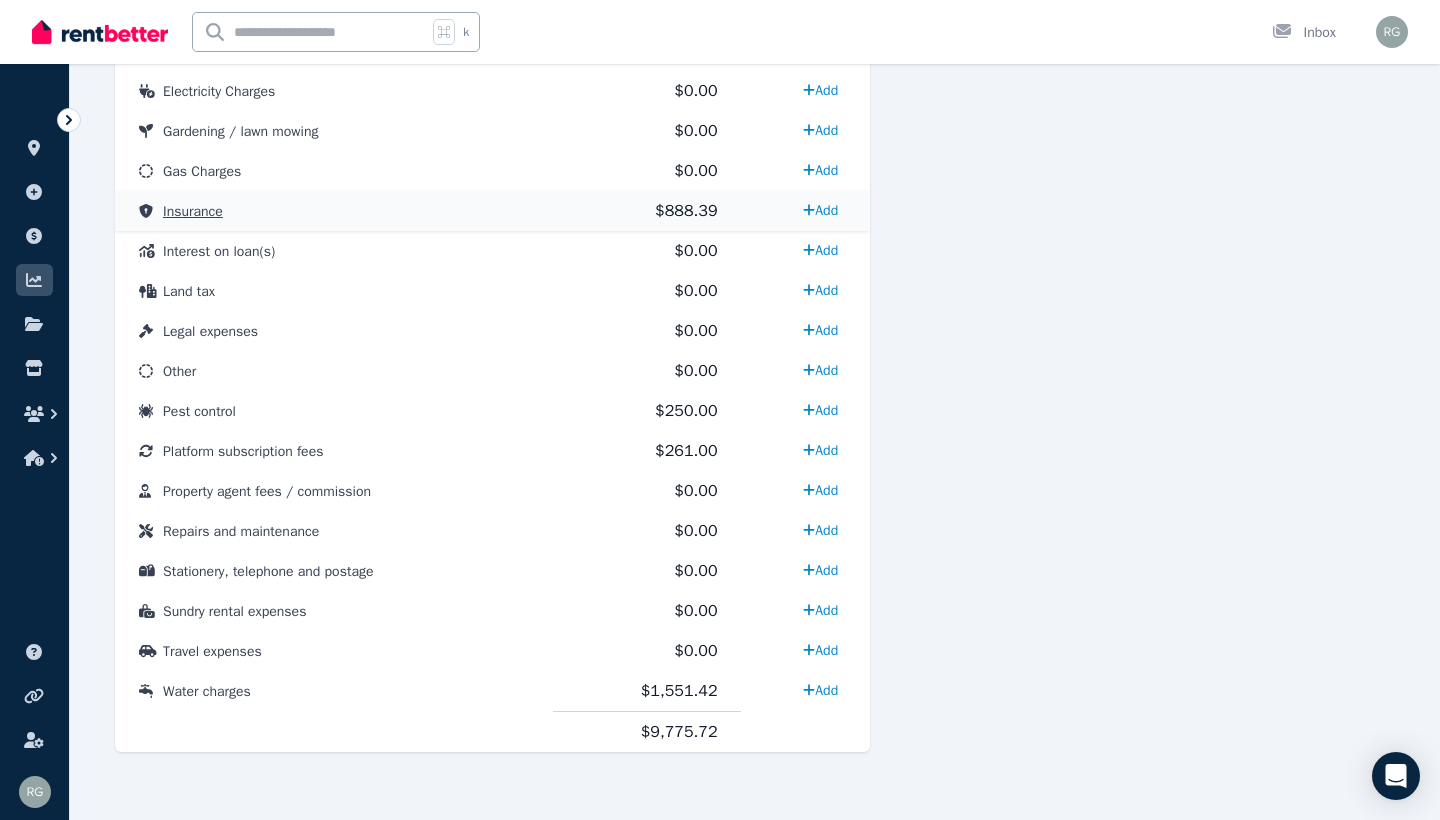 scroll, scrollTop: 1055, scrollLeft: 0, axis: vertical 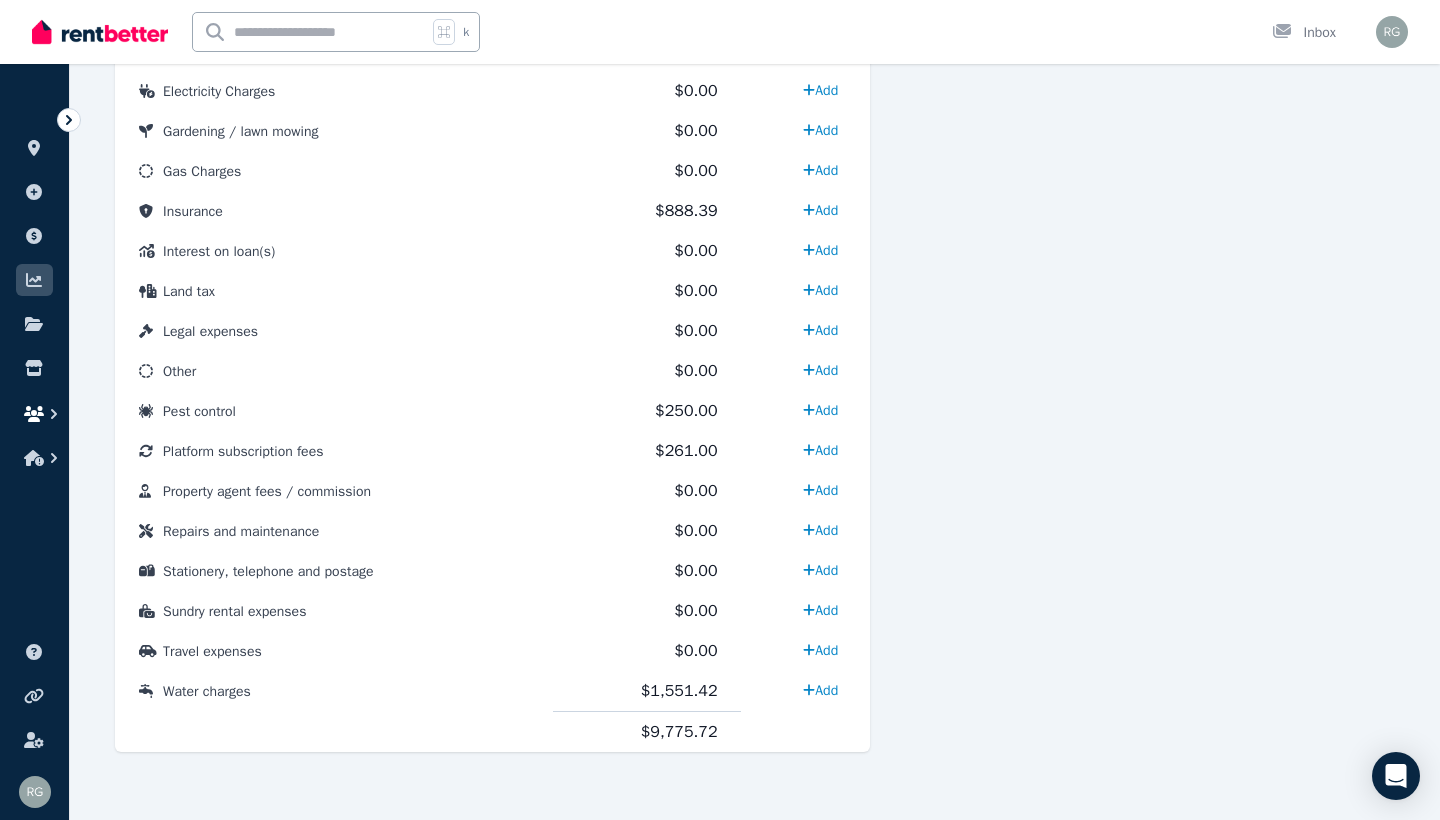 click 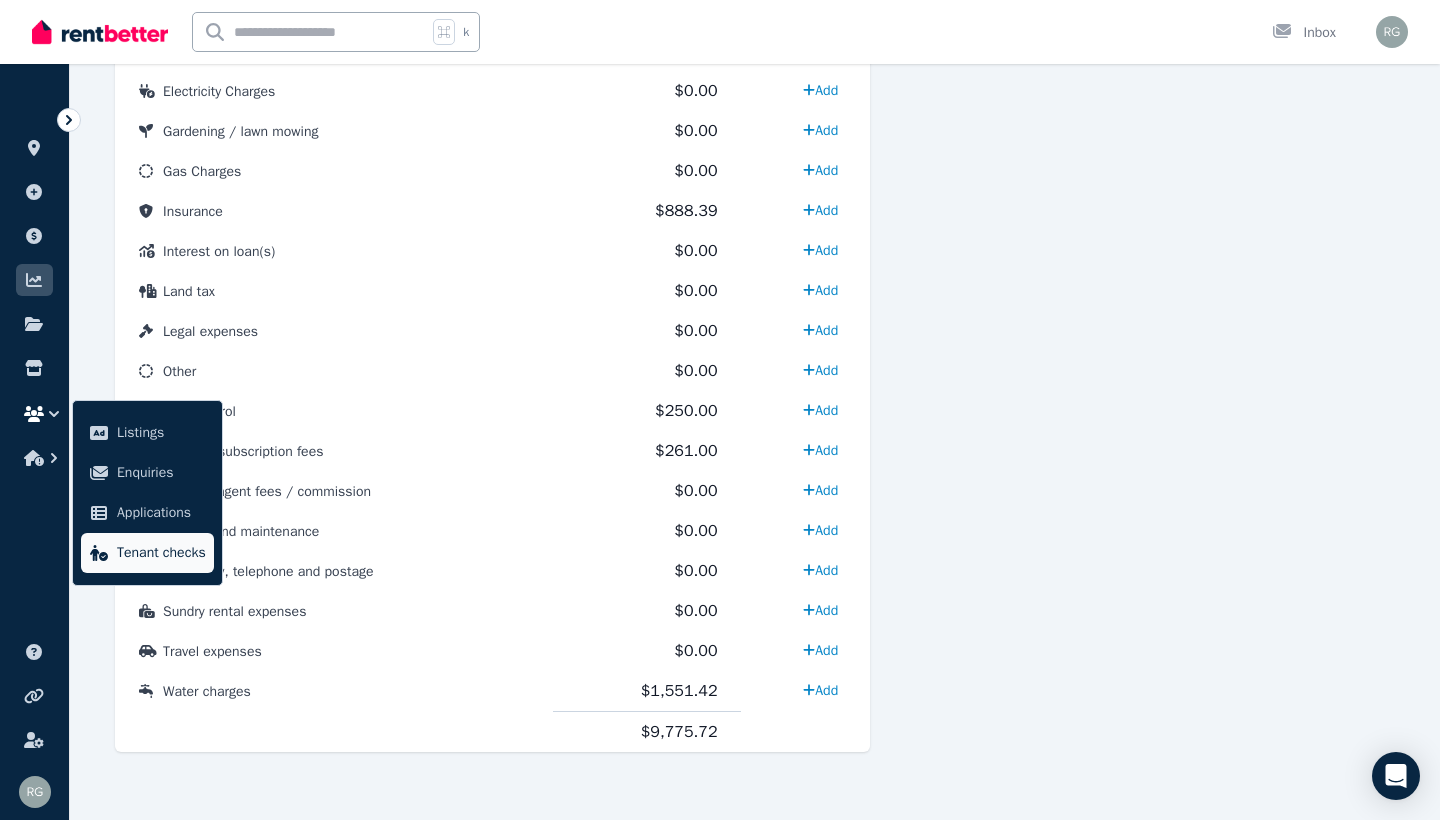 click on "Tenant checks" at bounding box center [161, 553] 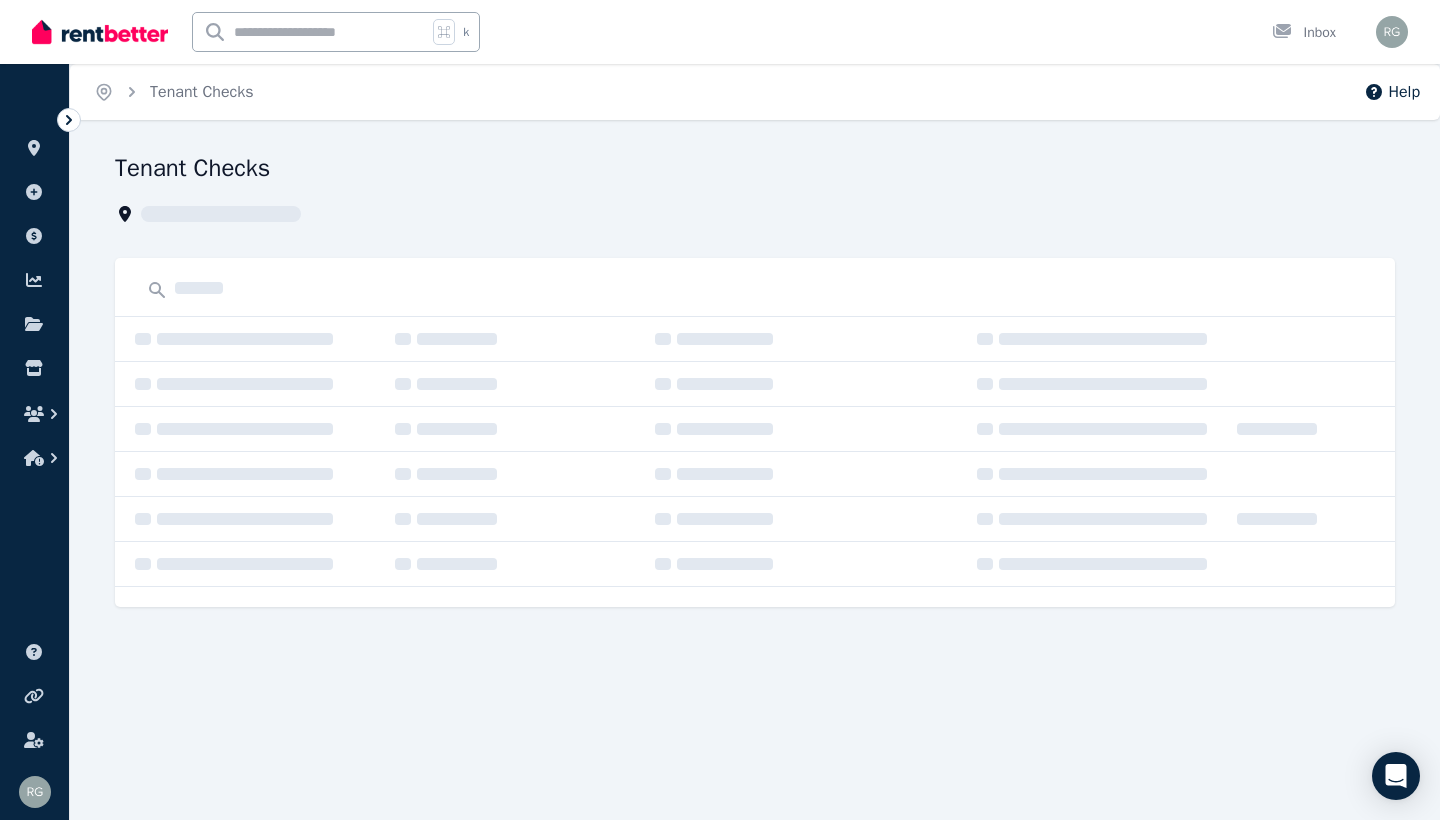 scroll, scrollTop: 0, scrollLeft: 0, axis: both 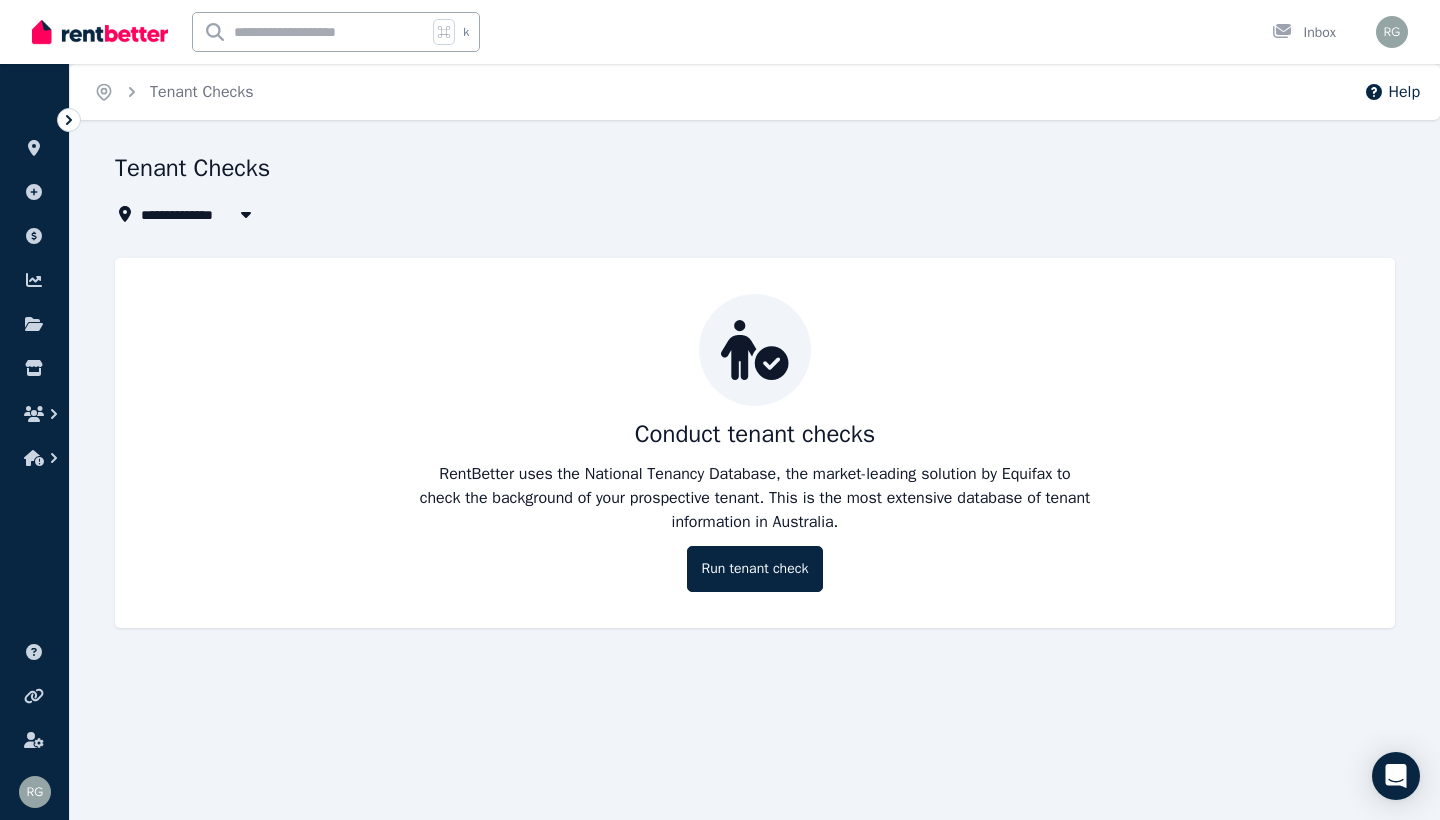 click 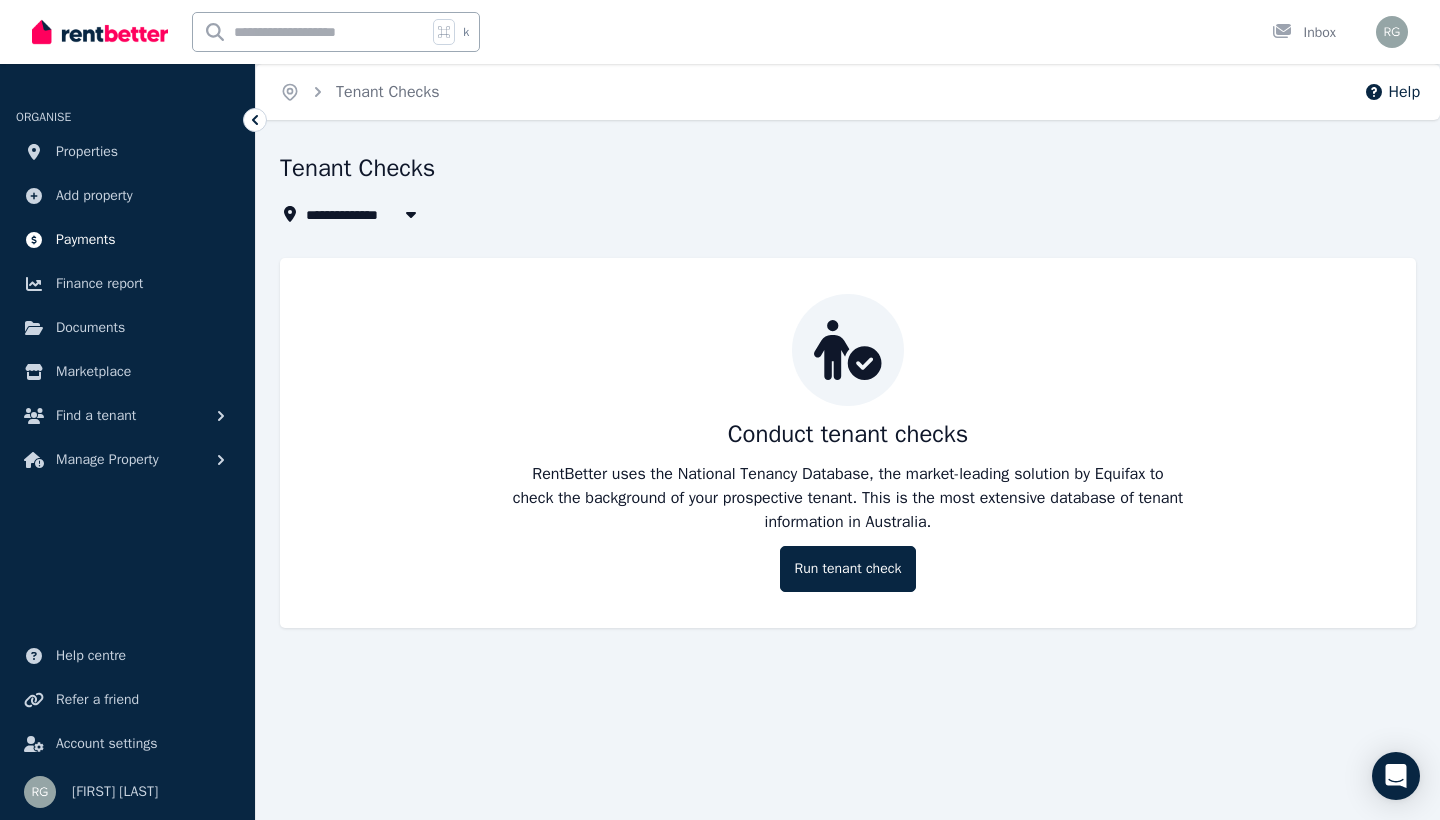 click on "Payments" at bounding box center (86, 240) 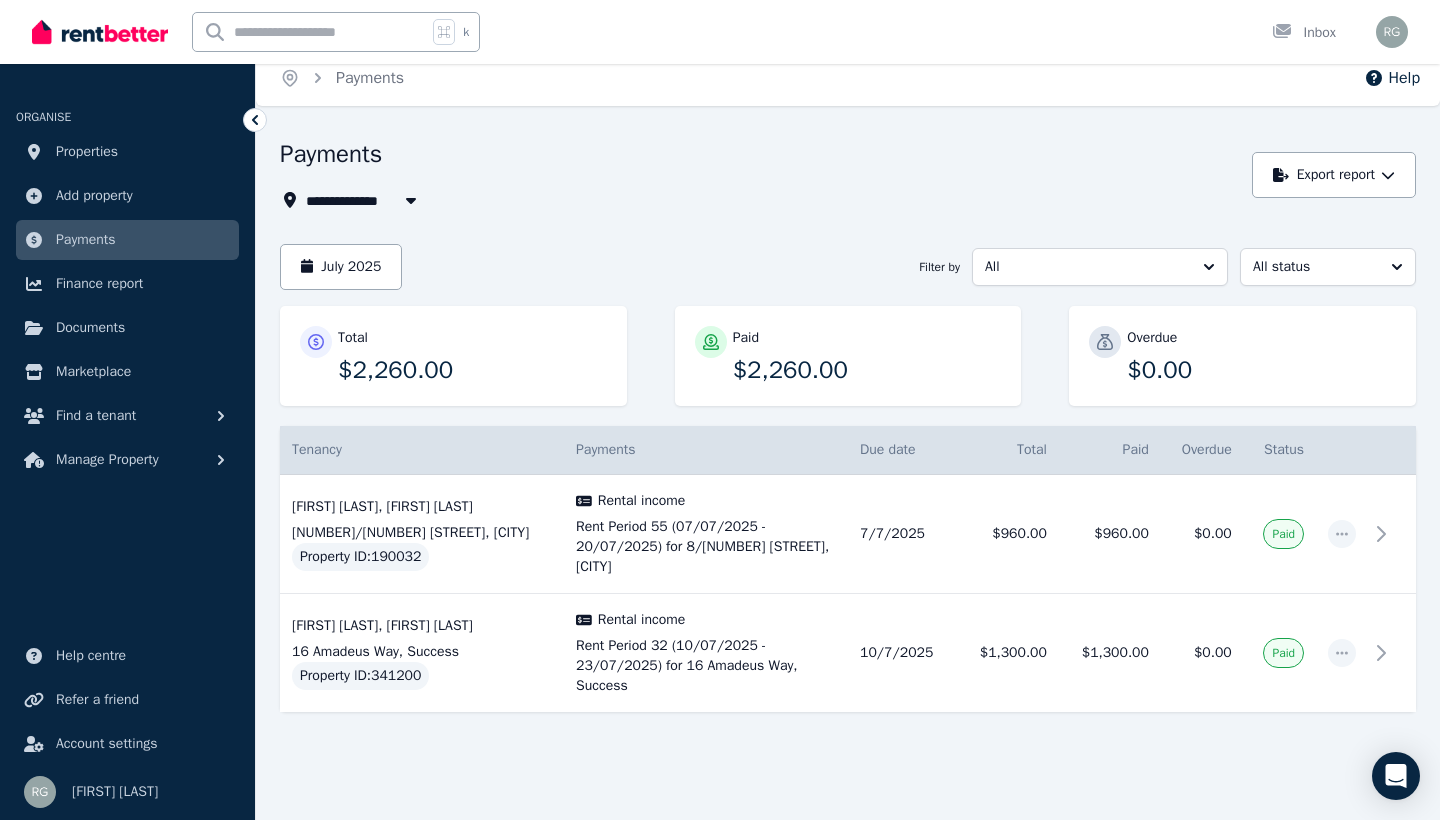 scroll, scrollTop: 14, scrollLeft: 0, axis: vertical 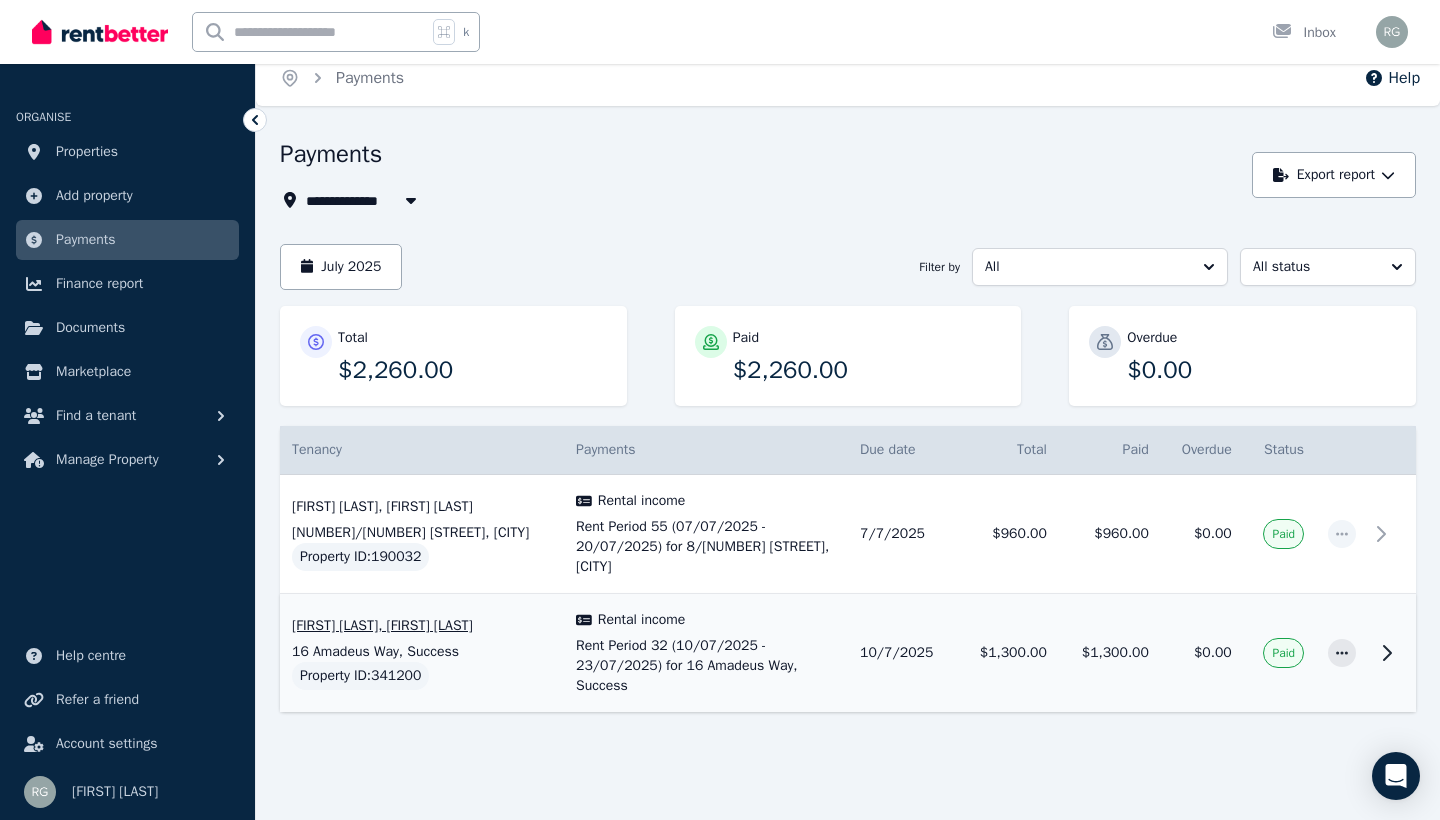 click on "[FIRST] [LAST], [FIRST] [LAST]" at bounding box center (422, 626) 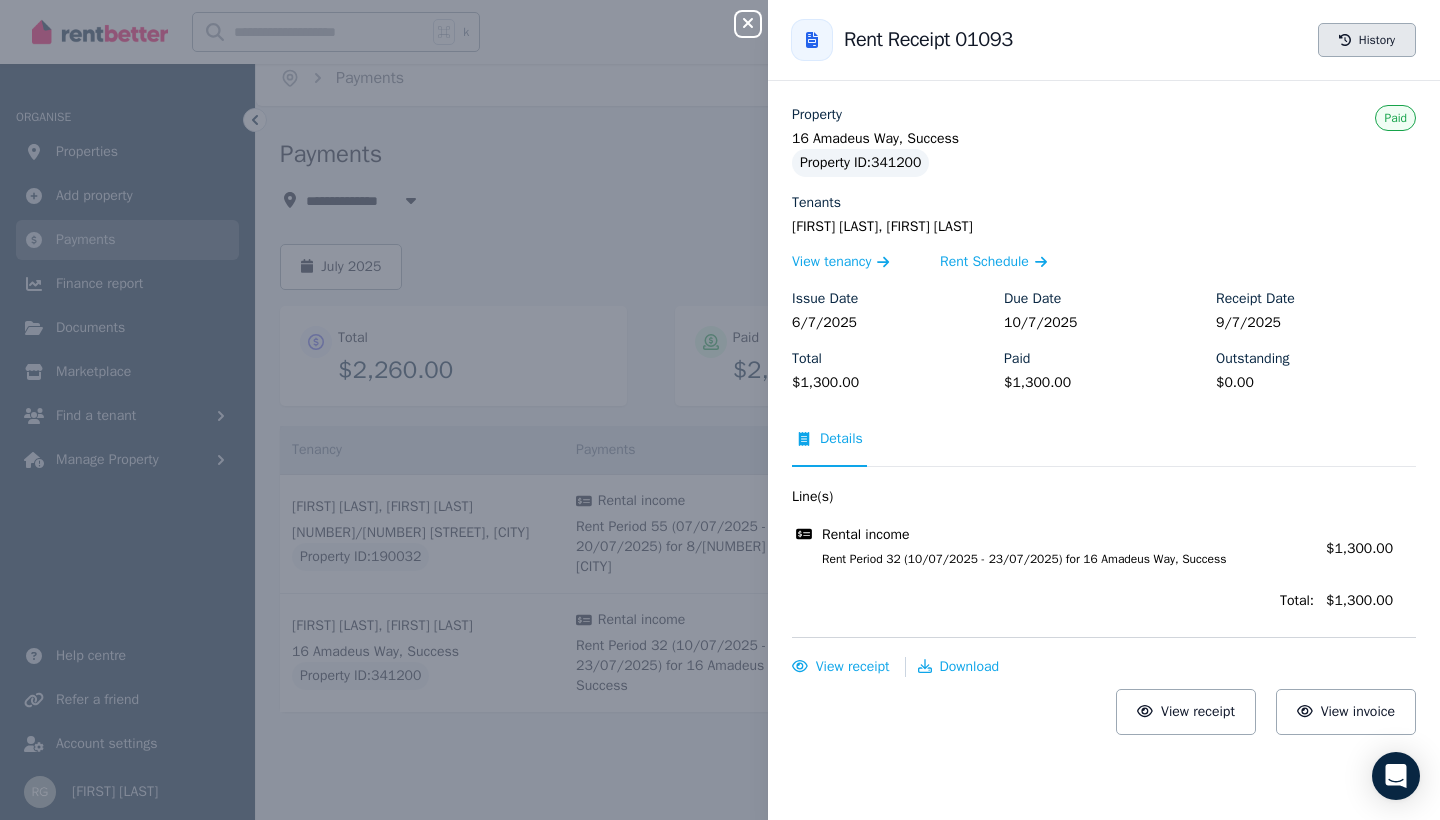 click on "History" at bounding box center [1367, 40] 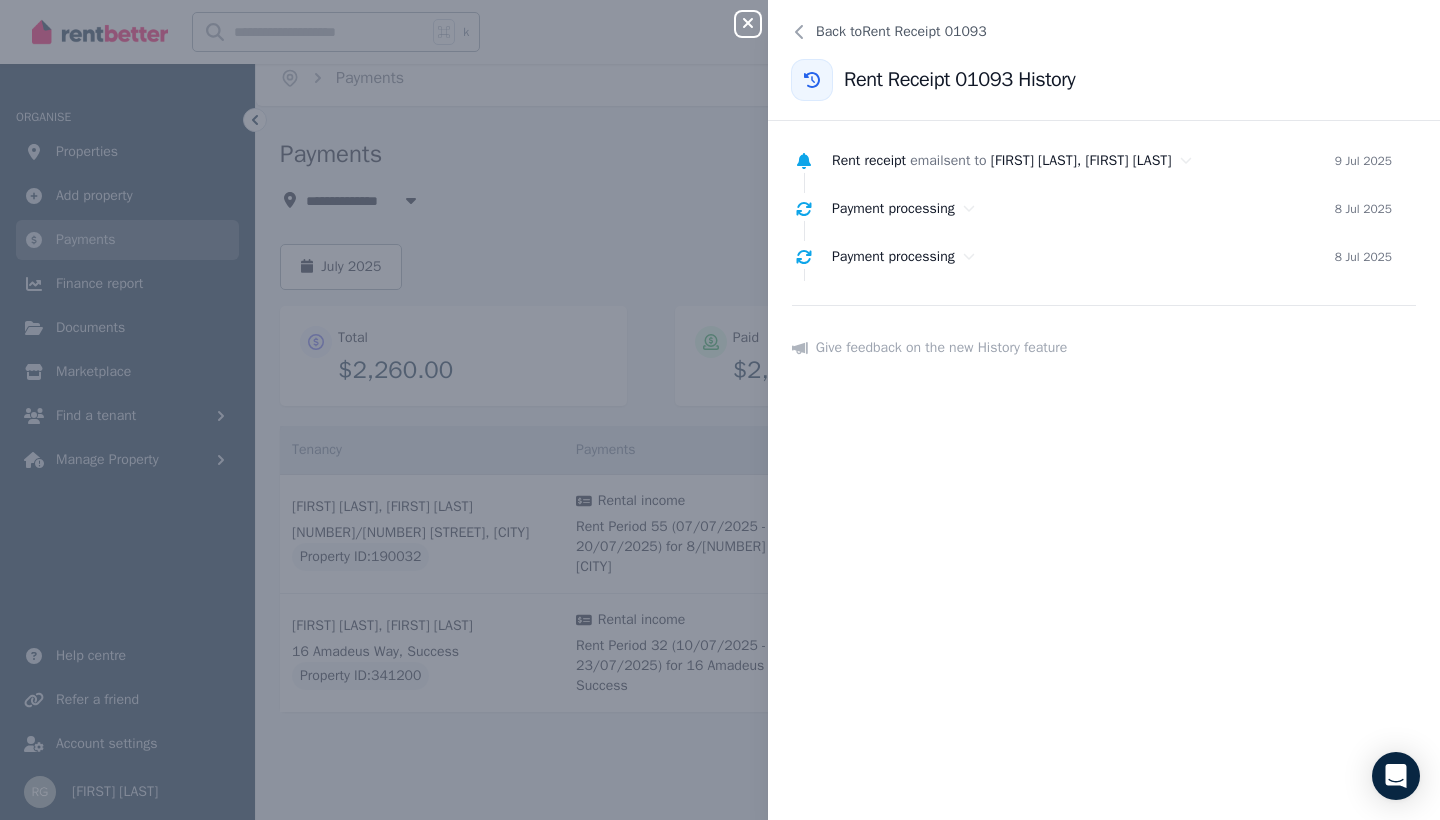 click on "Close panel Back to Rent Receipt 01093 Rent Receipt 01093 History Rent receipt email sent to [FIRST] [LAST], [FIRST] [LAST] 9 Jul 2025 Payment processing 8 Jul 2025 Payment processing 8 Jul 2025 Give feedback on the new History feature" at bounding box center [720, 410] 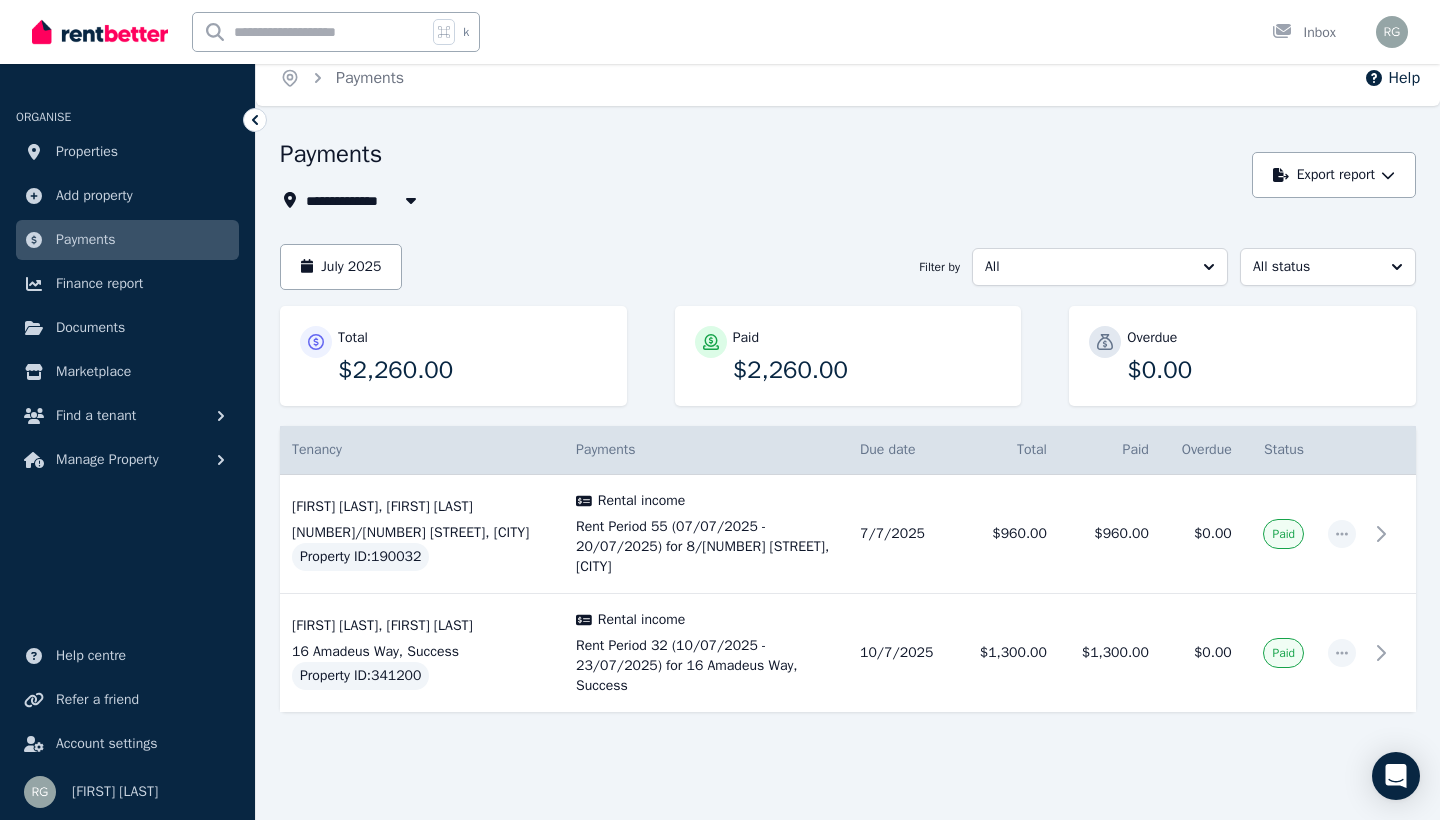 click 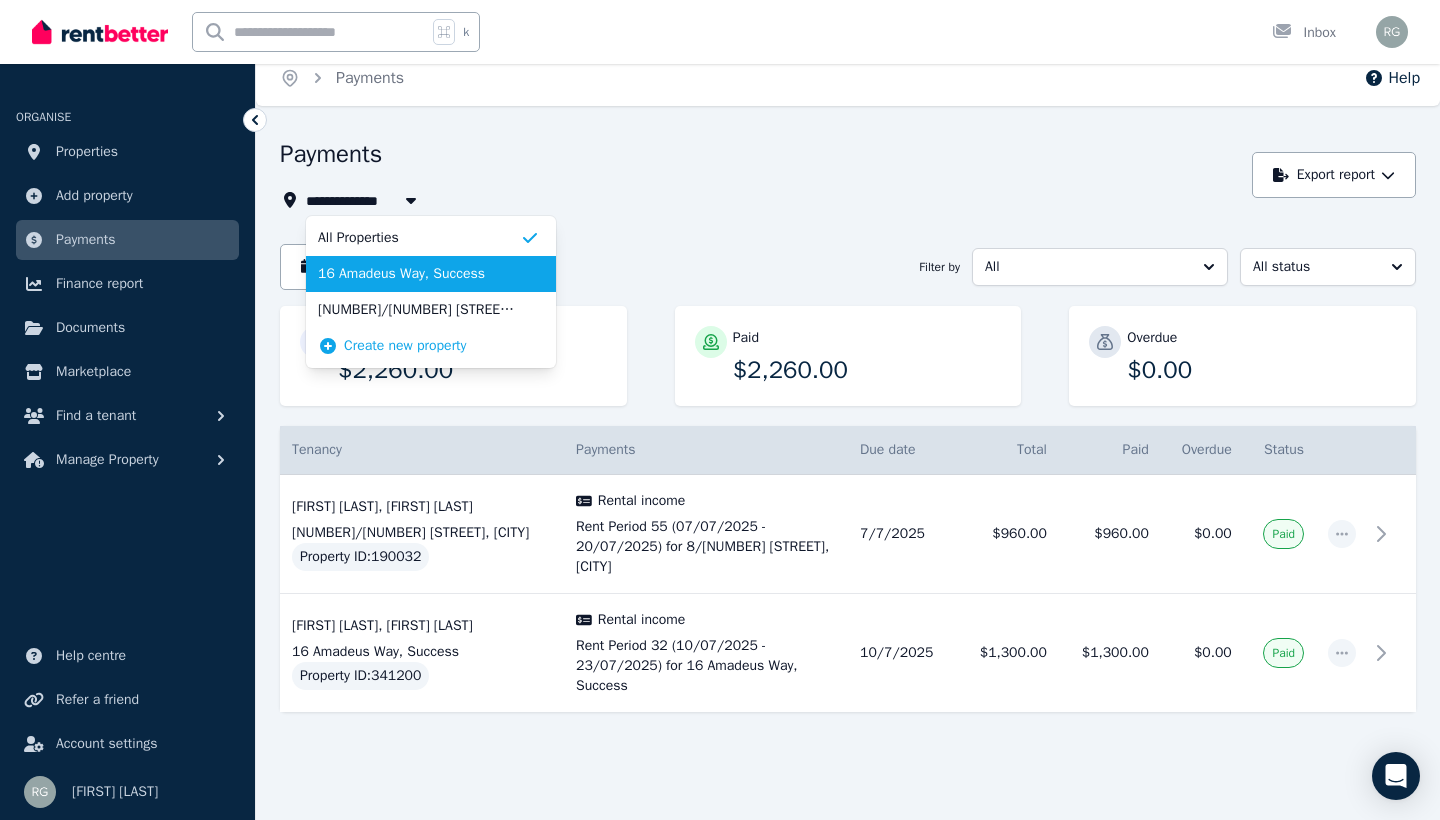 click on "16 Amadeus Way, Success" at bounding box center (419, 274) 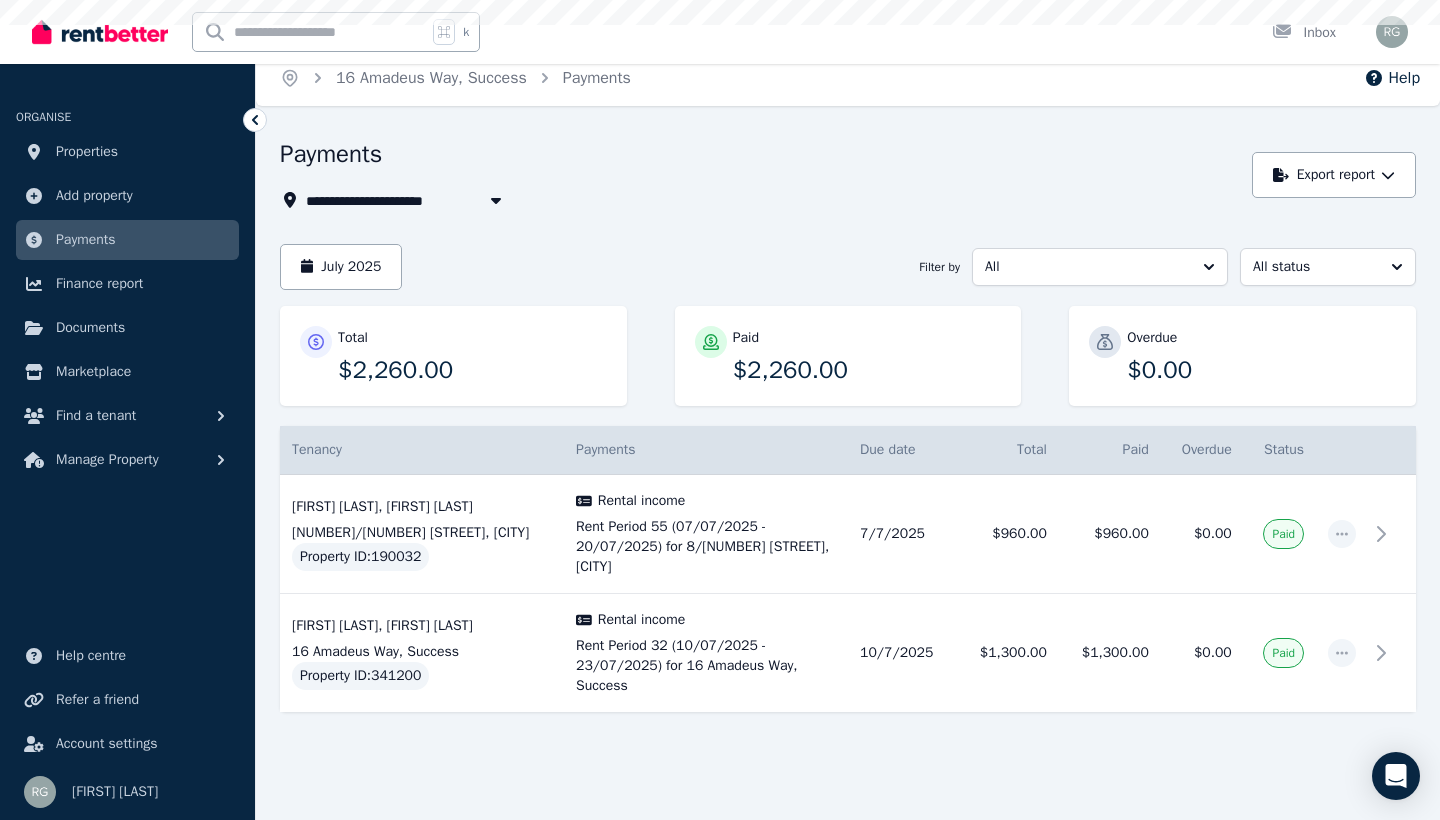 scroll, scrollTop: 0, scrollLeft: 0, axis: both 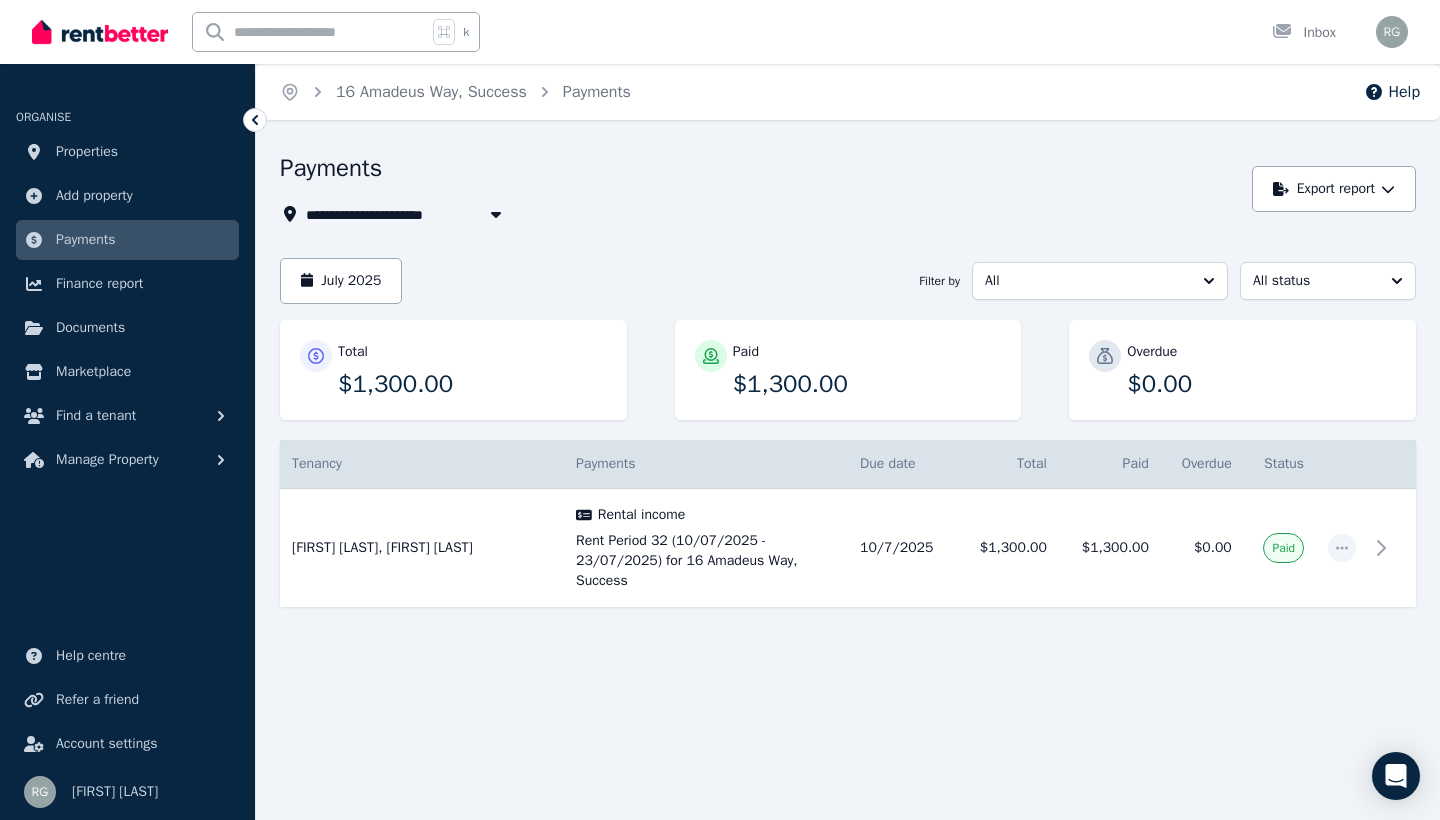 click on "All status" at bounding box center [1314, 281] 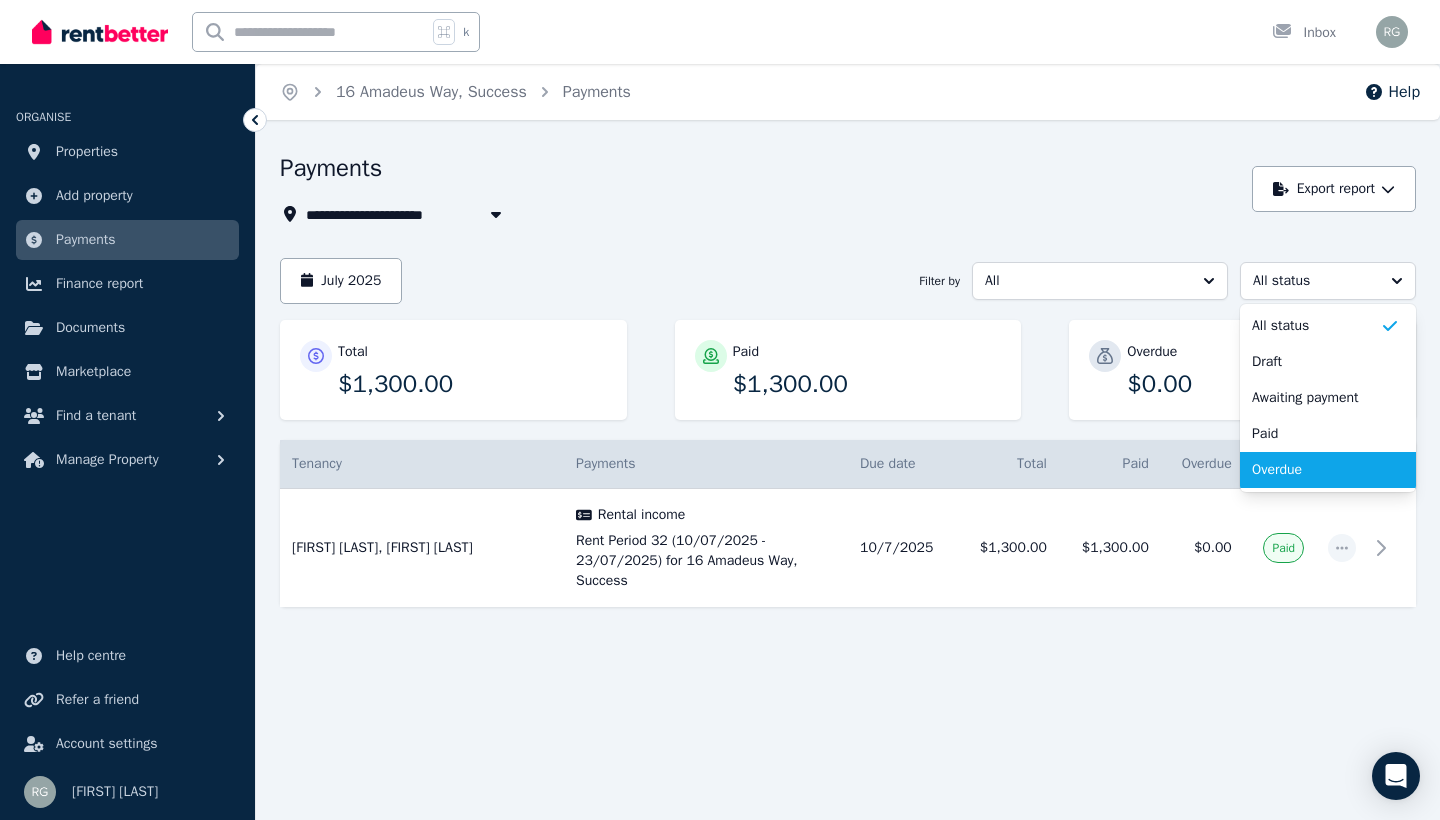 click on "Overdue" at bounding box center (1316, 470) 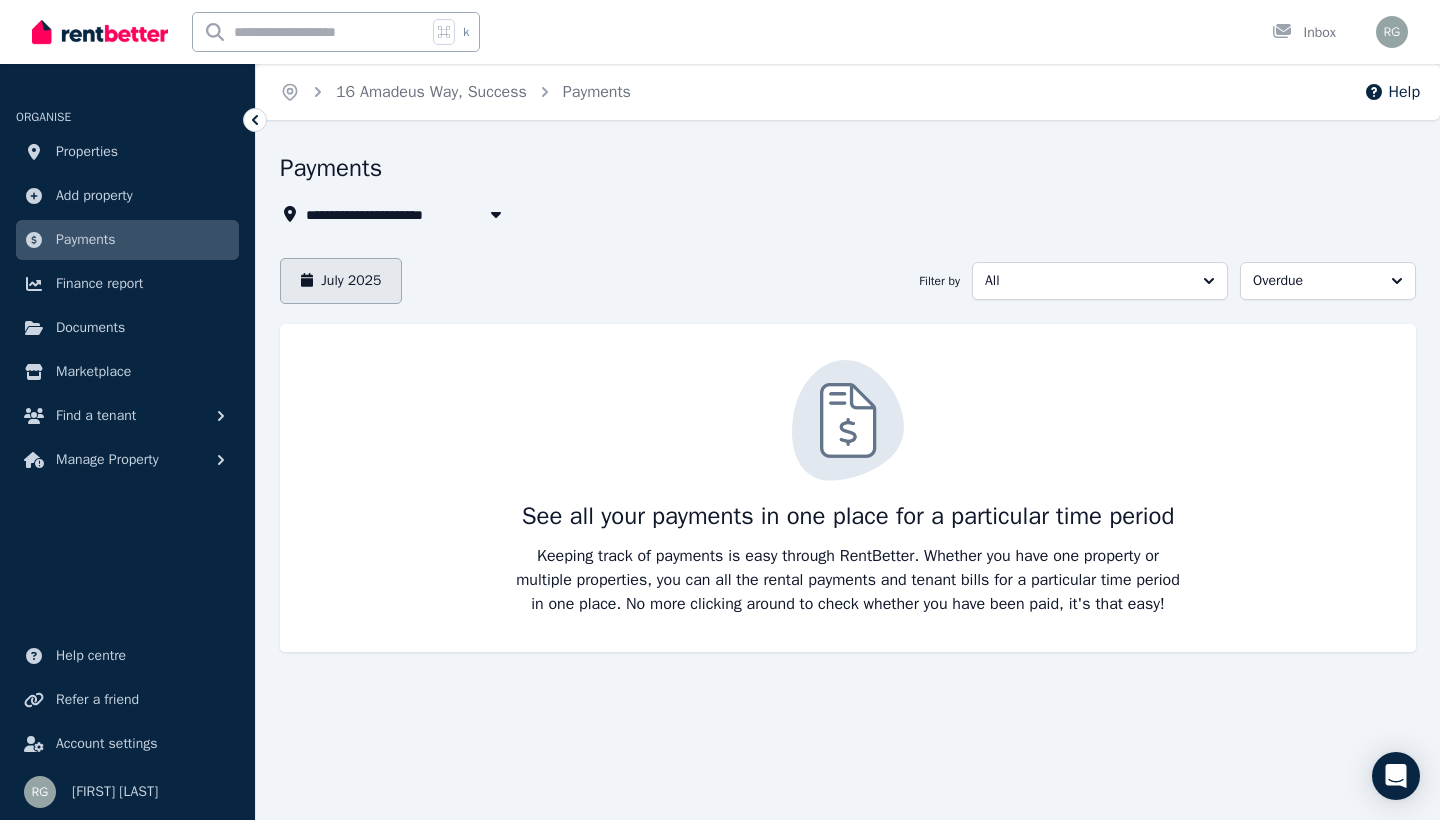 click on "July 2025" at bounding box center [341, 281] 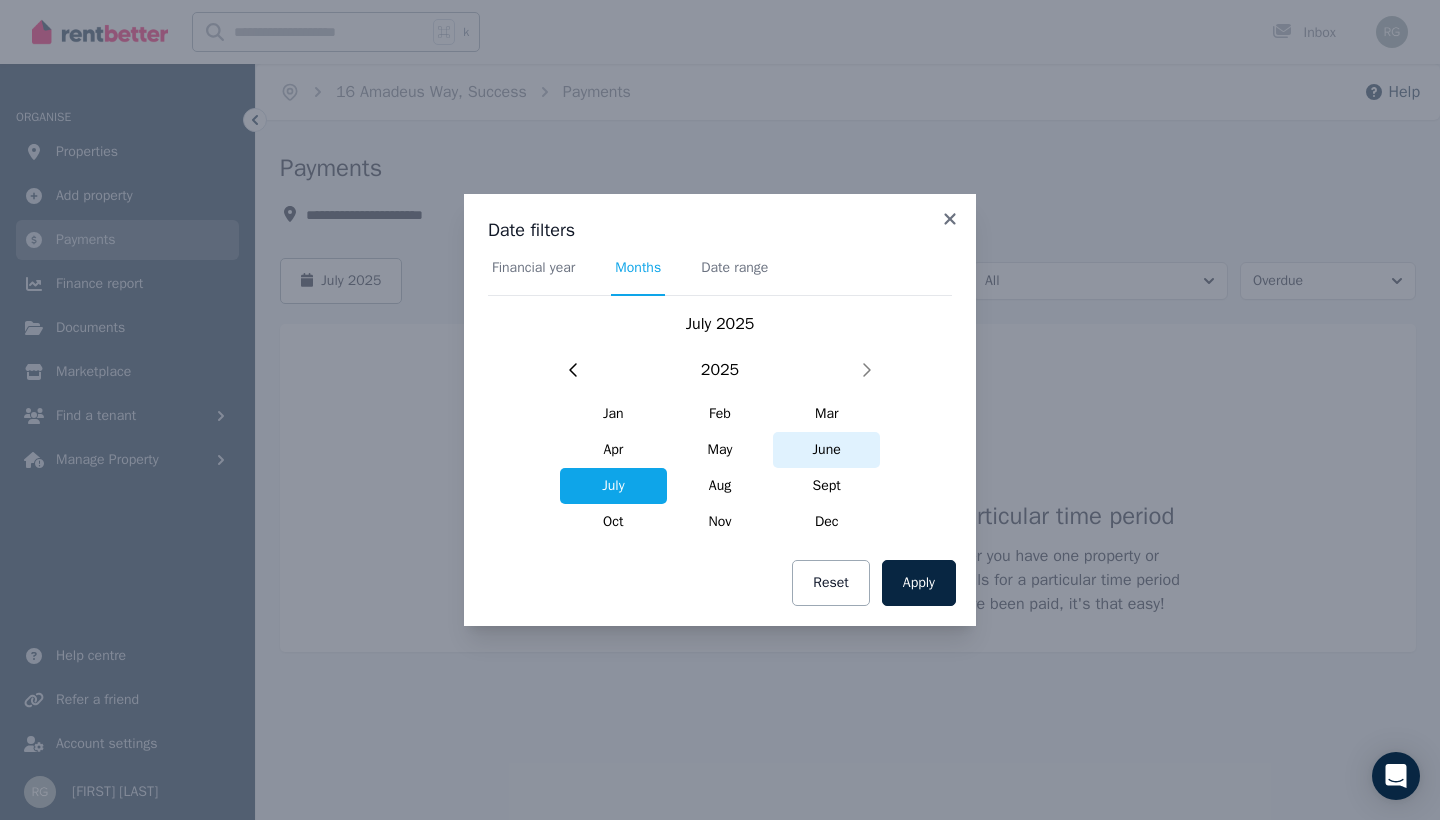 click on "June" at bounding box center [826, 450] 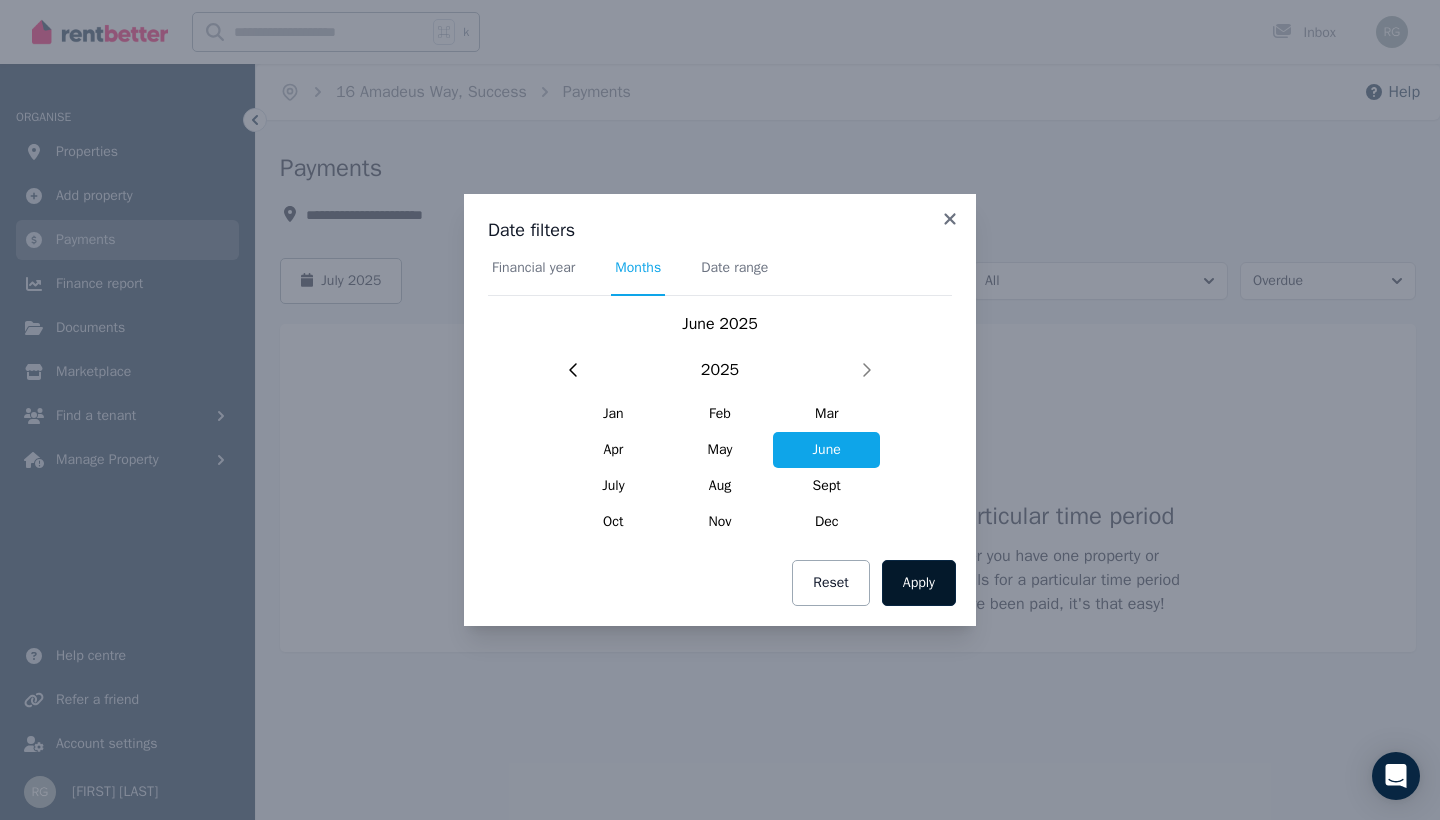 click on "Apply" at bounding box center (919, 583) 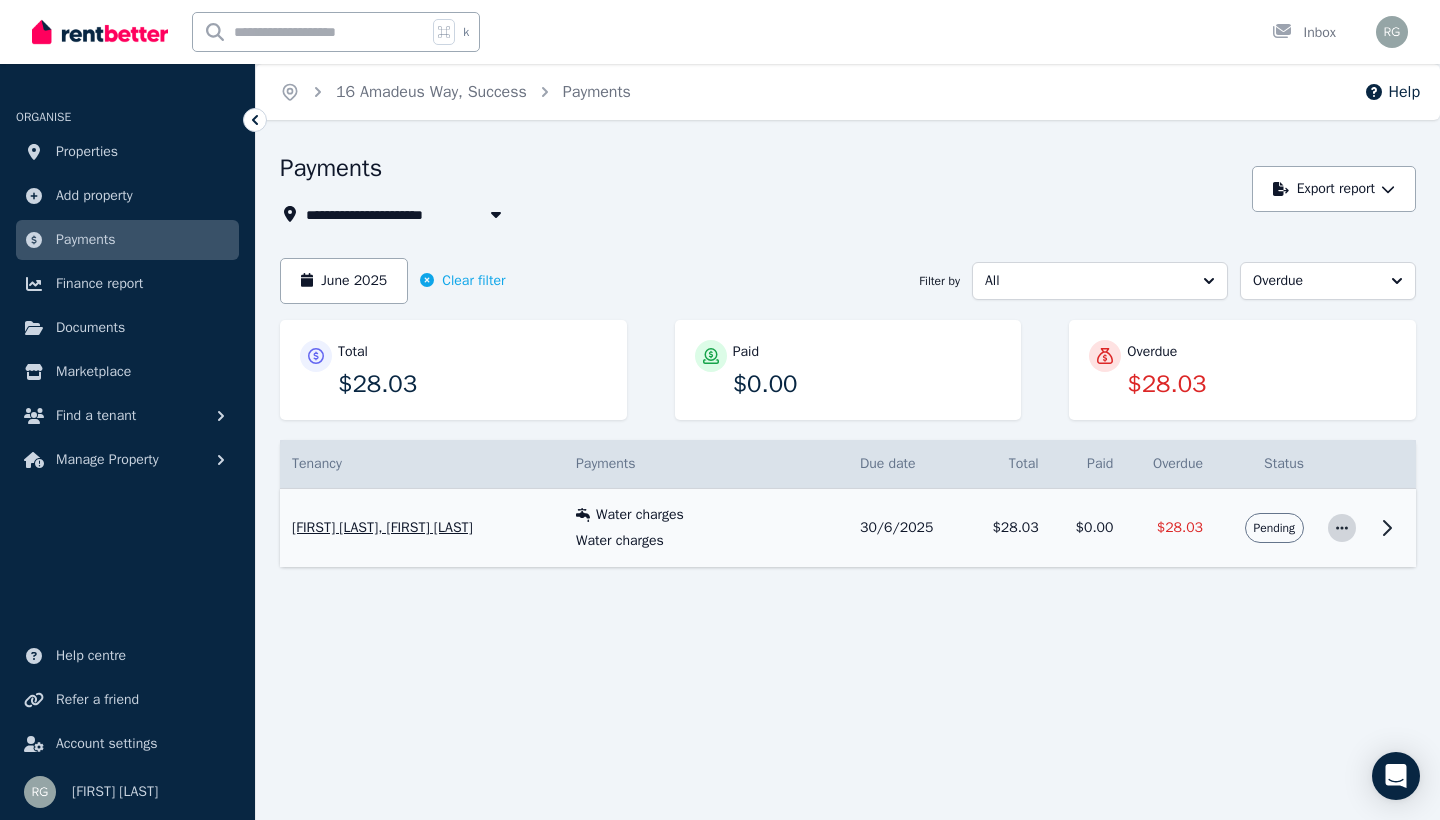 click 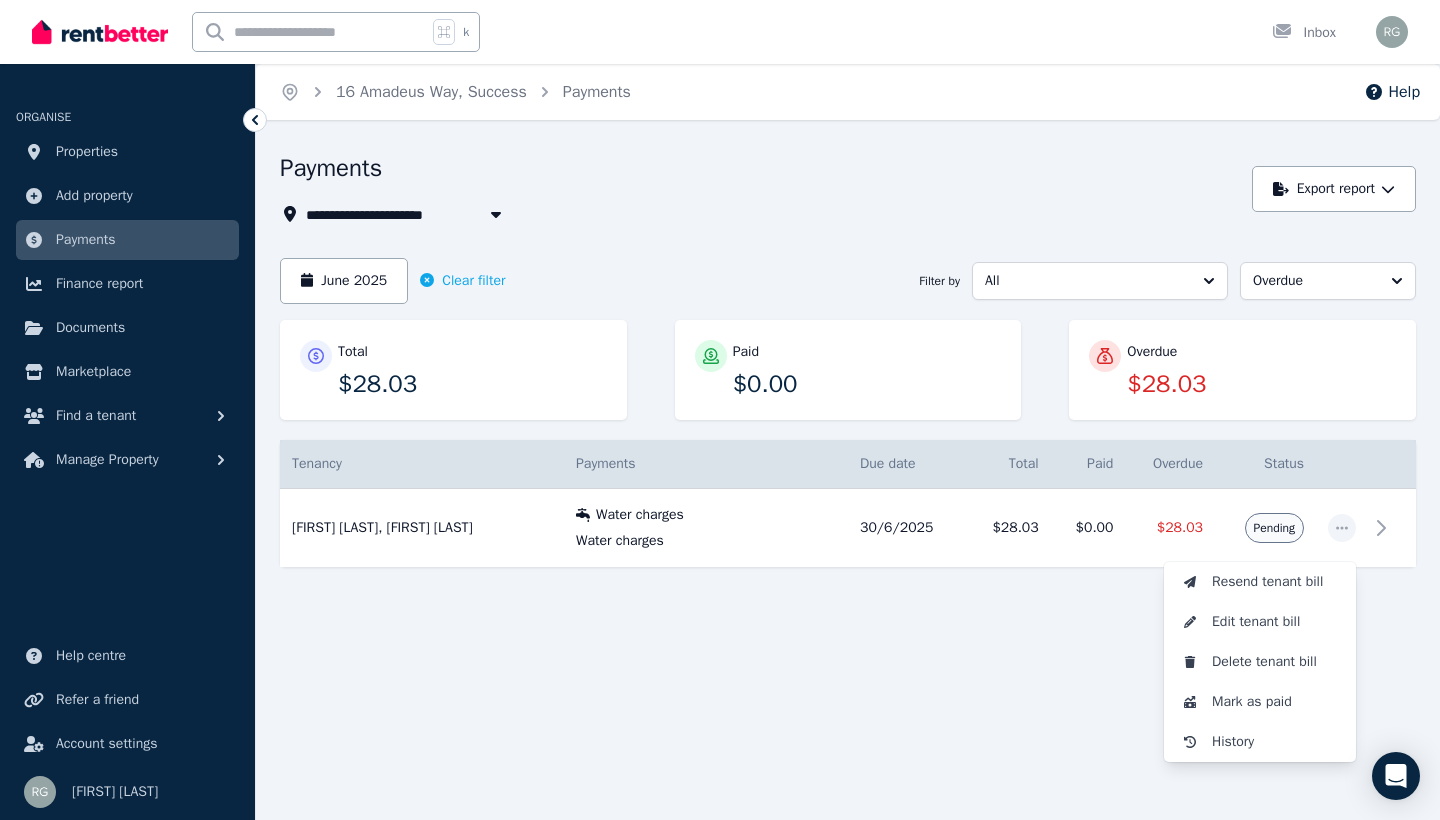 click on "**********" at bounding box center [848, 395] 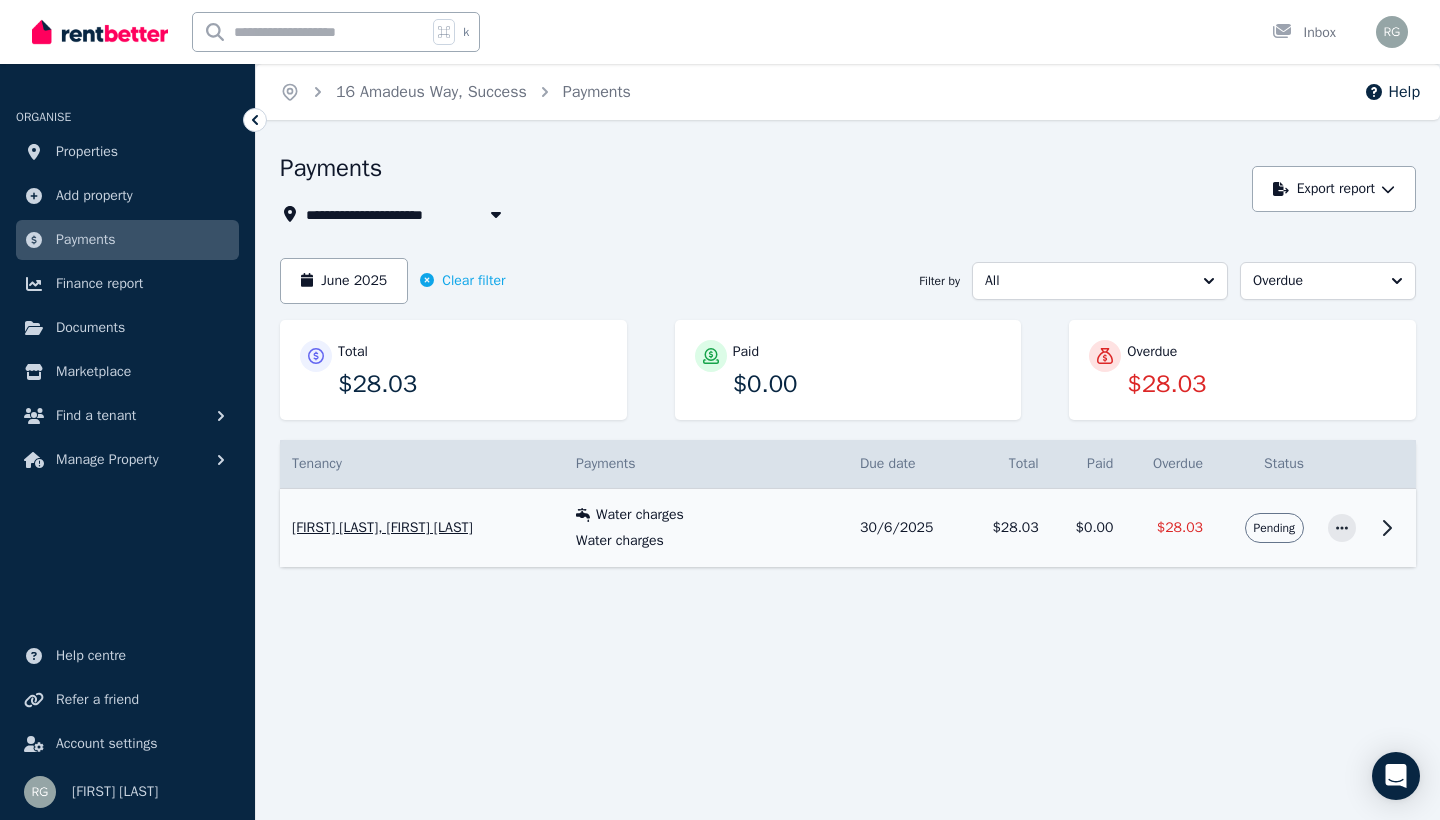 click 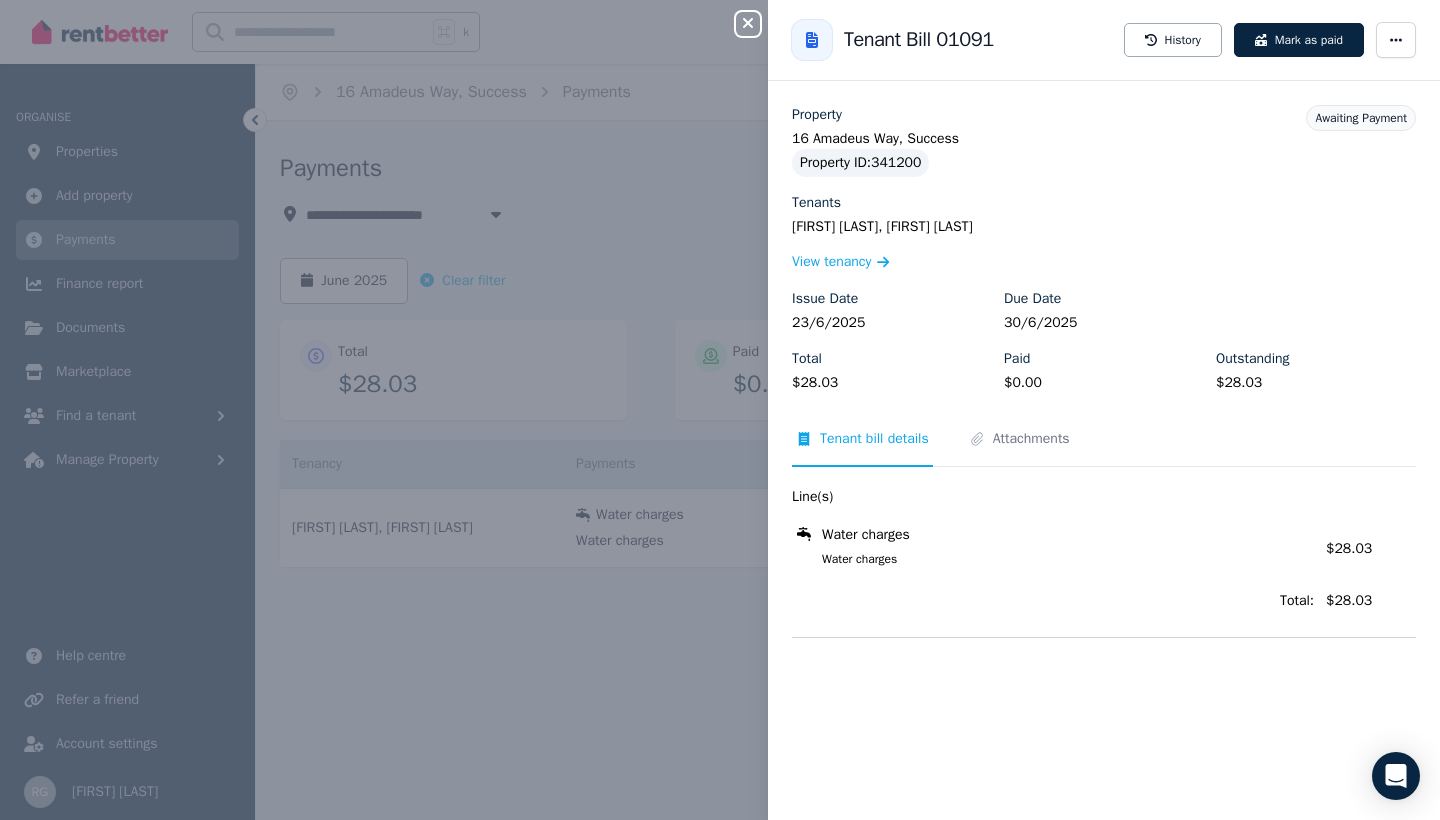 click 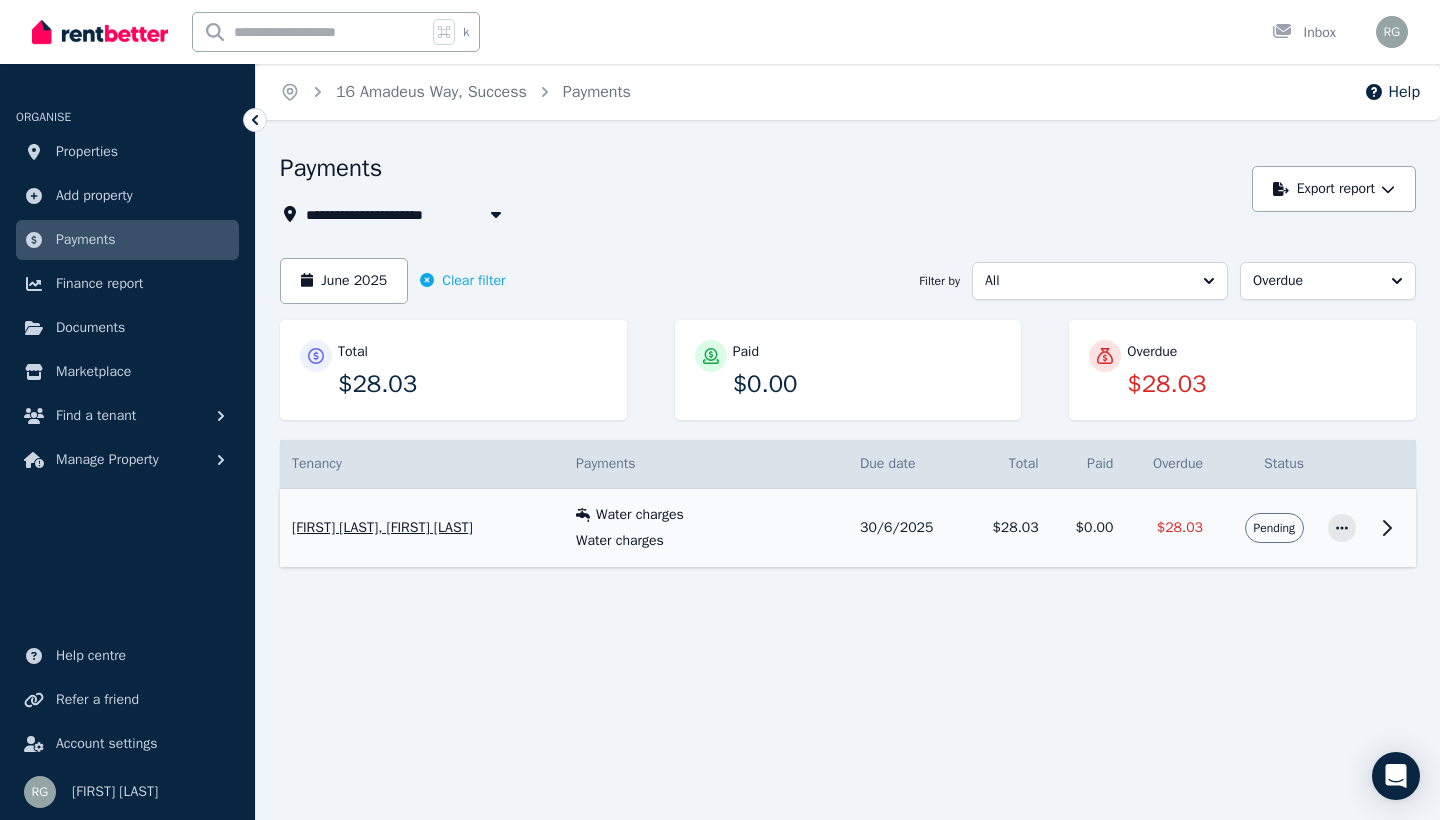 click 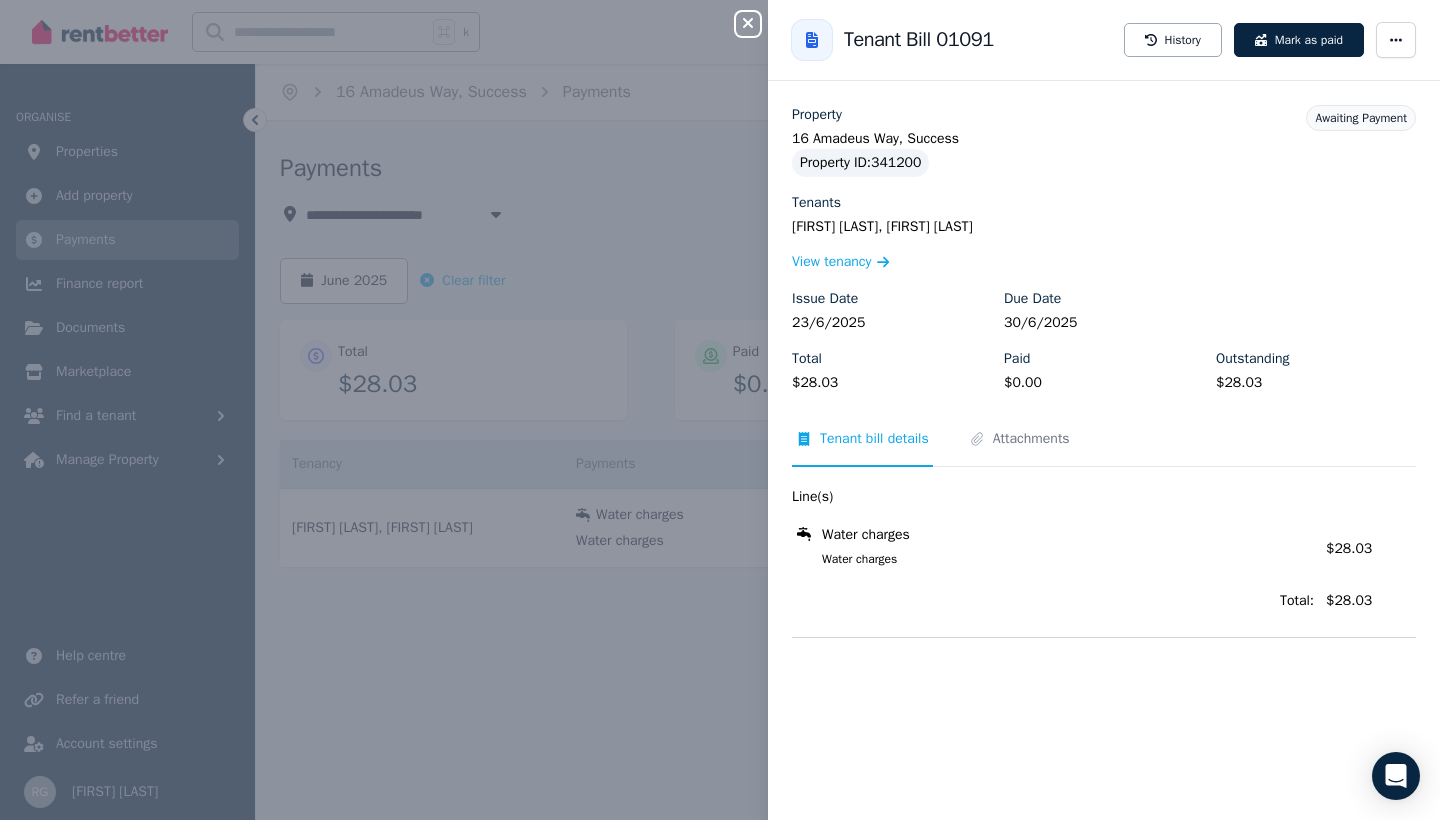 click 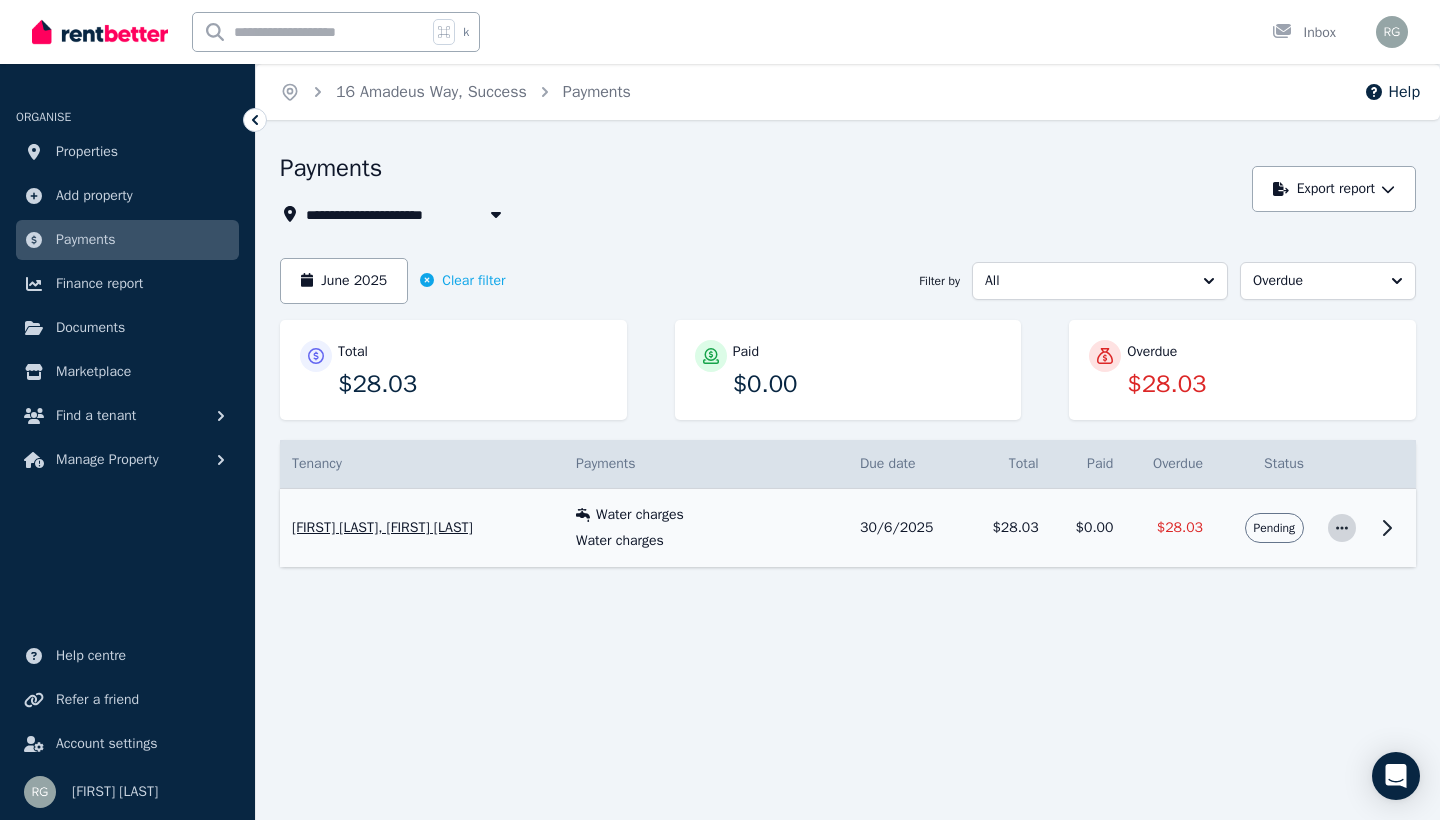 click 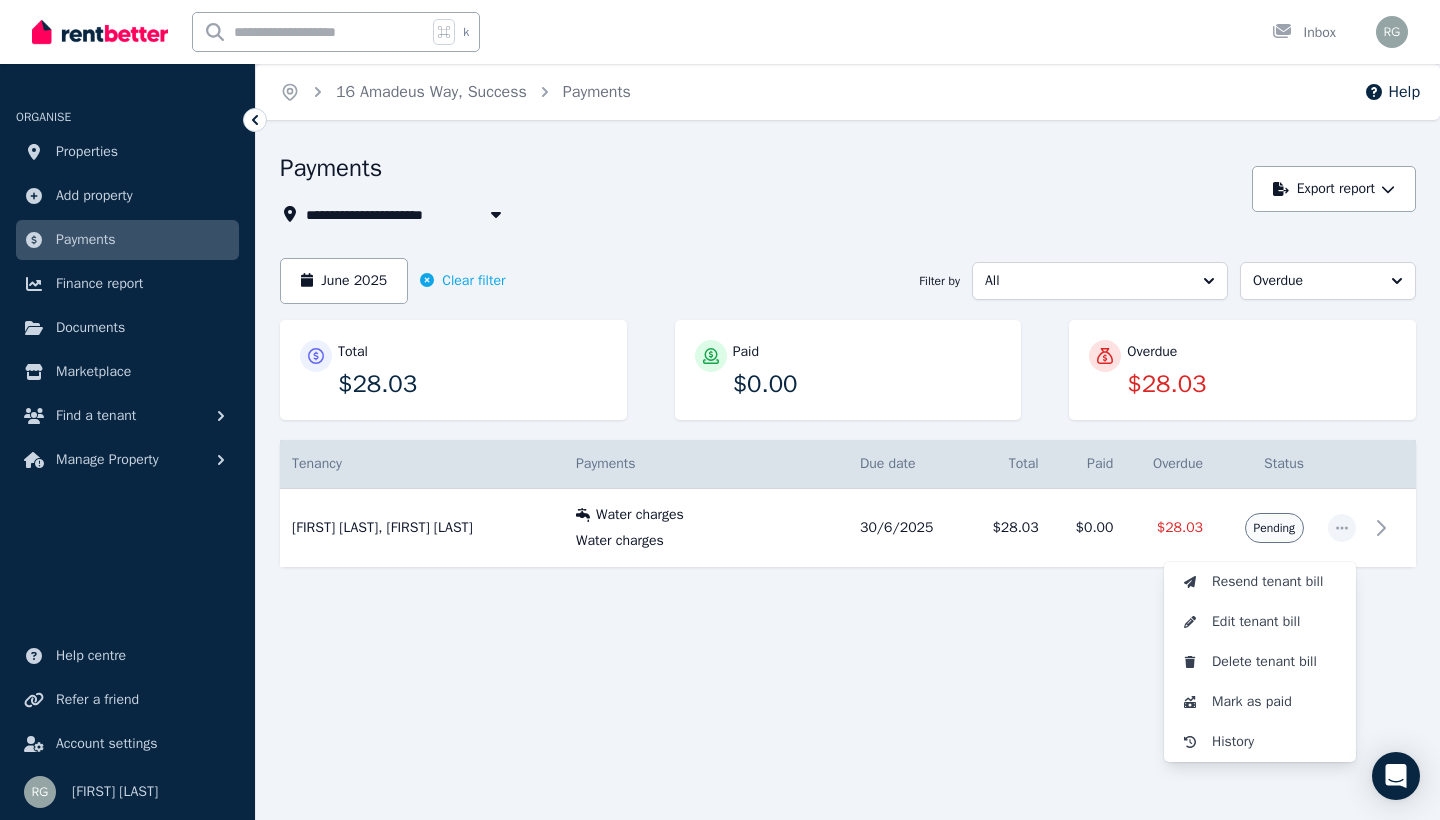 click on "**********" at bounding box center [720, 410] 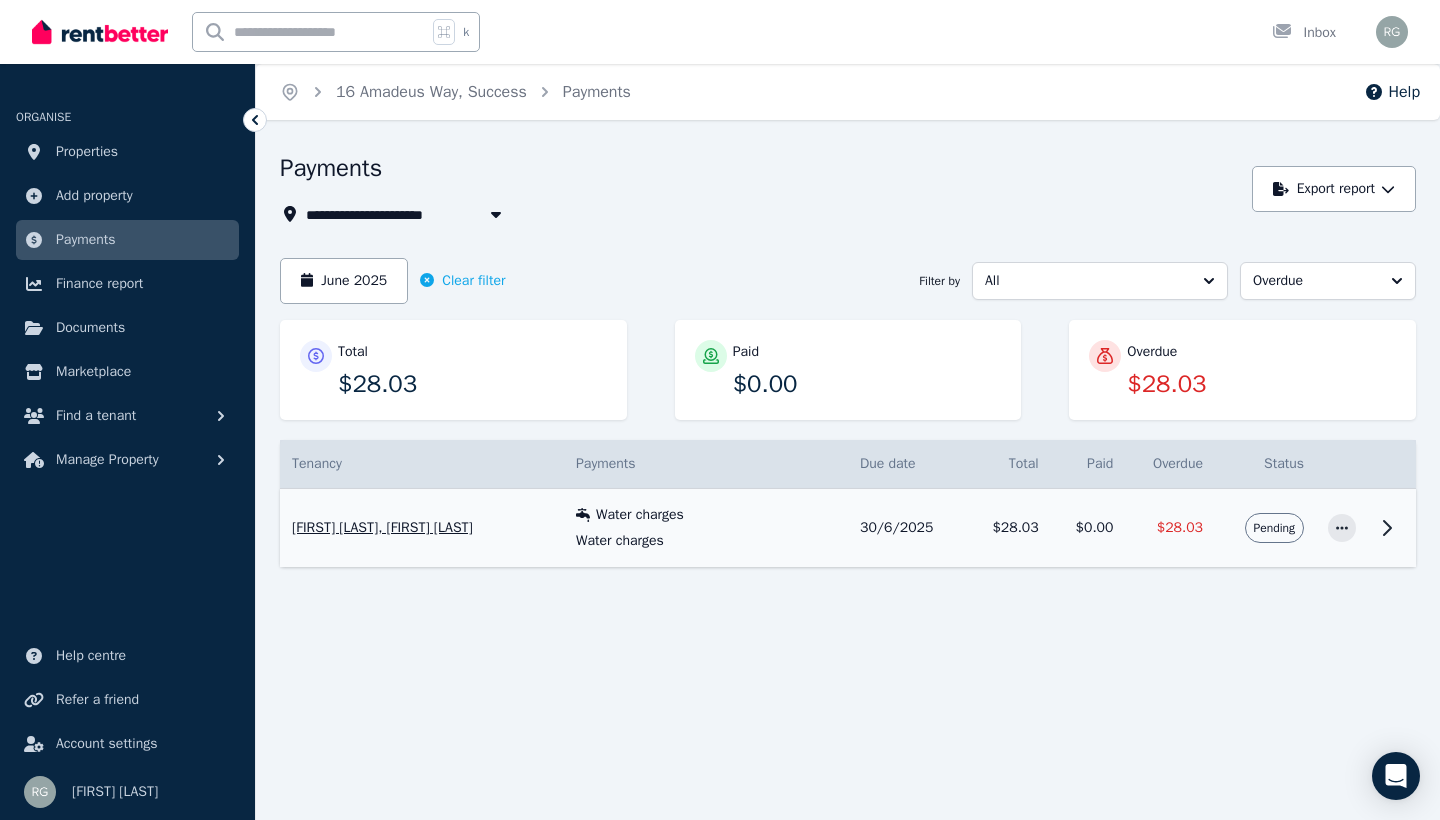 click 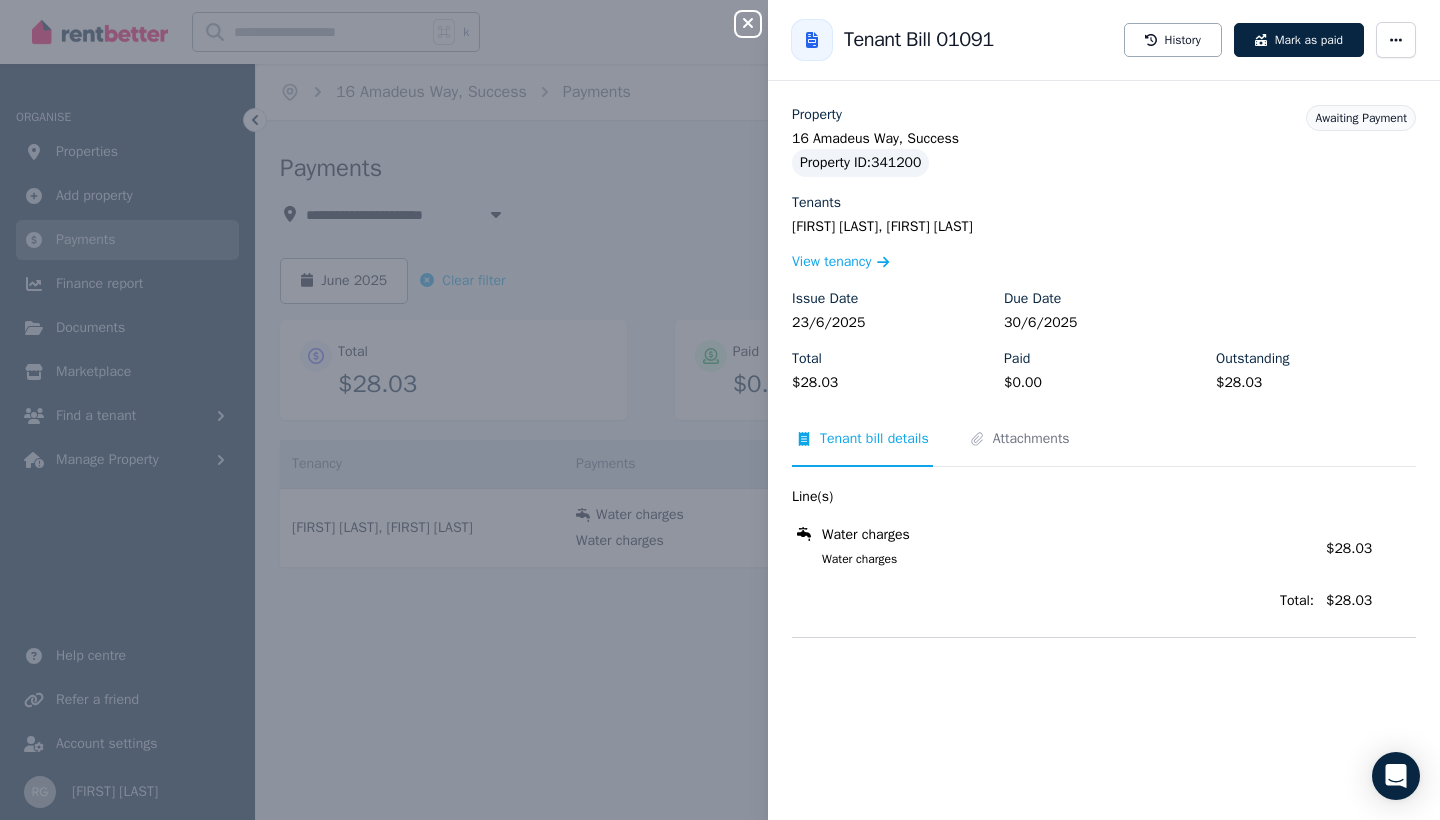 click on "Close panel Back to Rent Receipt 01093 Tenant Bill 01091 History Mark as paid Property 16 Amadeus Way, Success Property ID : 341200 Tenants [FIRST] [LAST], [FIRST] [LAST] View tenancy Issue Date 23/6/2025 Due Date 30/6/2025 Total $28.03 Paid $0.00 Outstanding $28.03 Awaiting Payment Tenant bill details Attachments Line(s) Water charges Water charges Amount: $28.03 Total: $28.03" at bounding box center (720, 410) 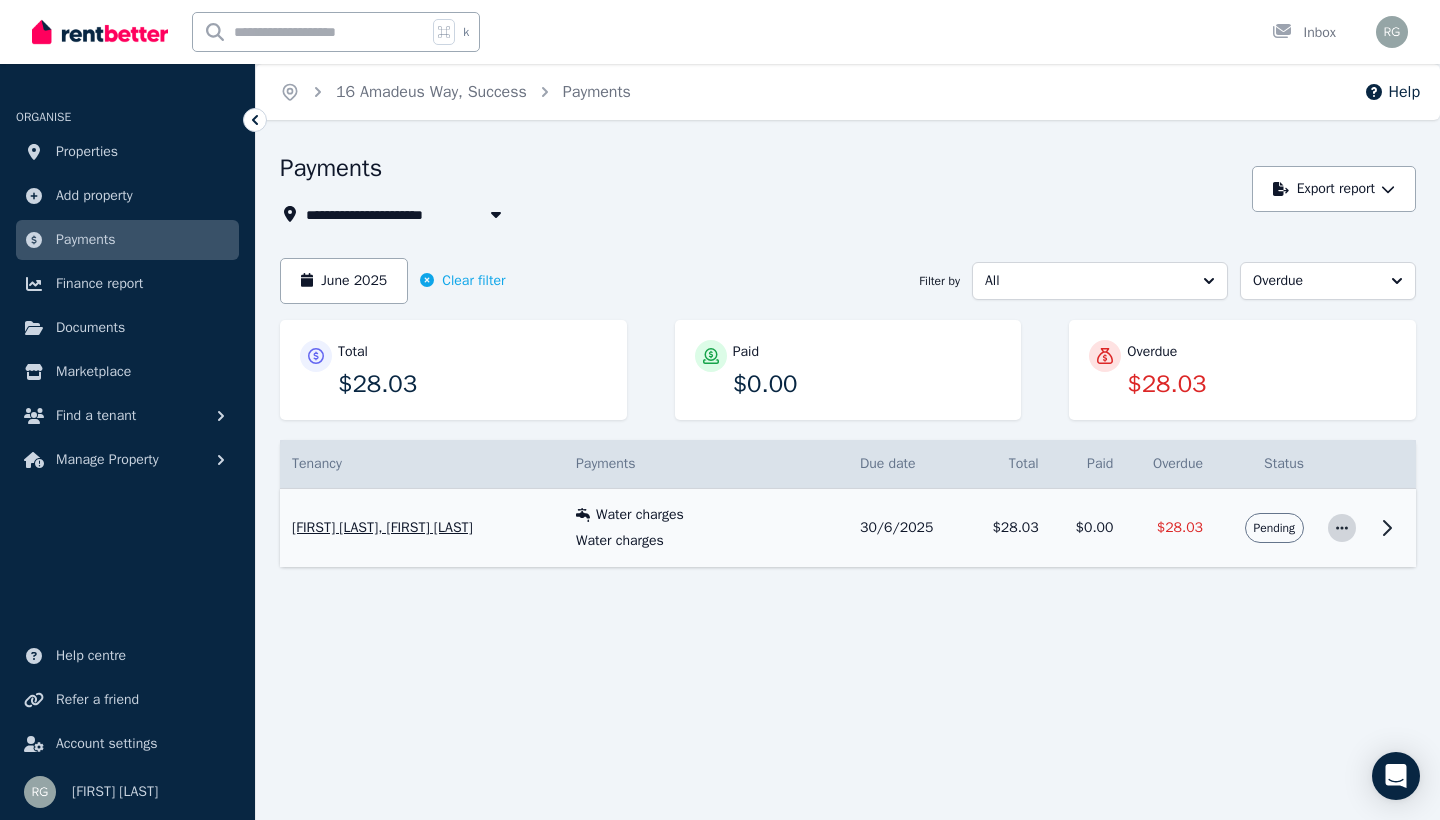 click at bounding box center [1342, 528] 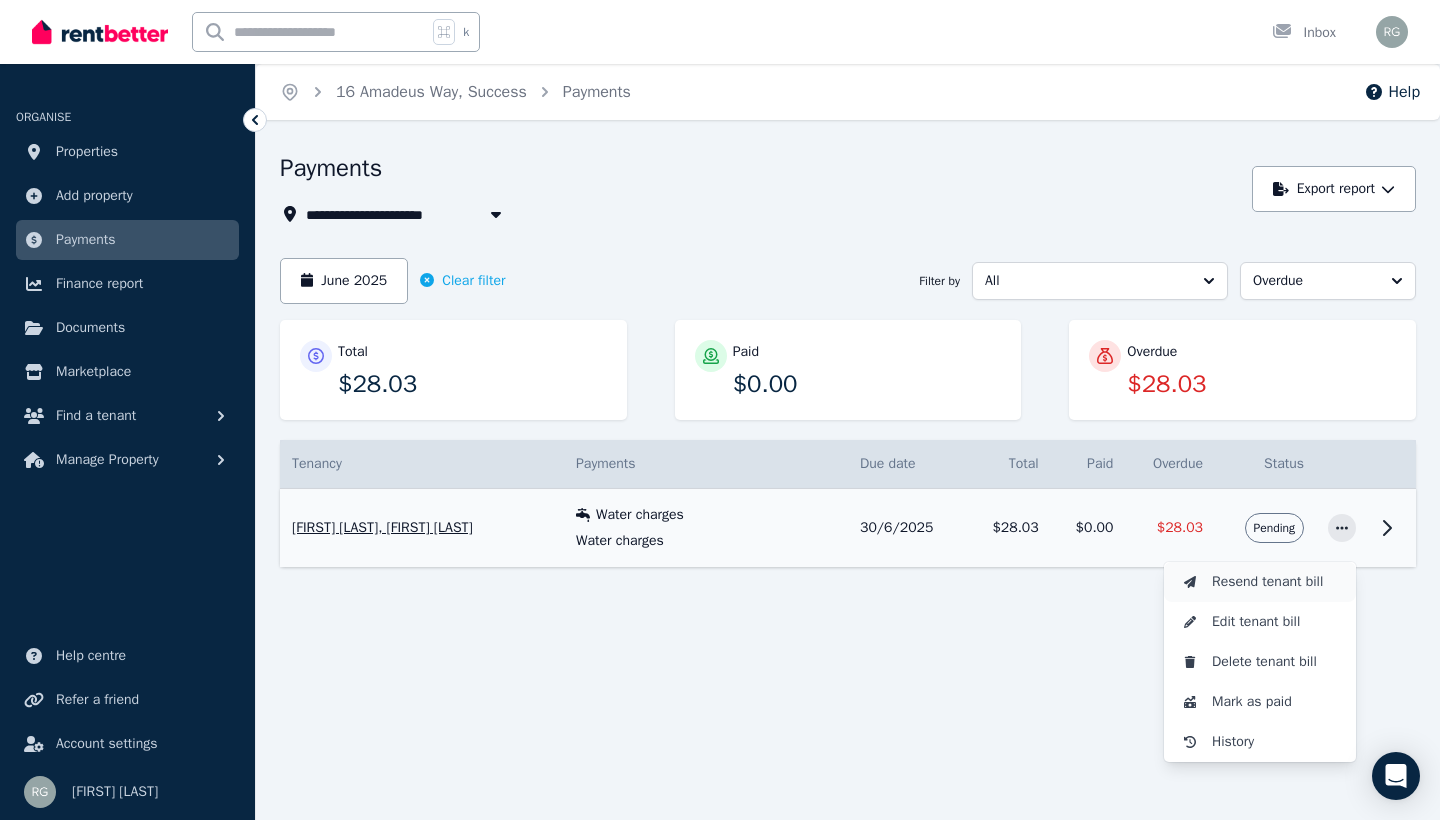 click on "Resend tenant bill" at bounding box center (1276, 582) 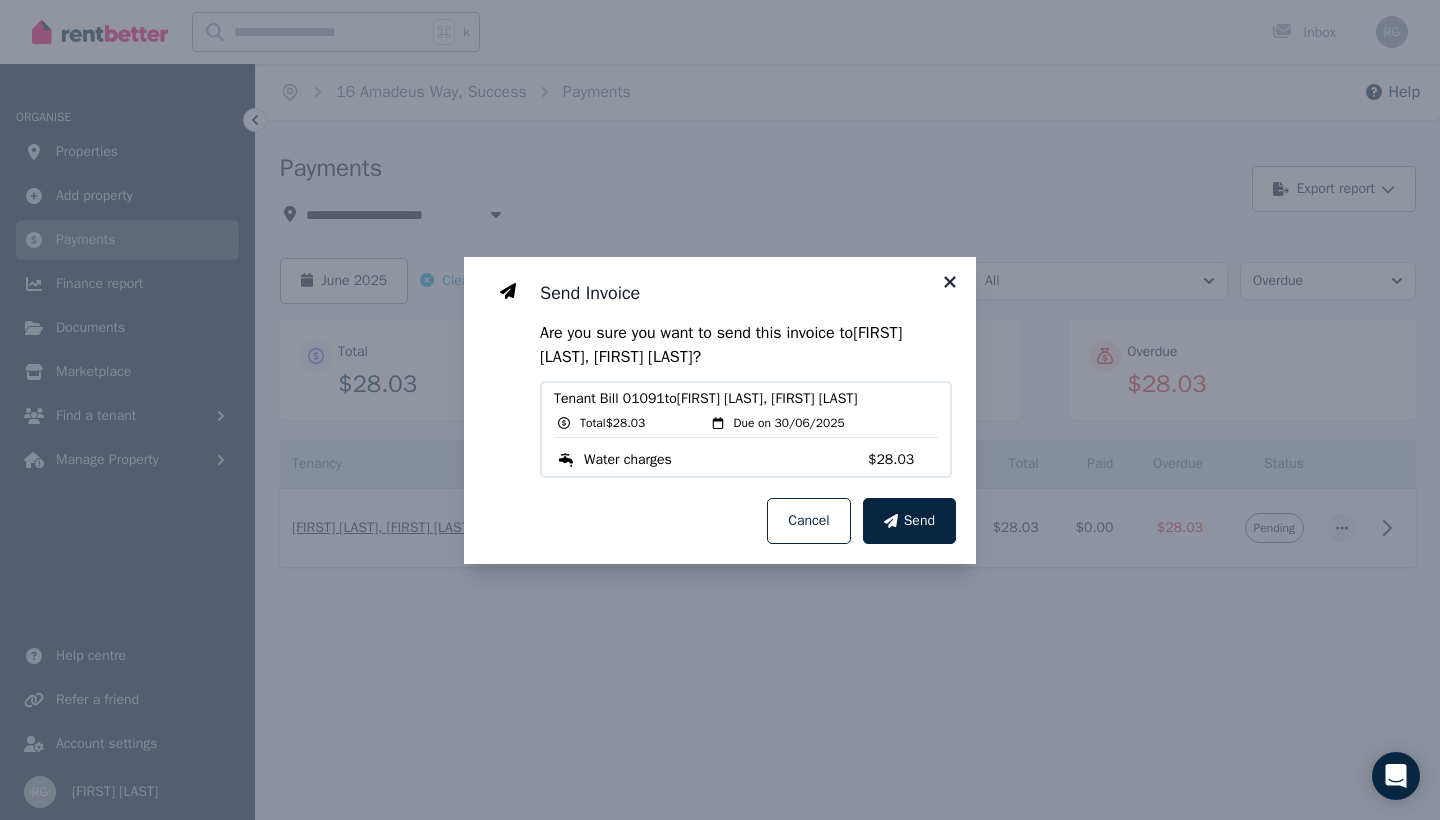 click 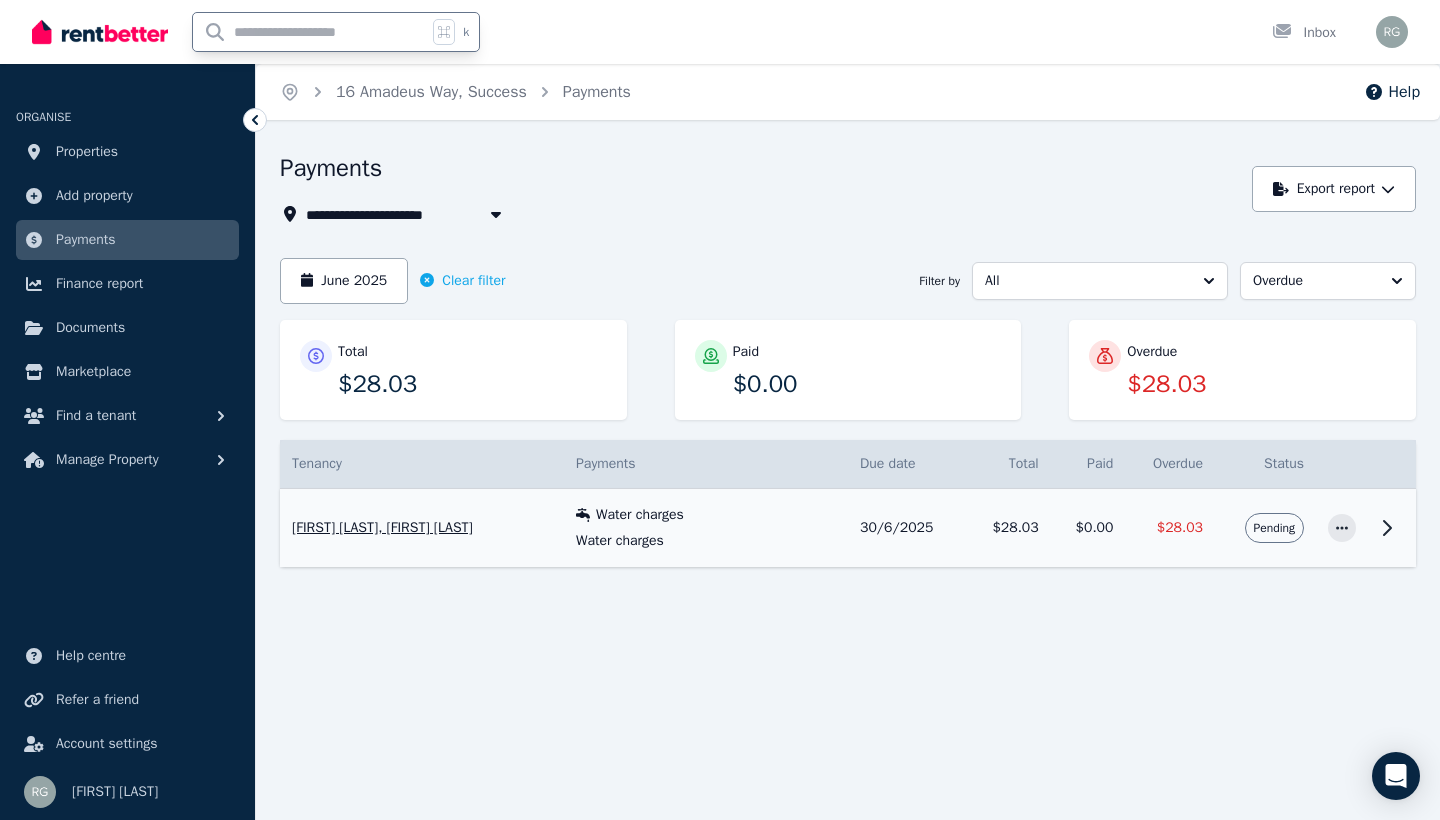 click at bounding box center [310, 32] 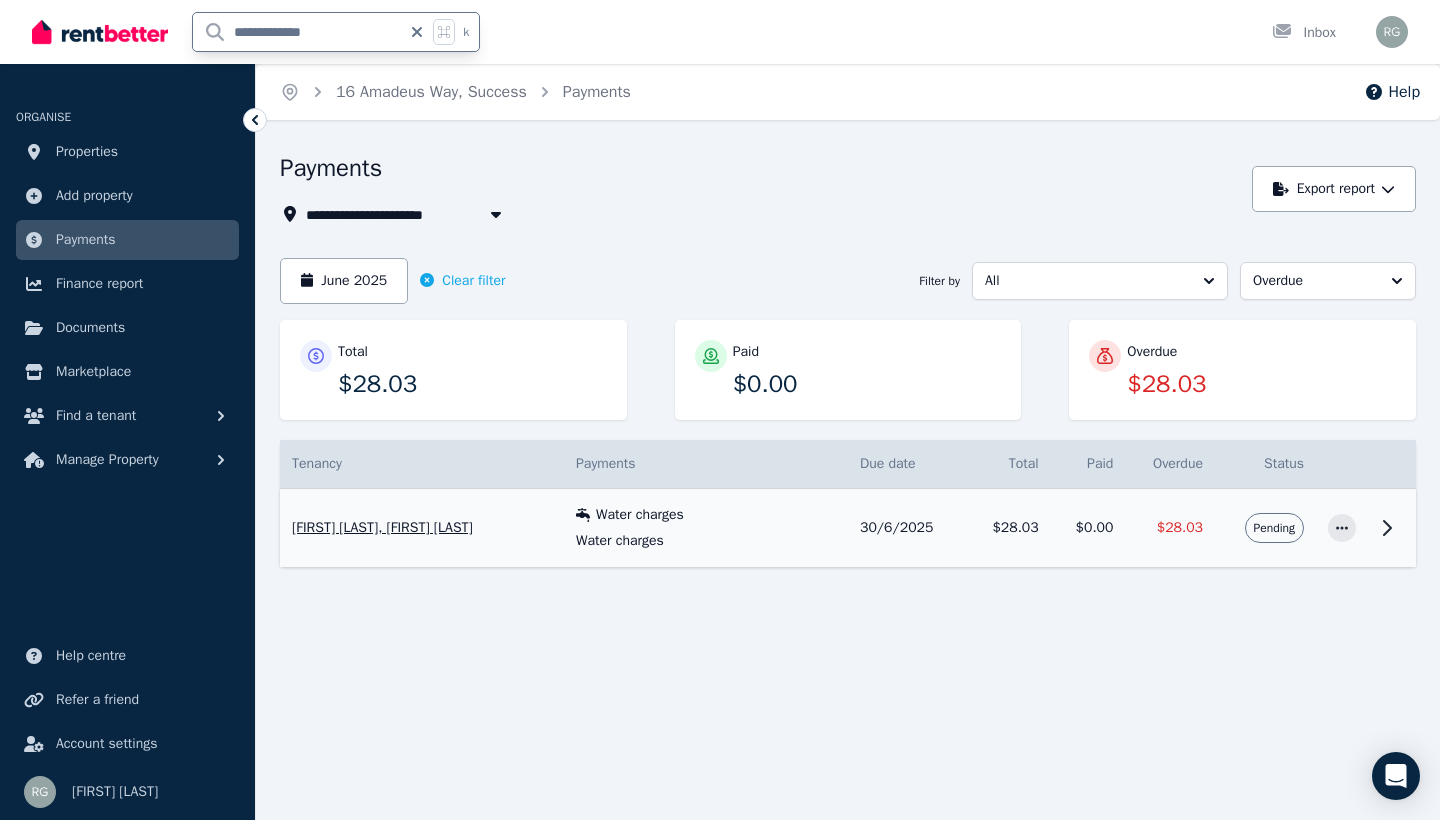 type on "**********" 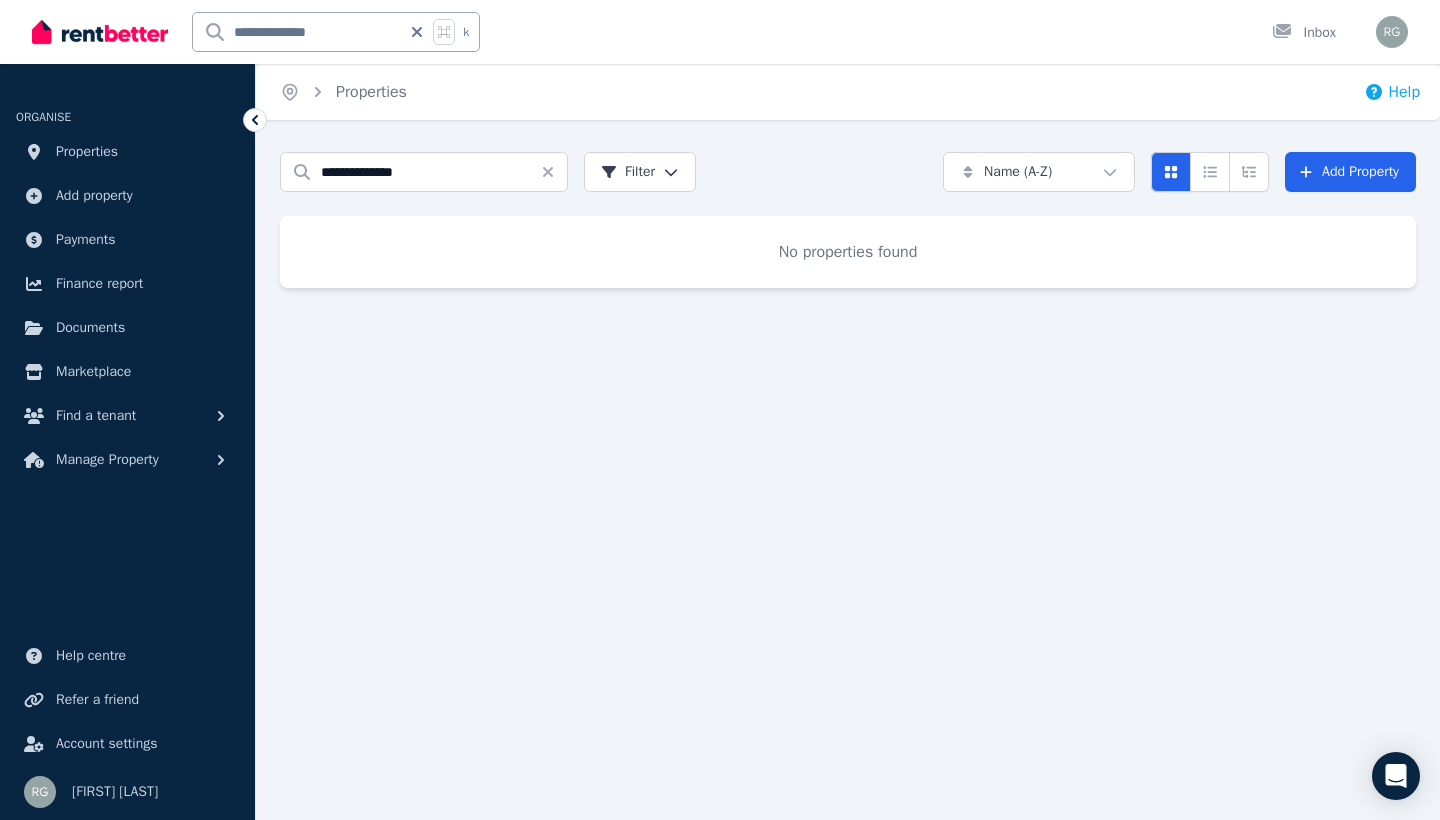 click on "Help" at bounding box center [1392, 92] 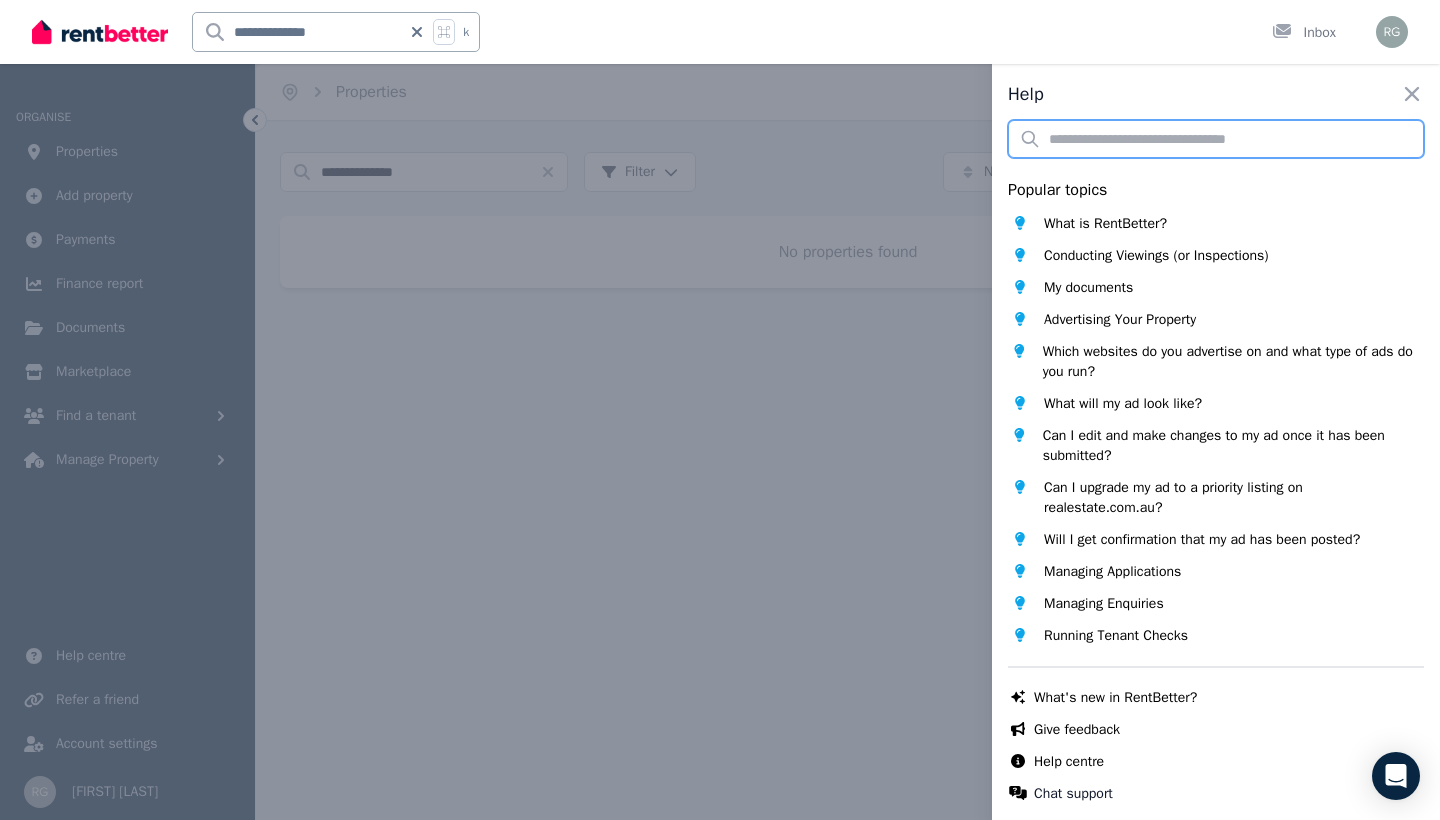 click at bounding box center (1216, 139) 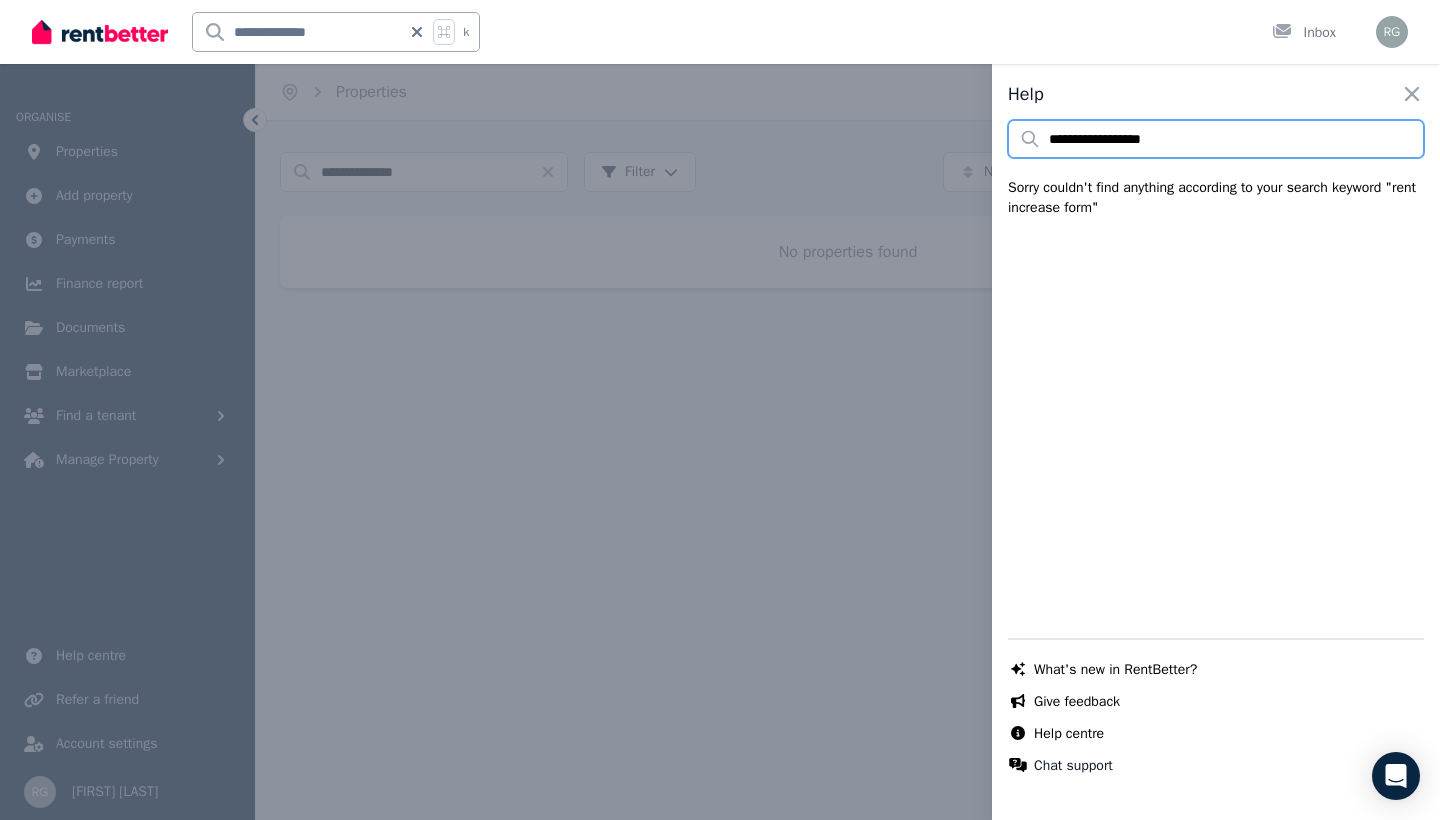 click on "**********" at bounding box center (1216, 139) 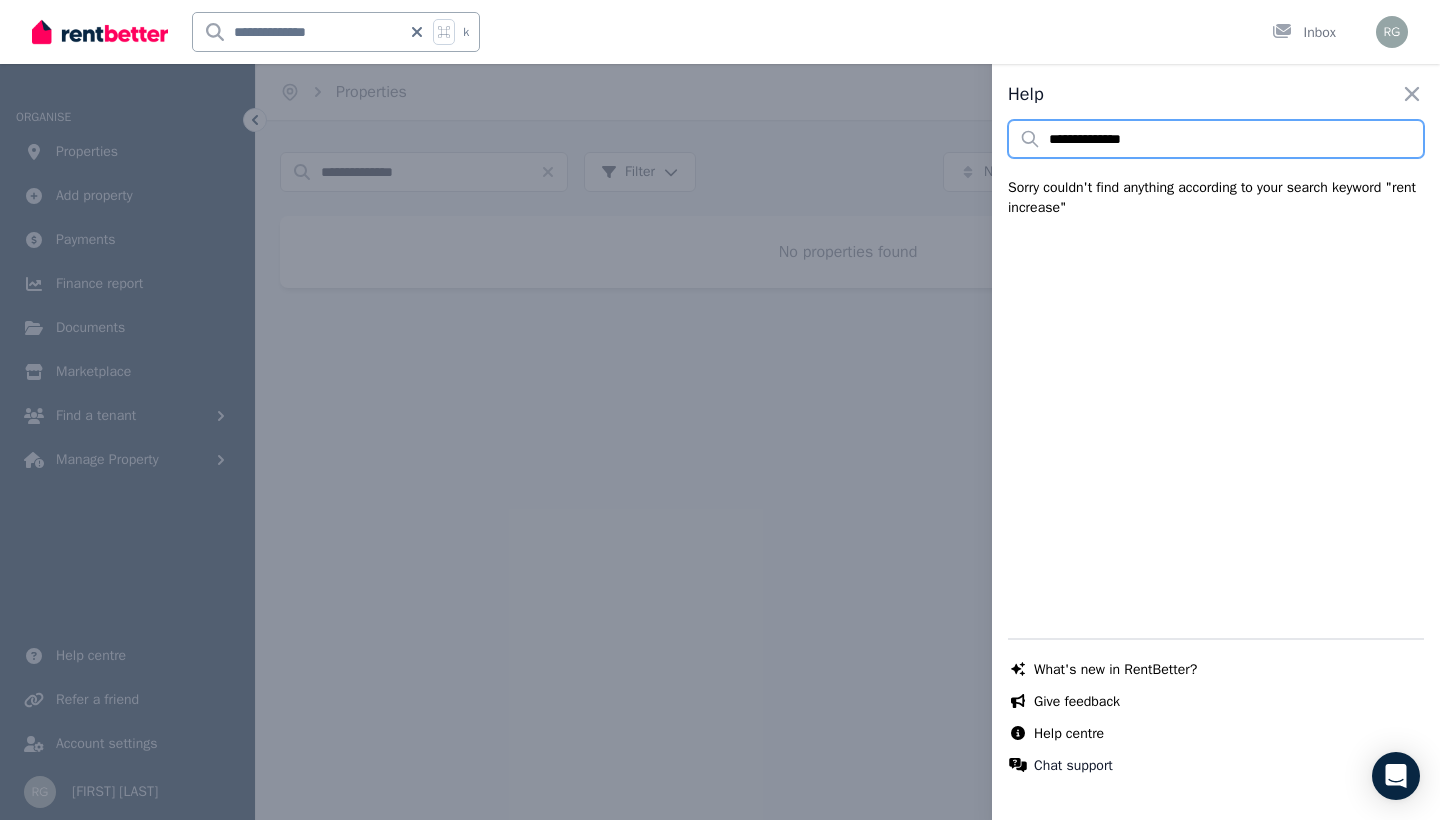 type on "**********" 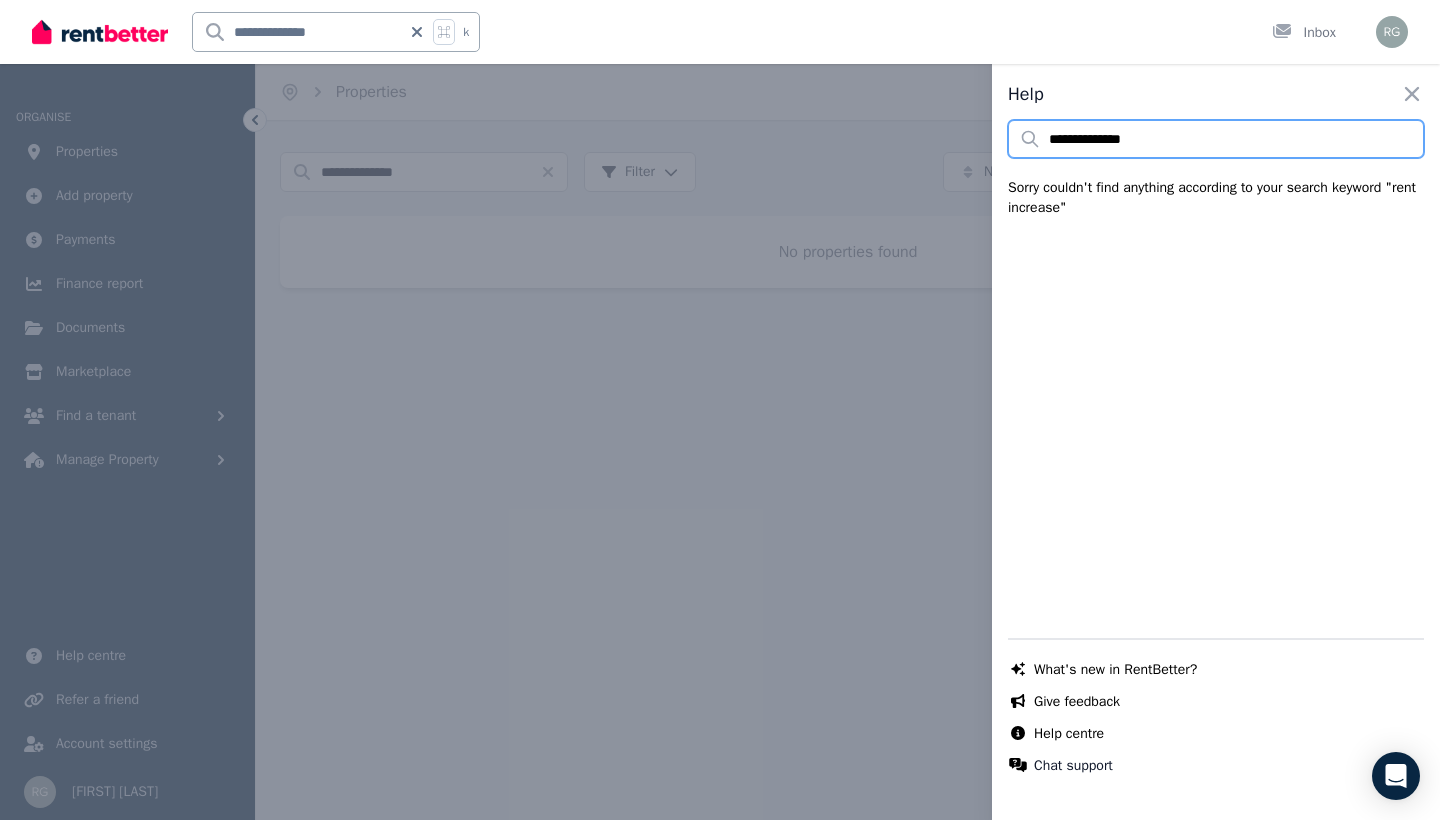click on "**********" at bounding box center (1216, 139) 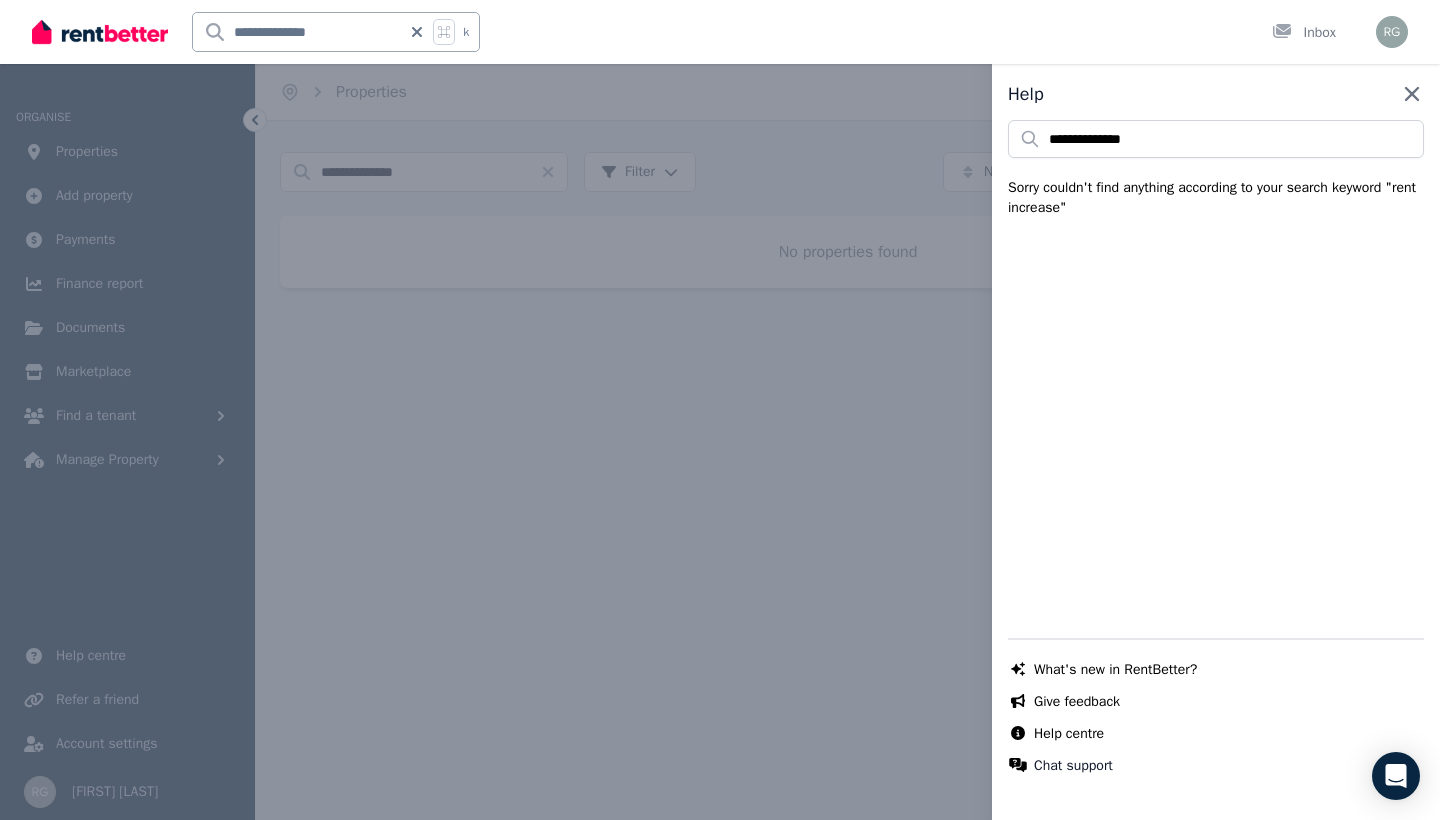 click 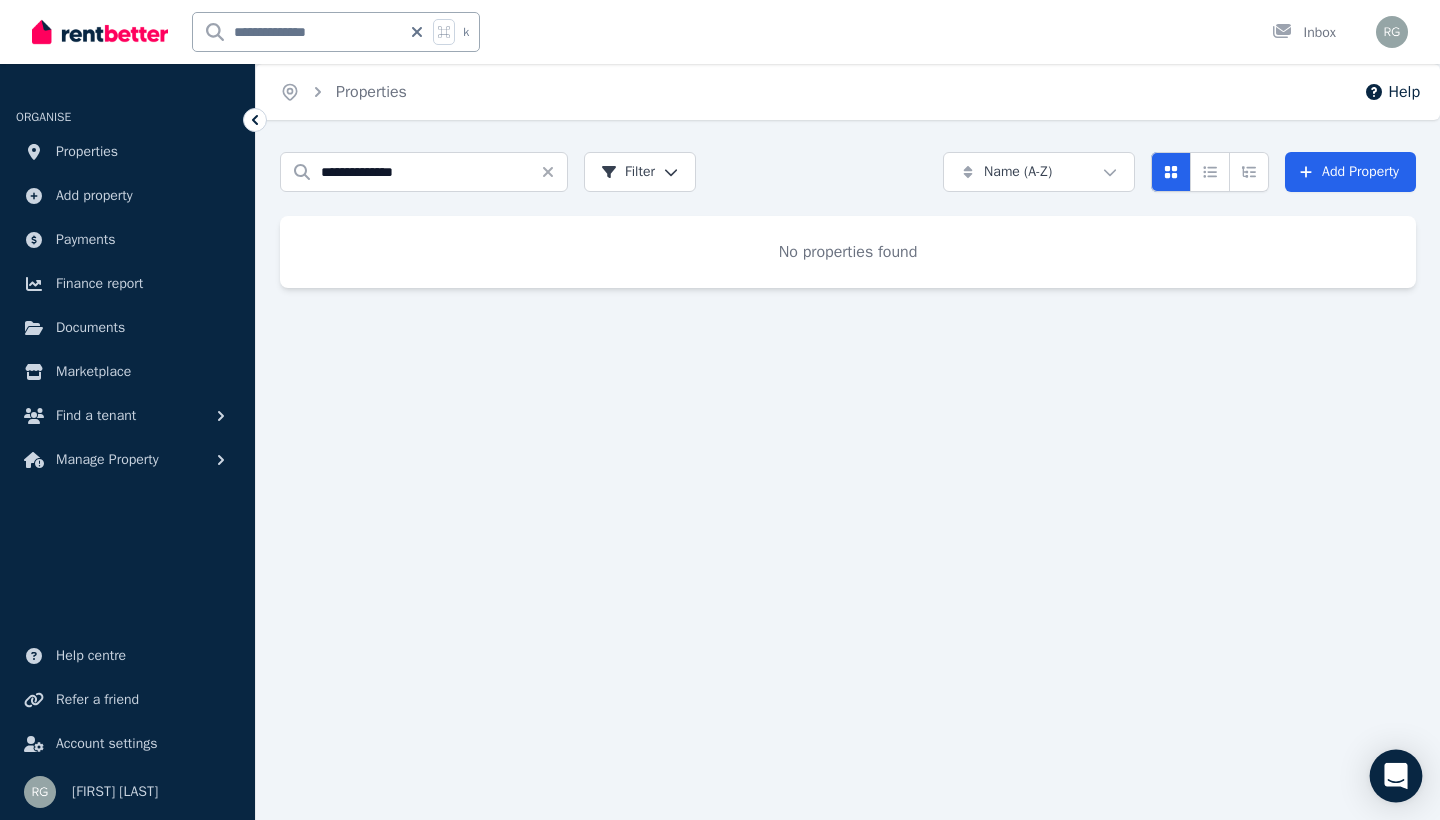 click 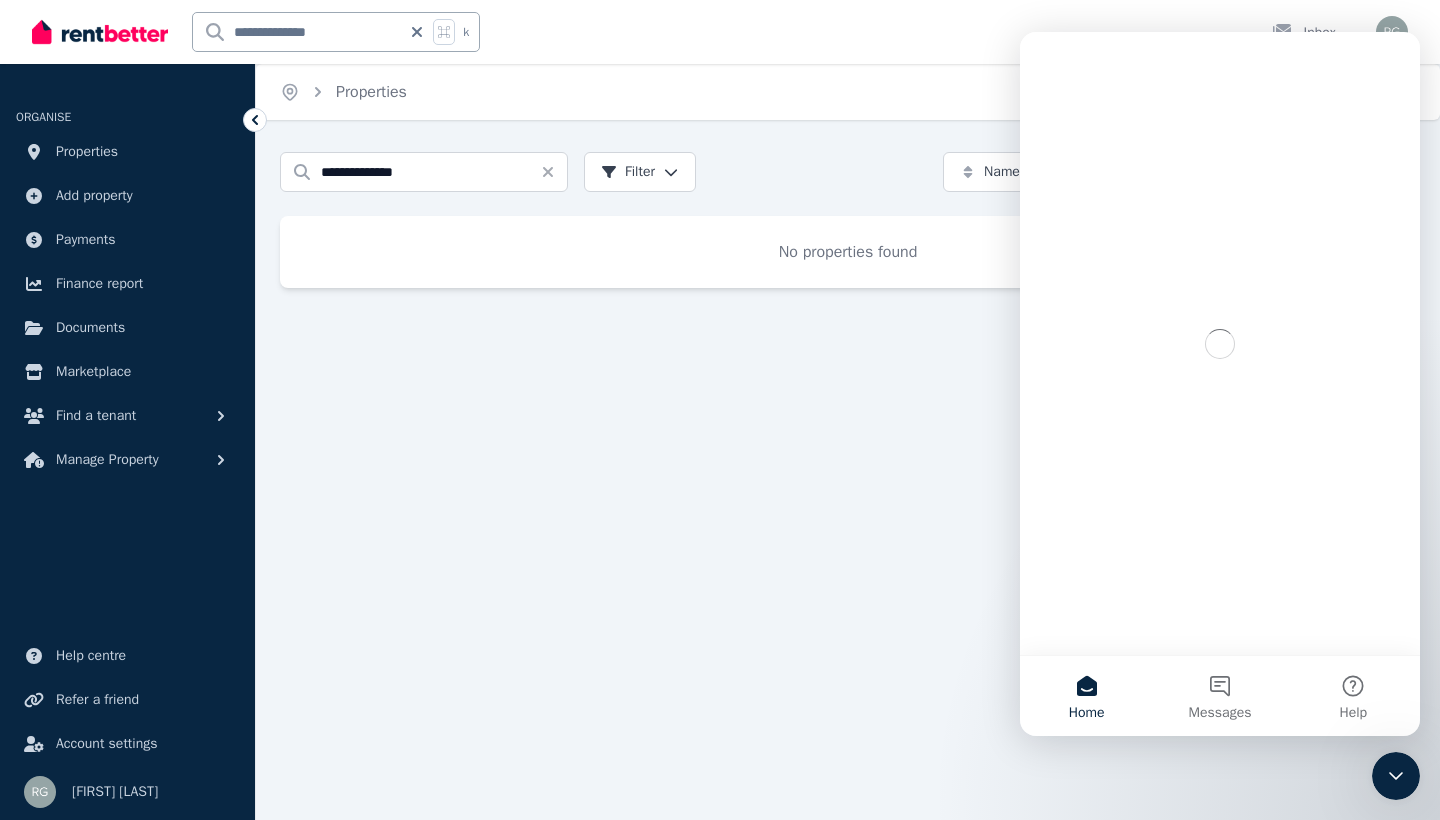 scroll, scrollTop: 0, scrollLeft: 0, axis: both 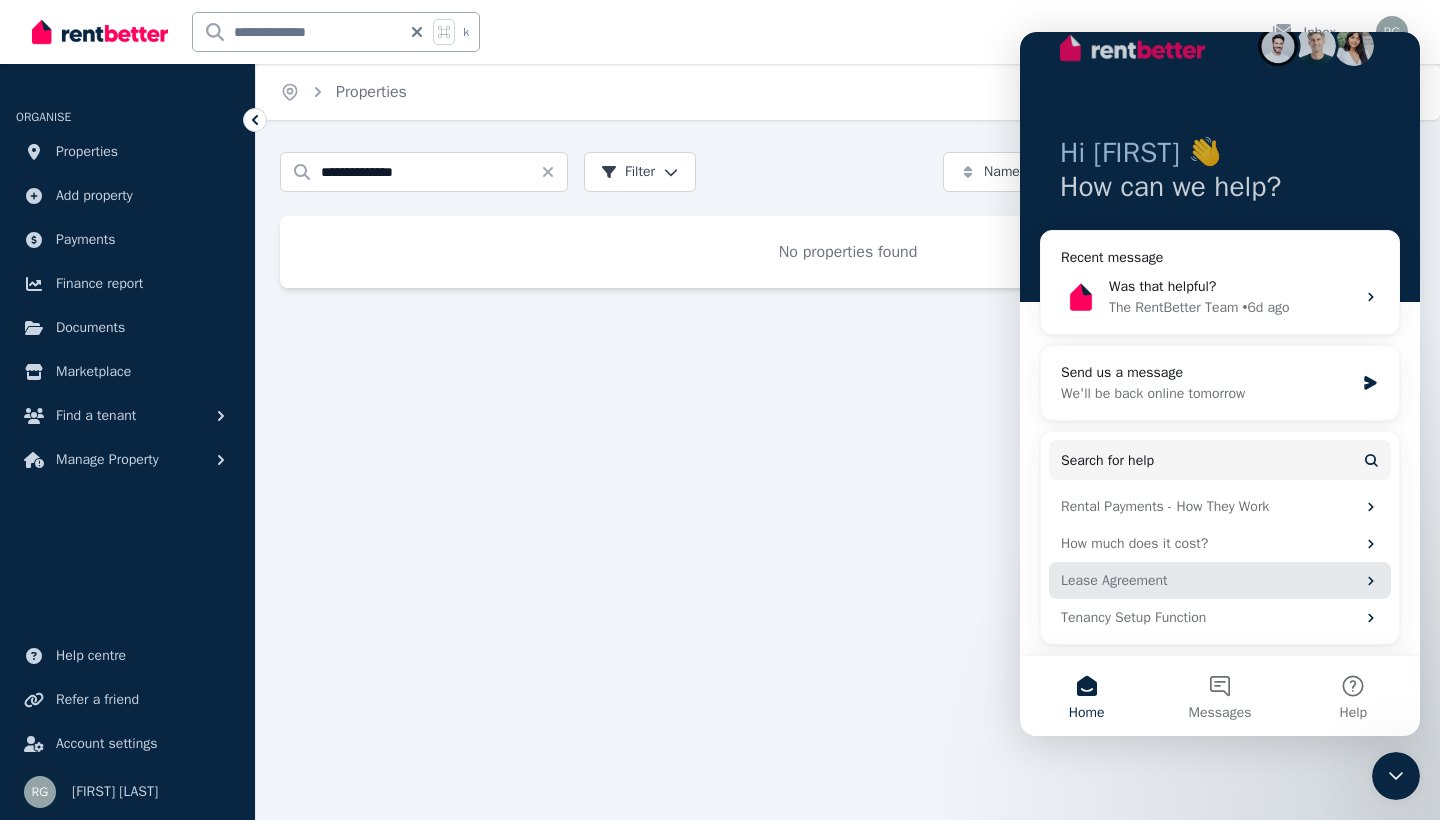 click on "Lease Agreement" at bounding box center (1208, 580) 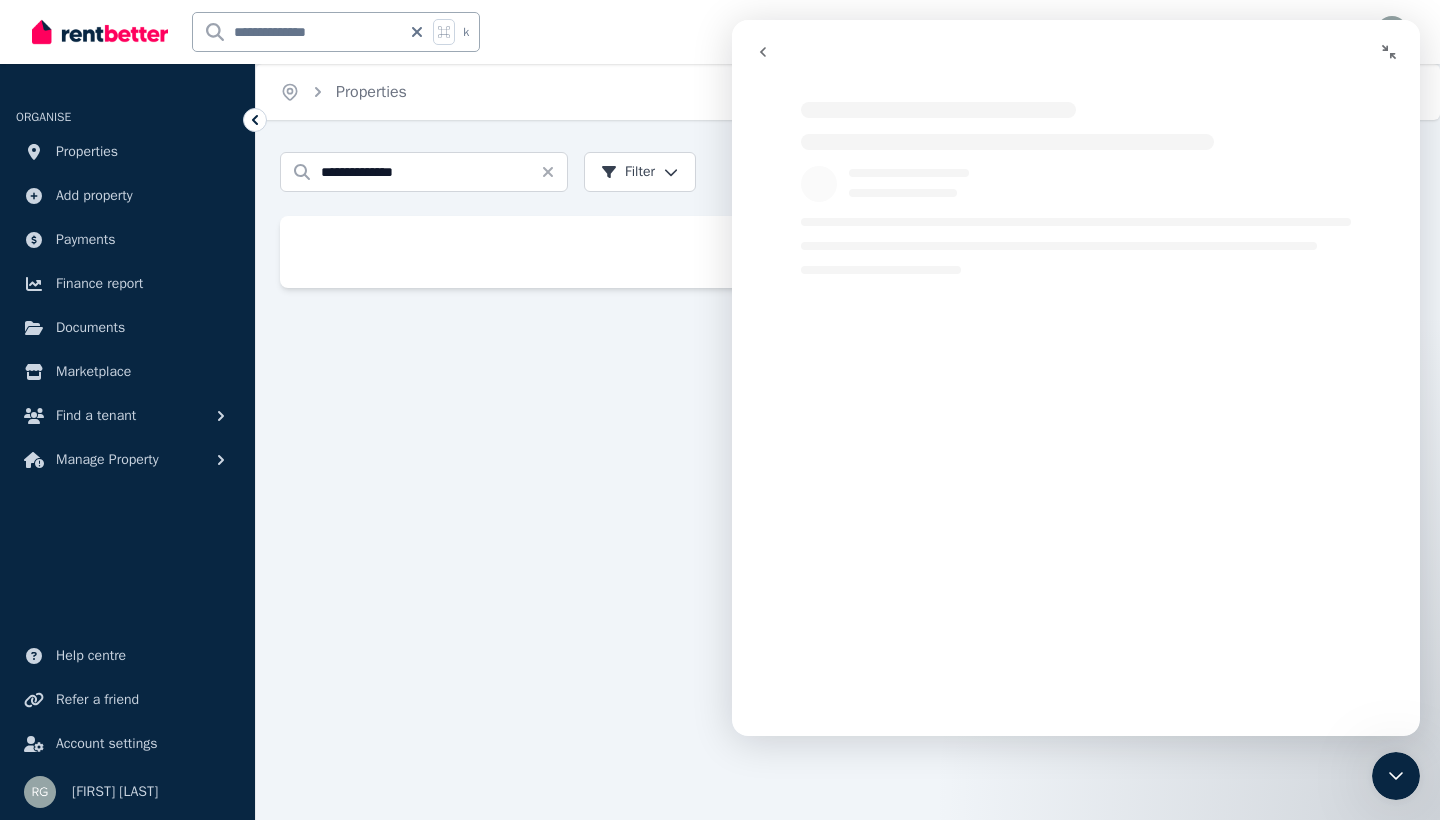 scroll, scrollTop: 0, scrollLeft: 0, axis: both 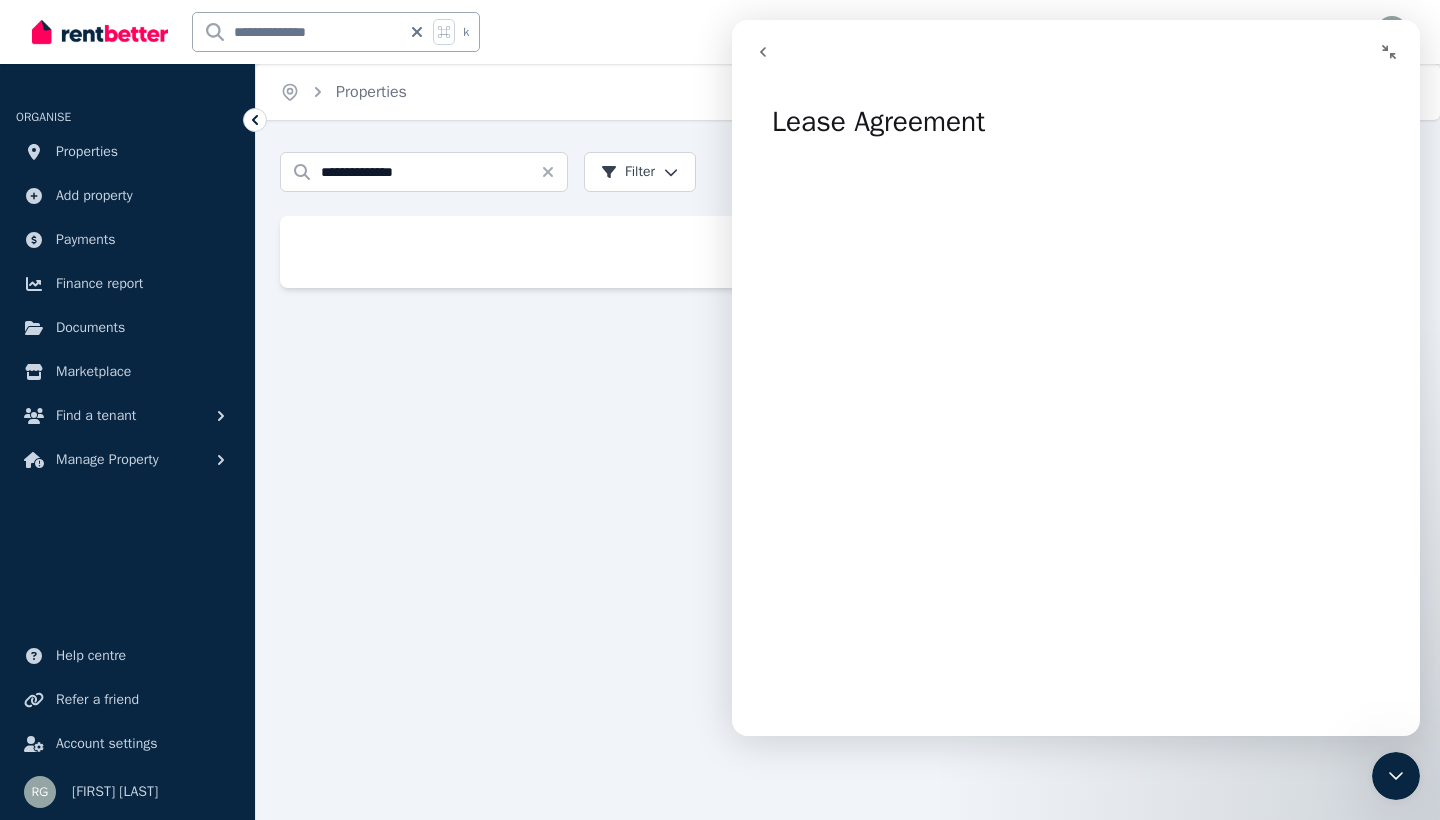 click on "**********" at bounding box center [720, 410] 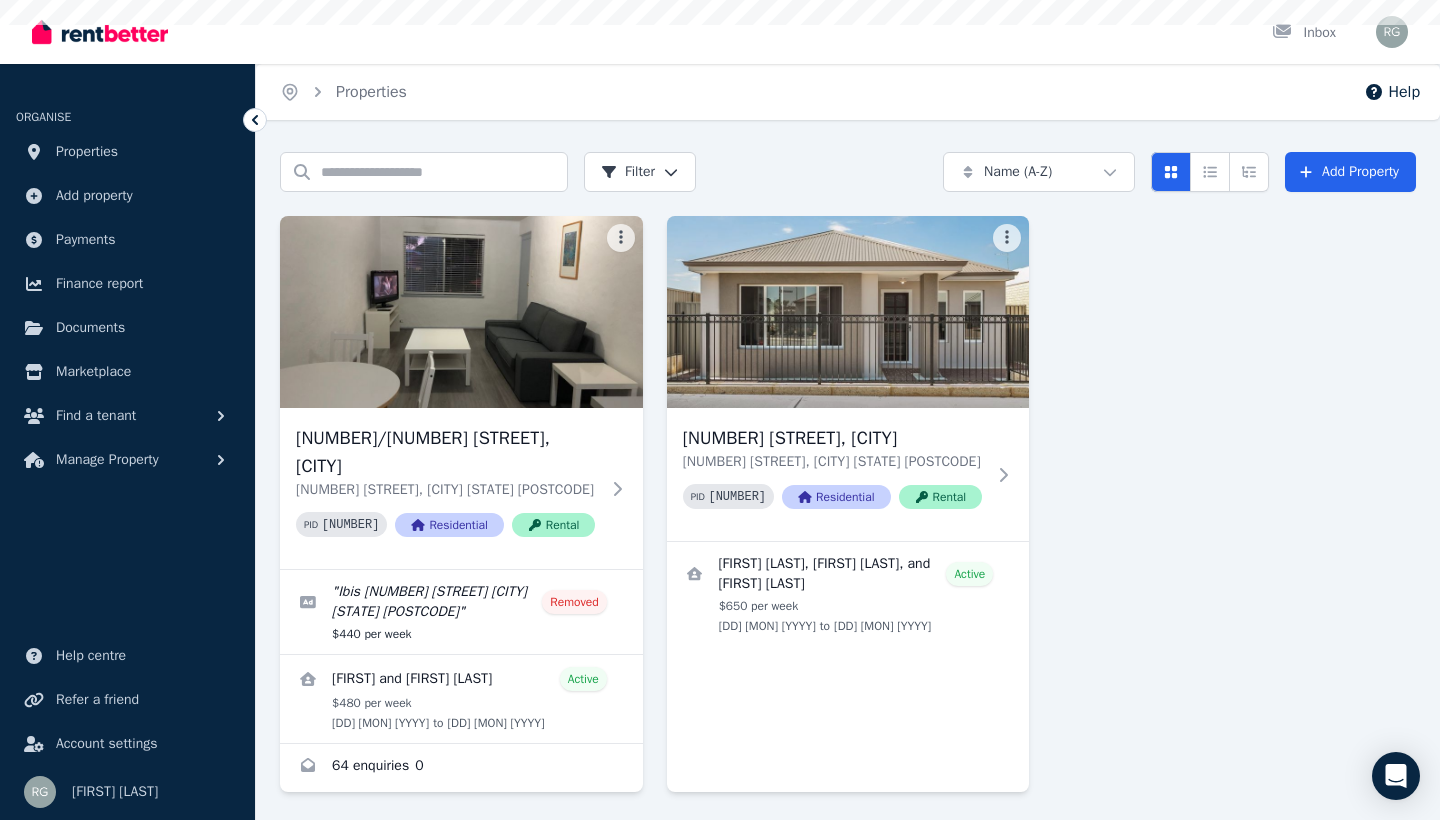 scroll, scrollTop: 0, scrollLeft: 0, axis: both 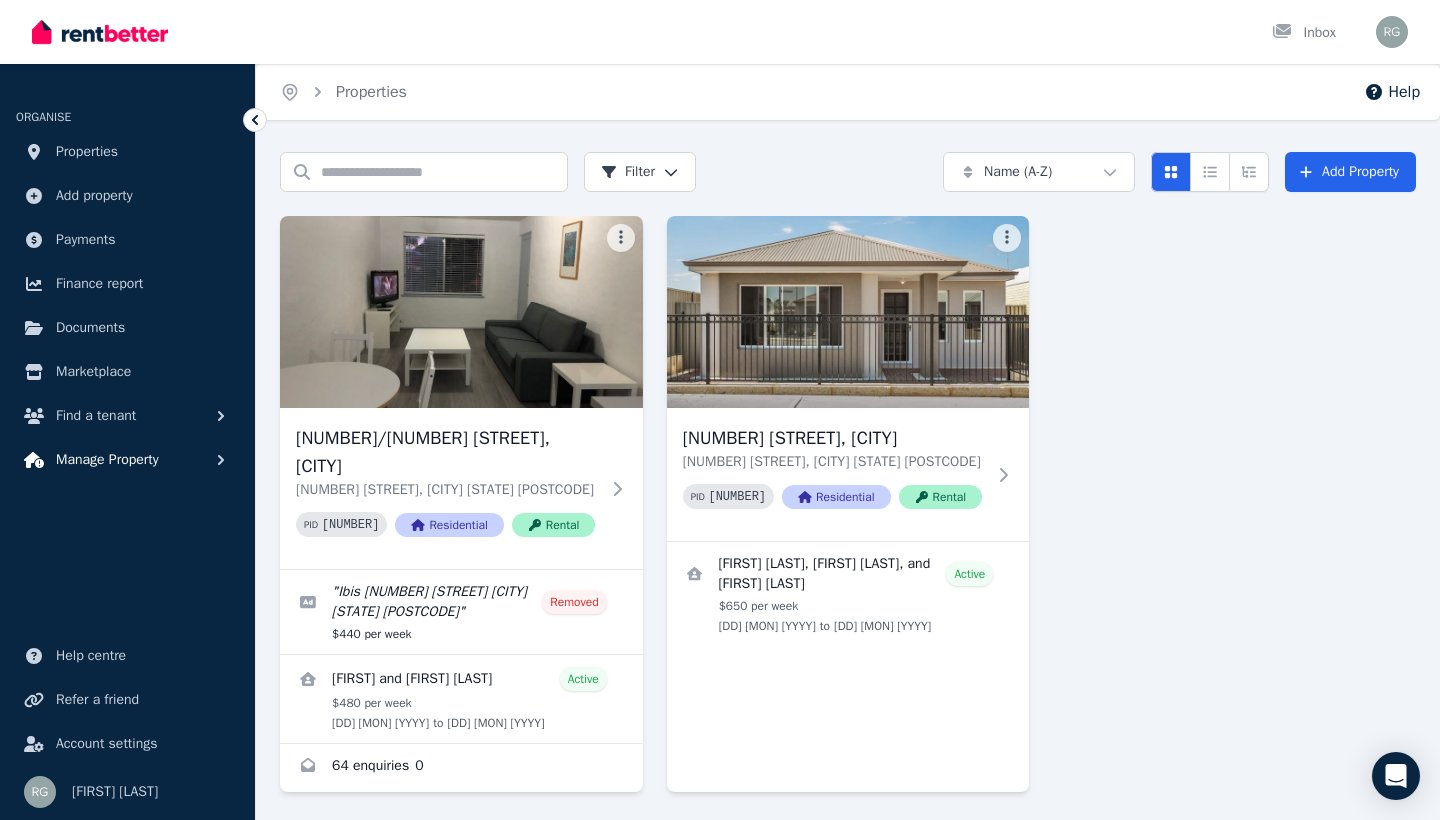 click on "Manage Property" at bounding box center [107, 460] 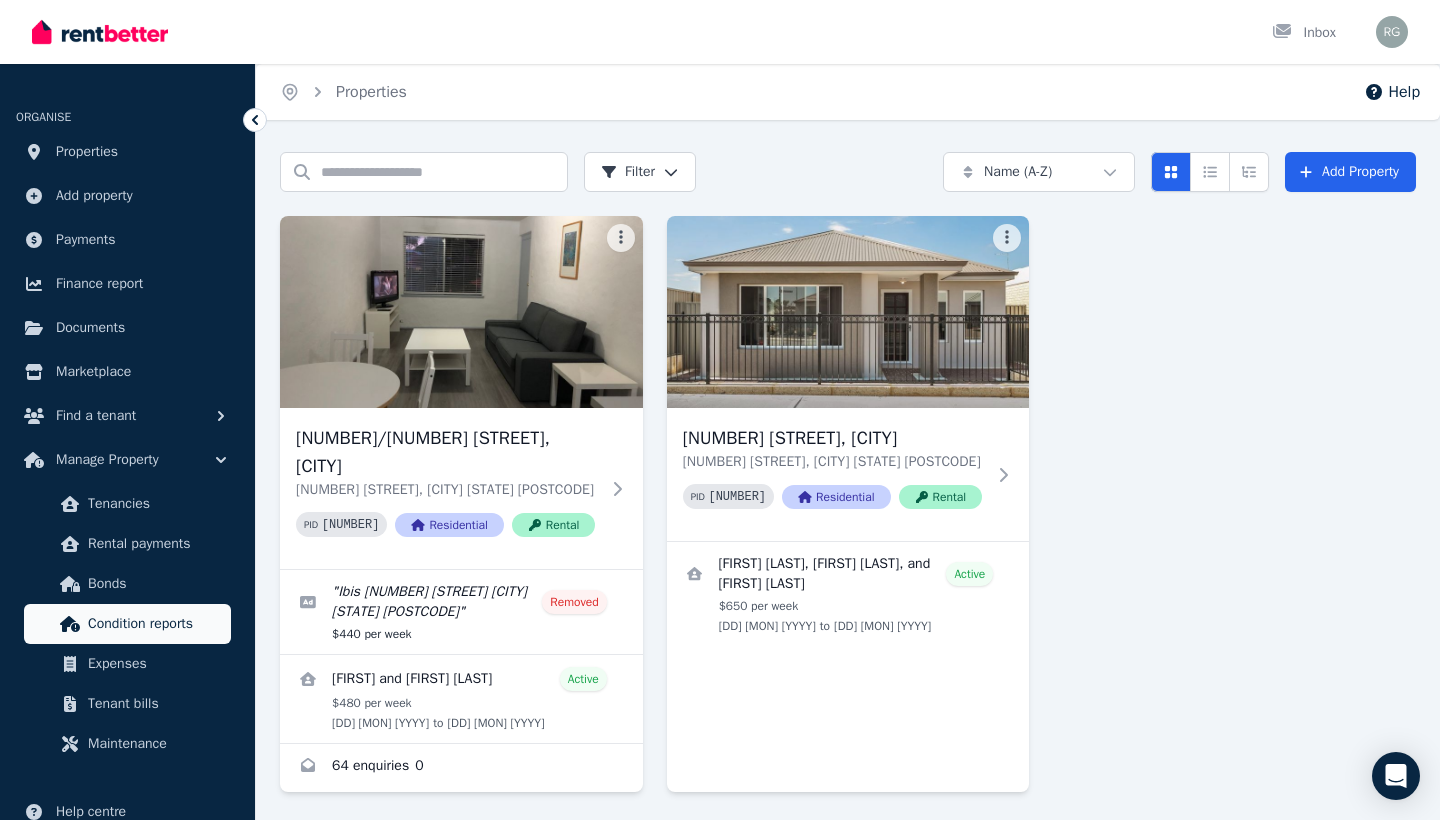 click on "Condition reports" at bounding box center [155, 624] 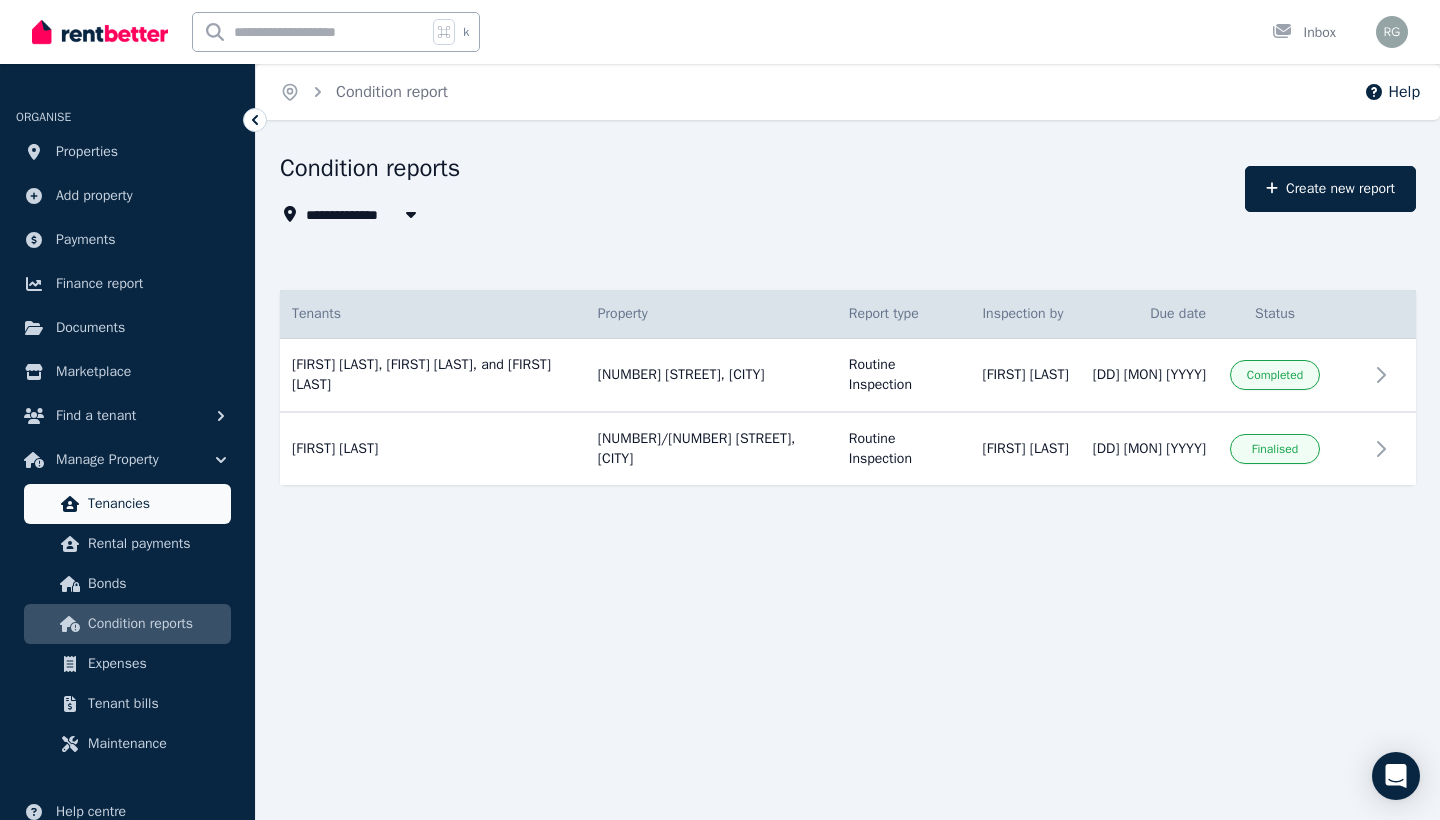 click on "Tenancies" at bounding box center (127, 504) 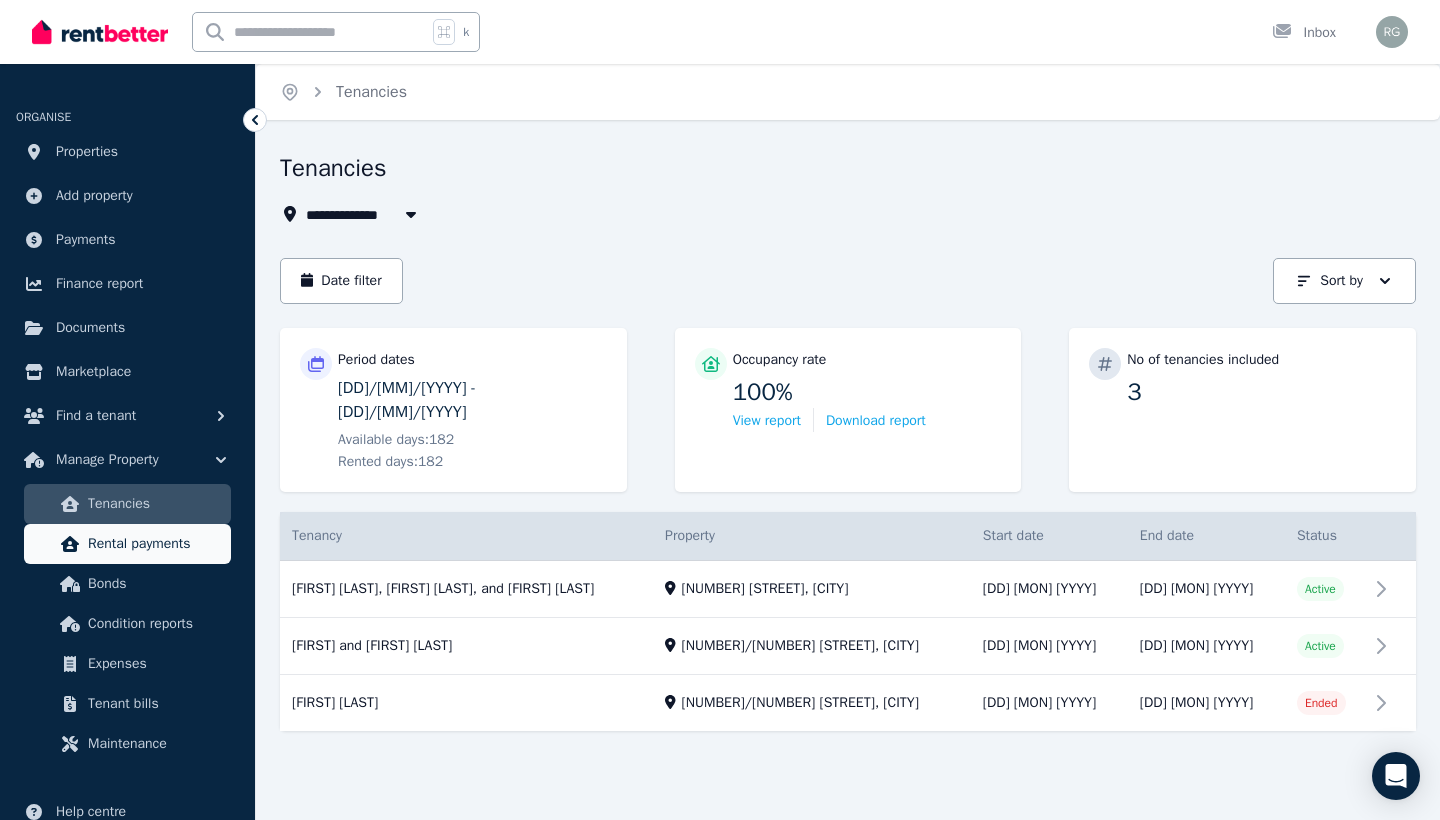 click on "Rental payments" at bounding box center [155, 544] 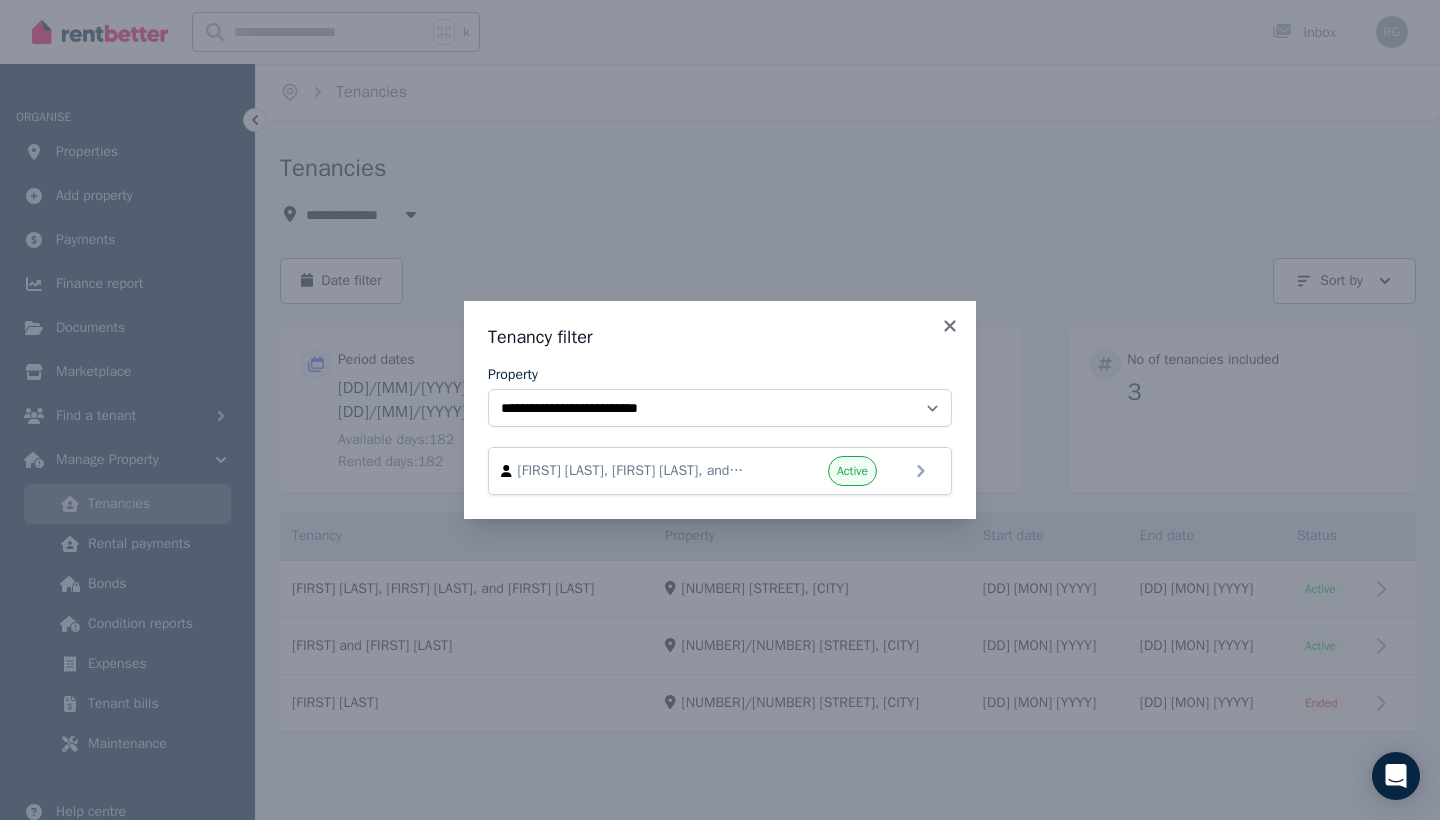 click on "**********" at bounding box center (720, 410) 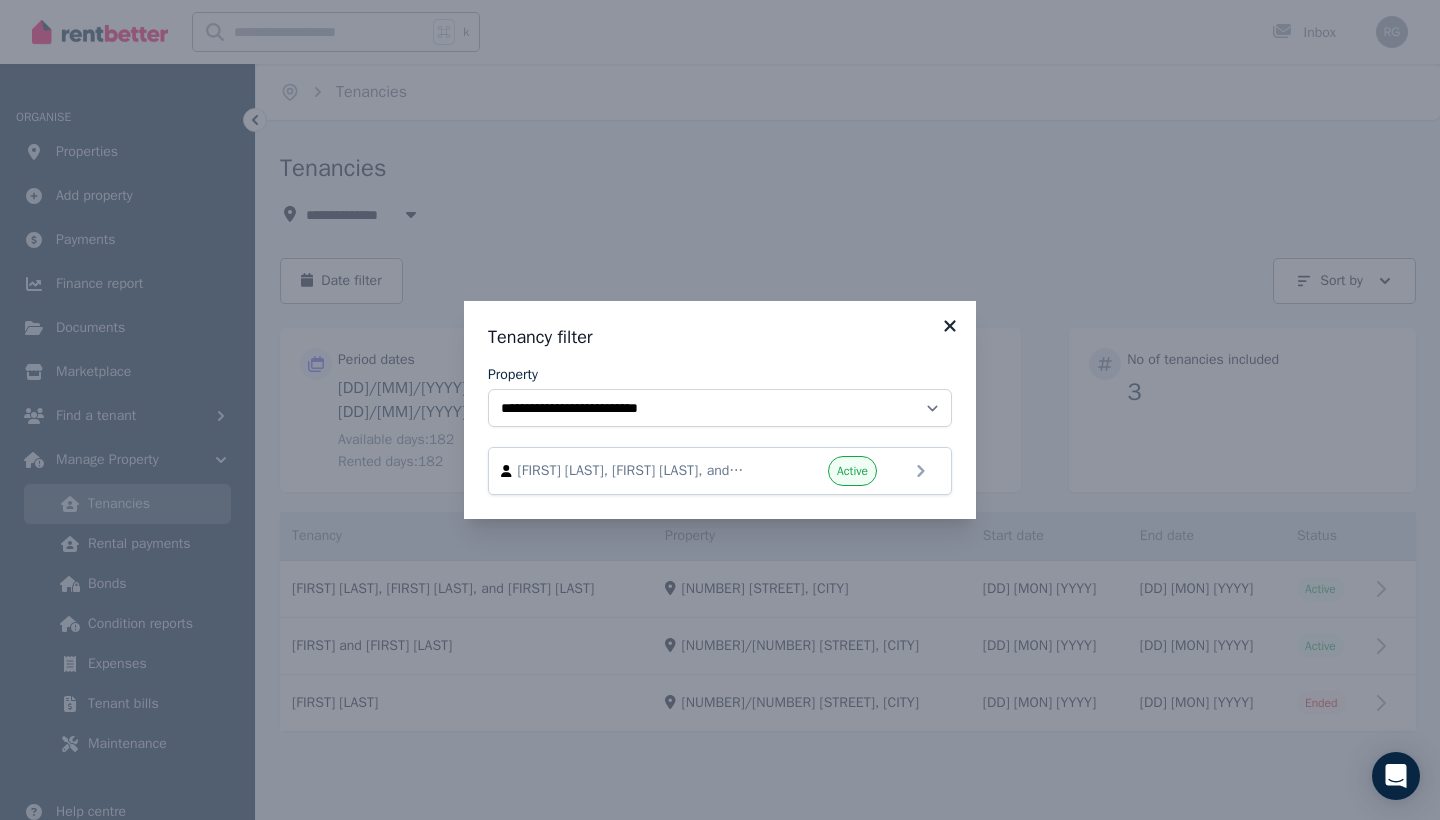 click 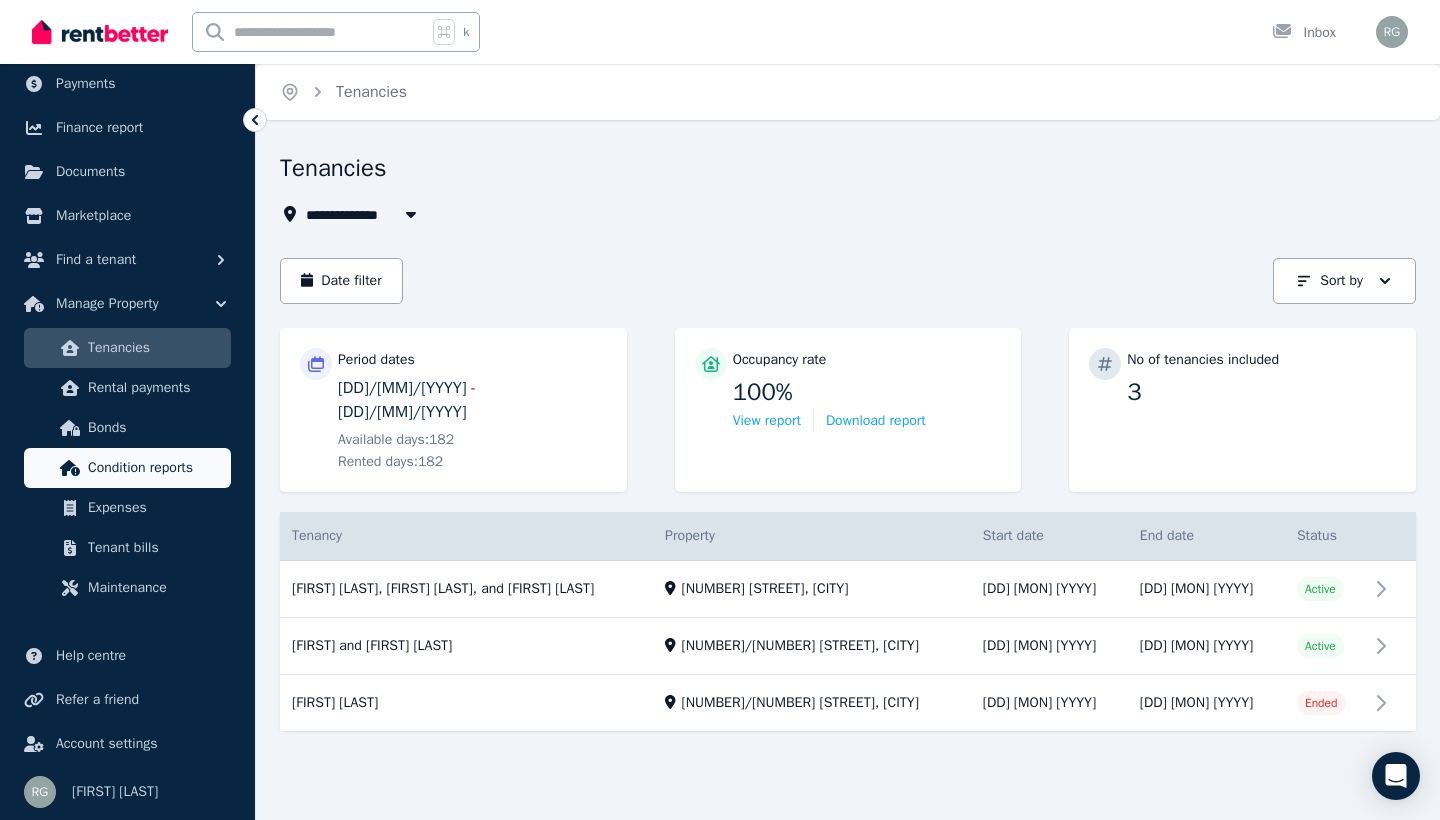 scroll, scrollTop: 156, scrollLeft: 0, axis: vertical 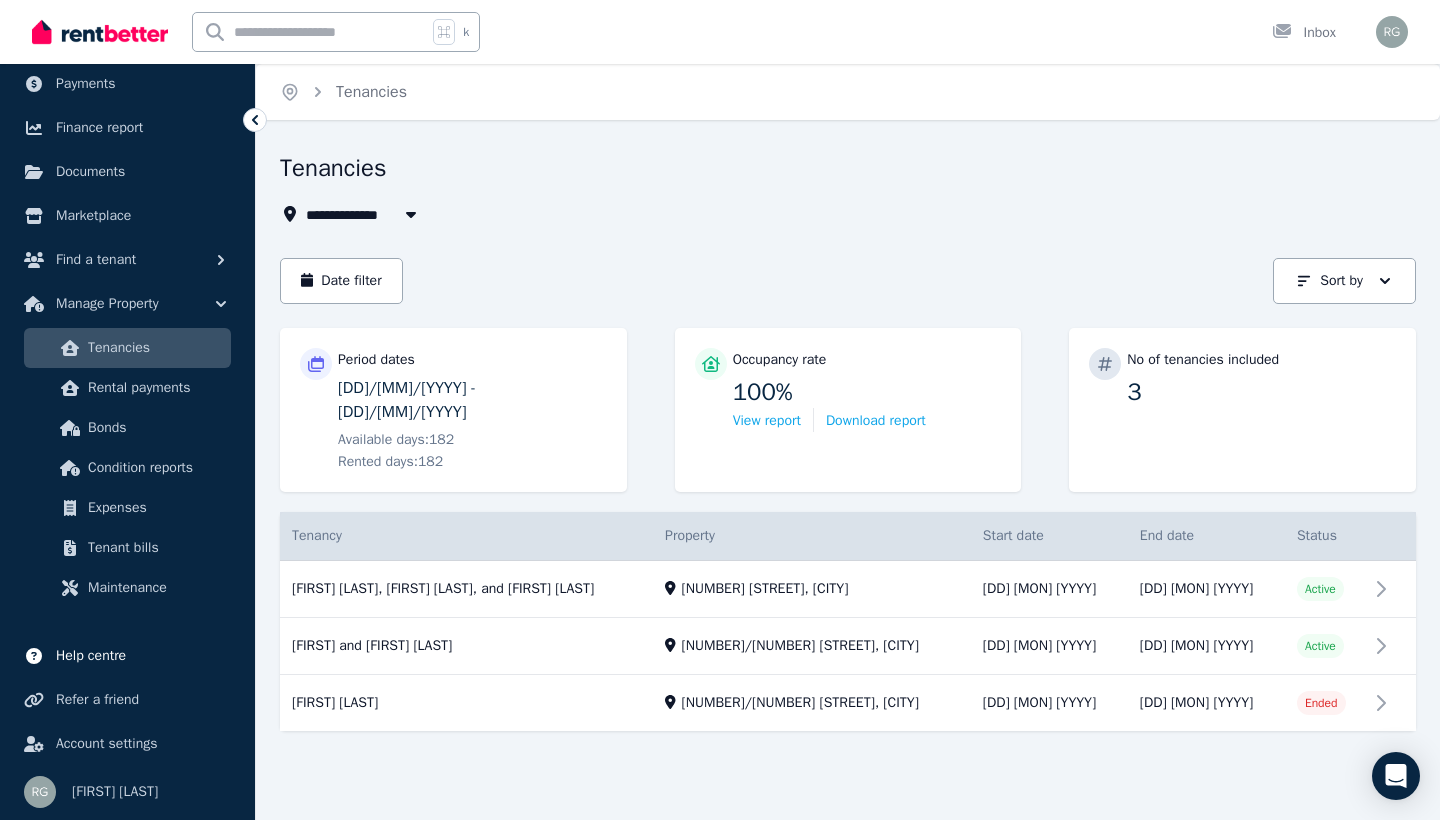 click on "Help centre" at bounding box center (91, 656) 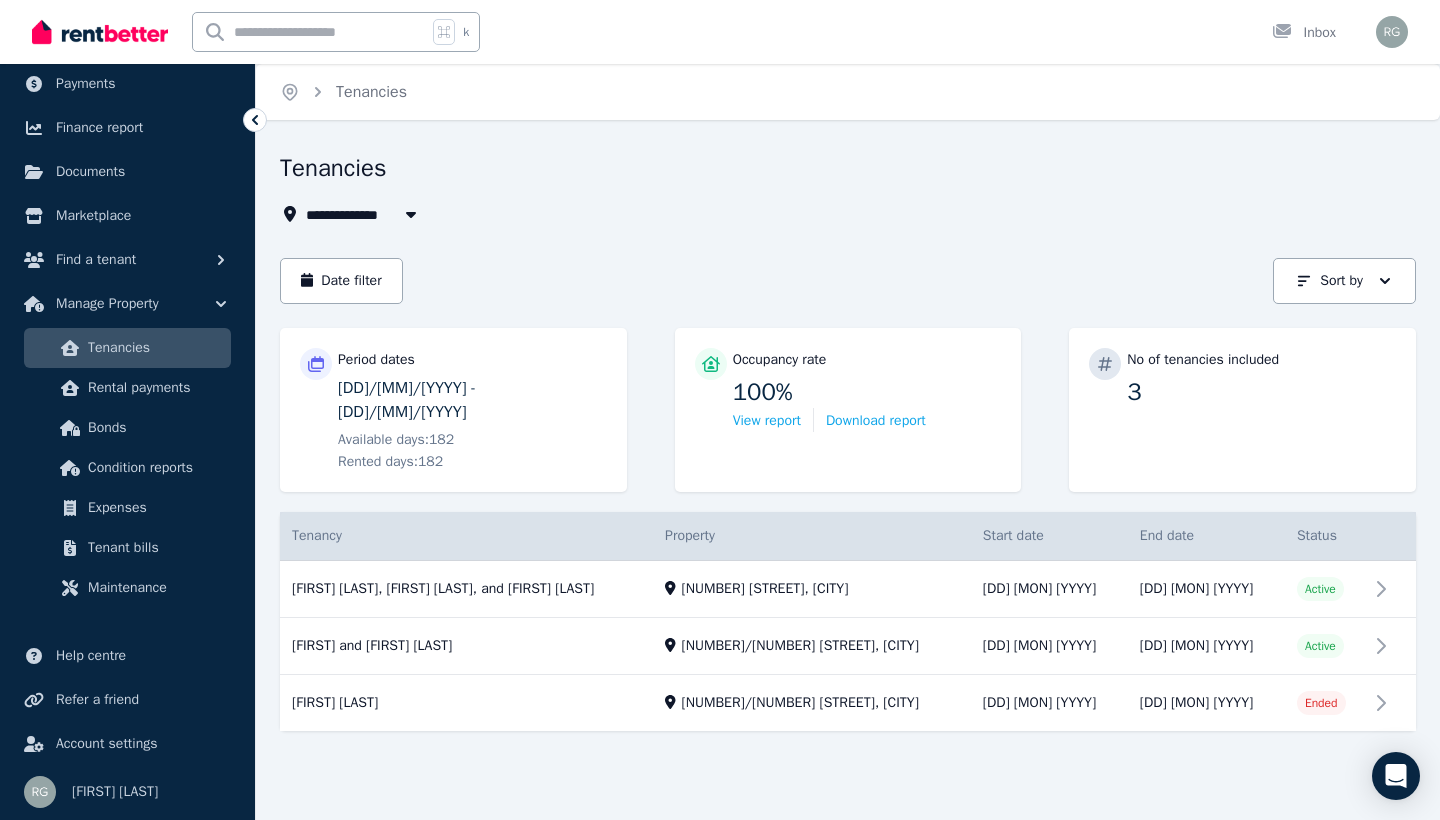 scroll, scrollTop: 0, scrollLeft: 0, axis: both 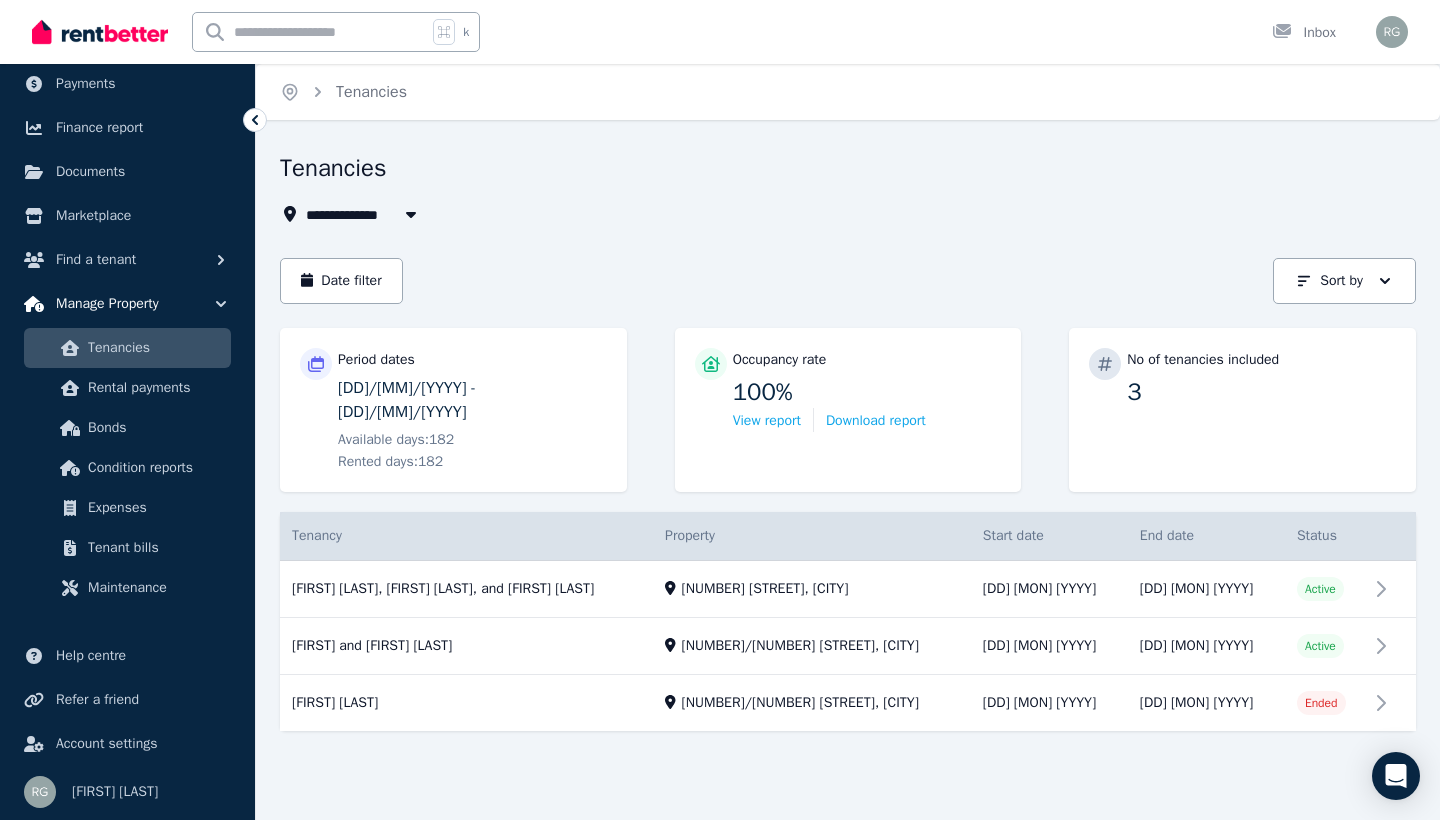 click 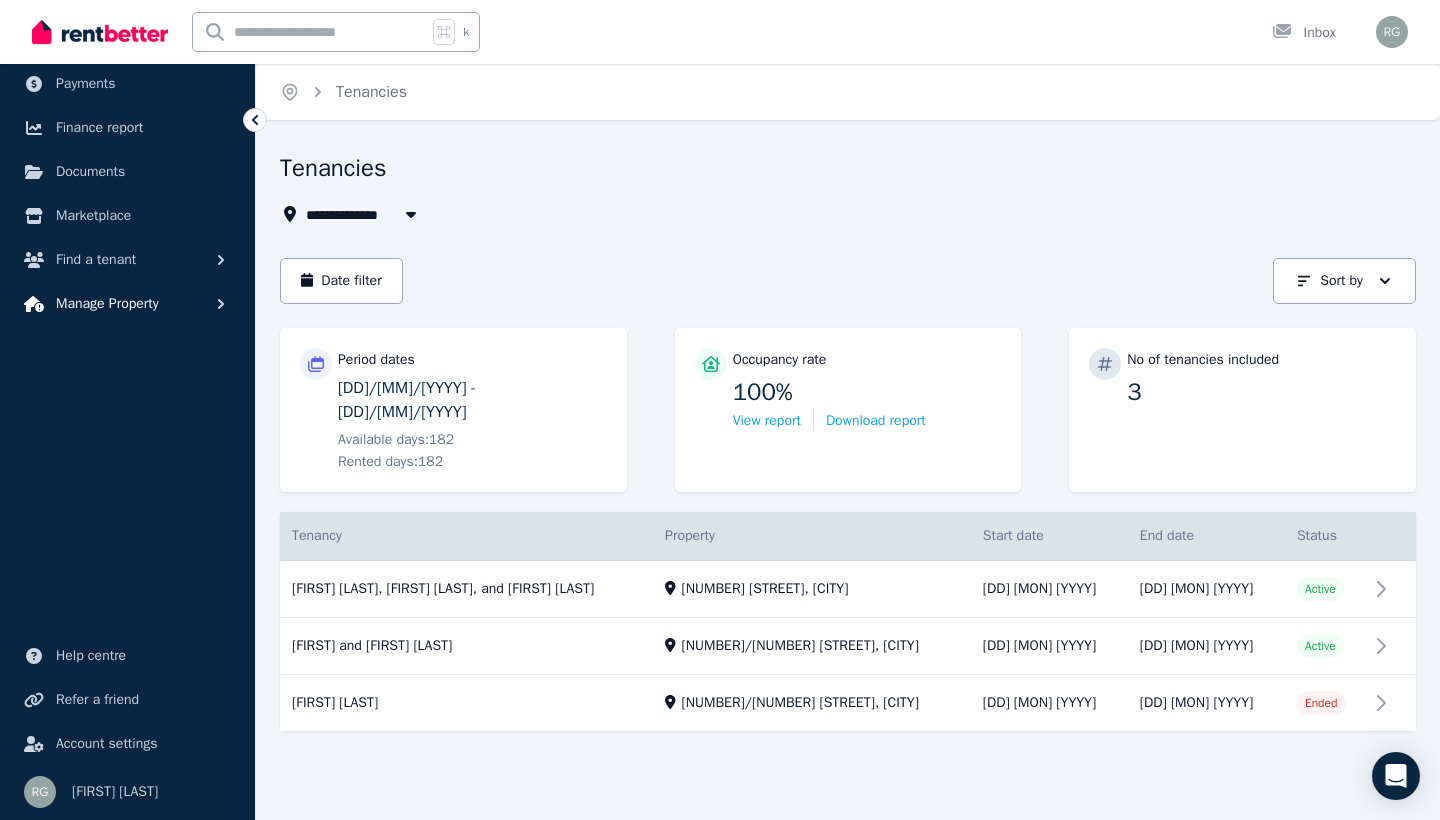 scroll, scrollTop: 0, scrollLeft: 0, axis: both 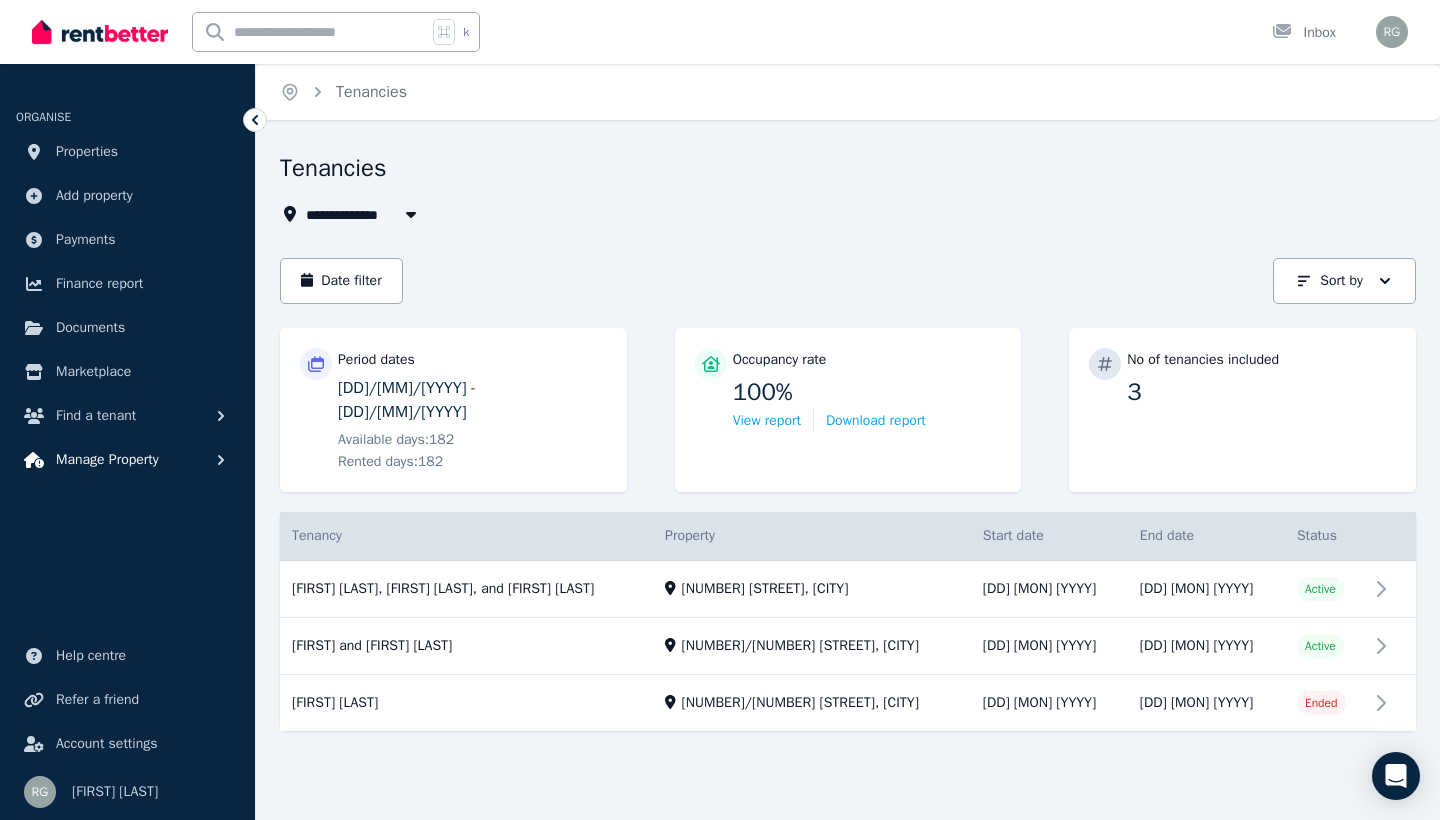 click on "Manage Property" at bounding box center [107, 460] 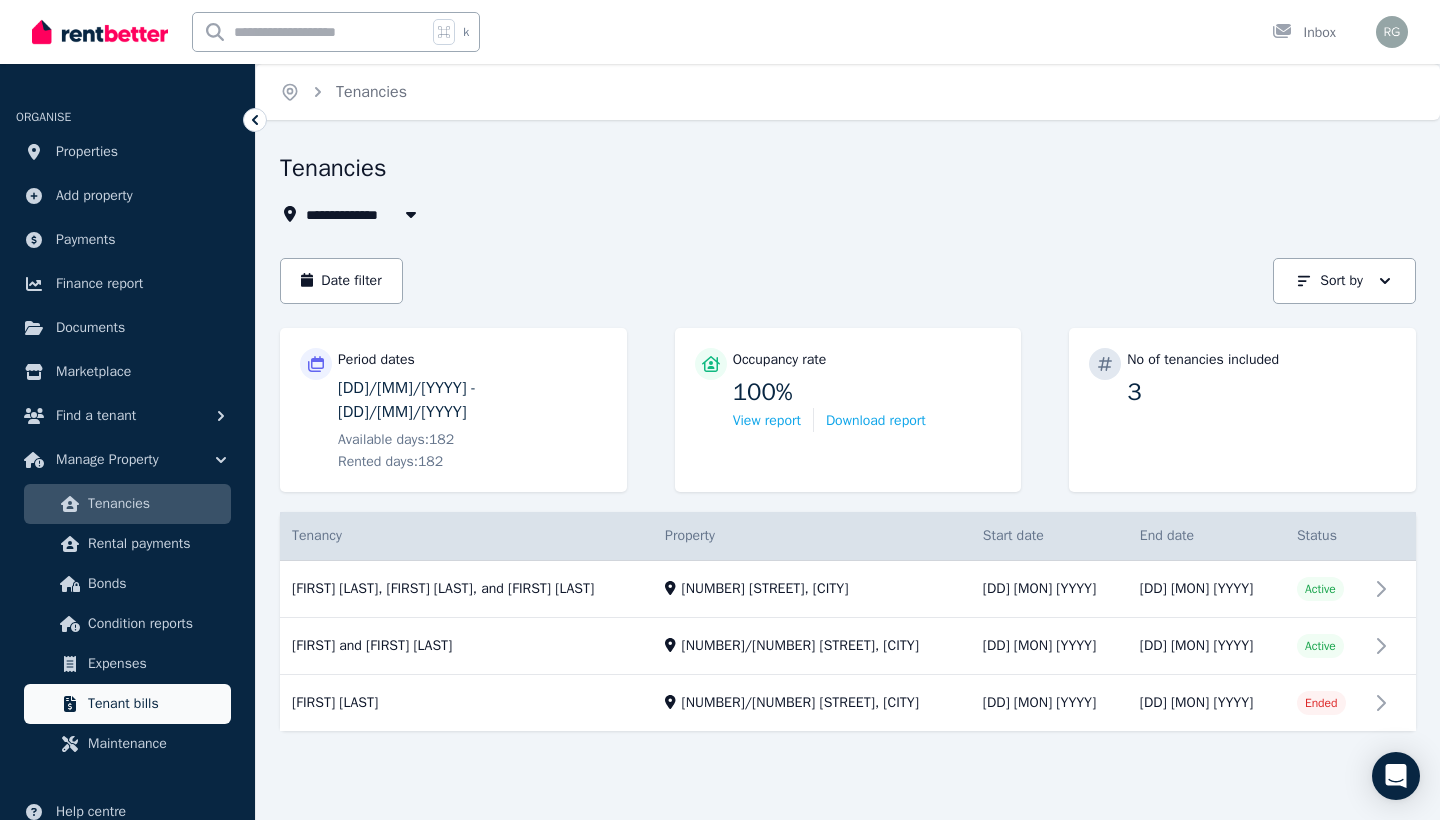 click on "Tenant bills" at bounding box center (155, 704) 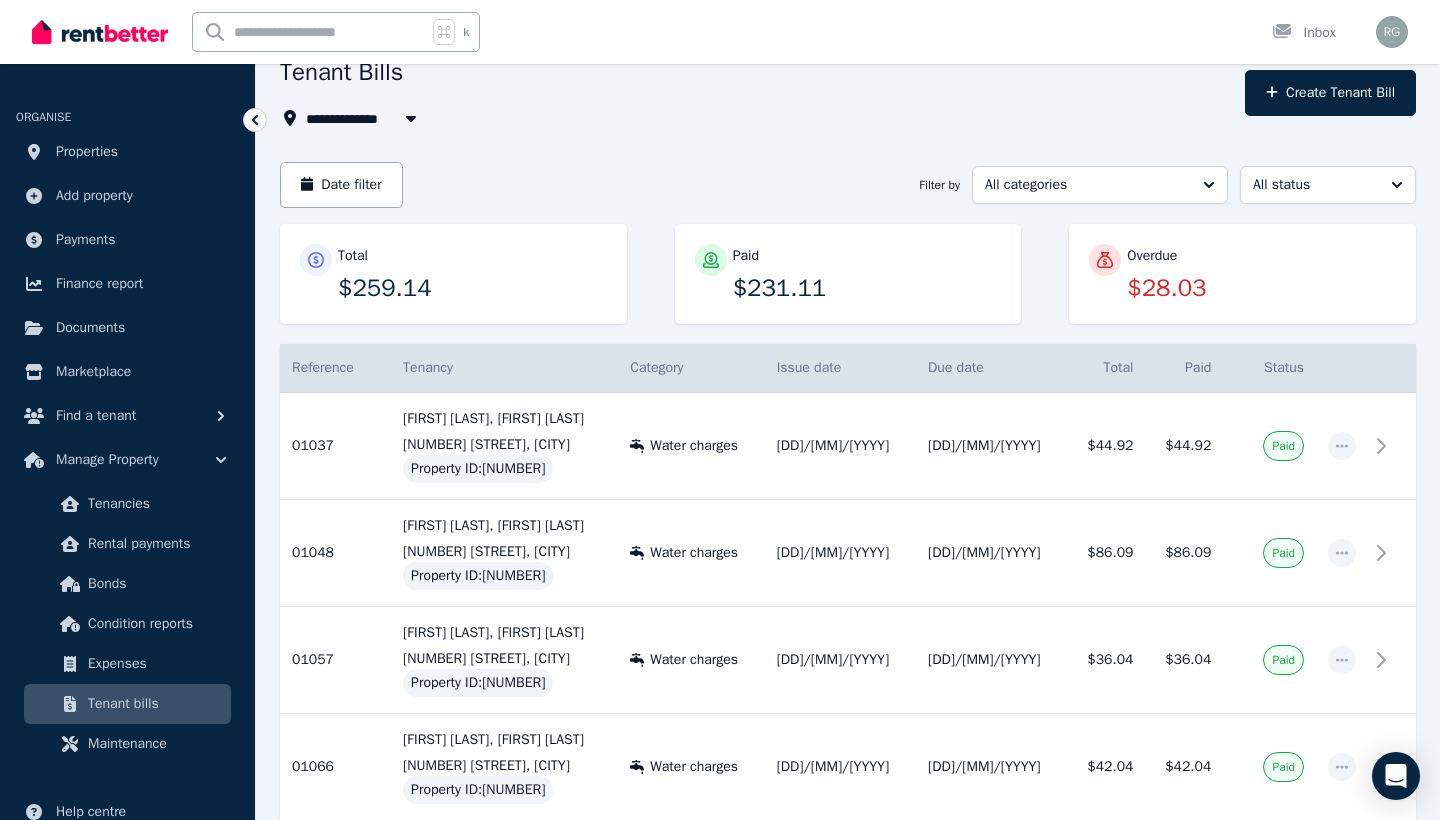 scroll, scrollTop: 94, scrollLeft: 0, axis: vertical 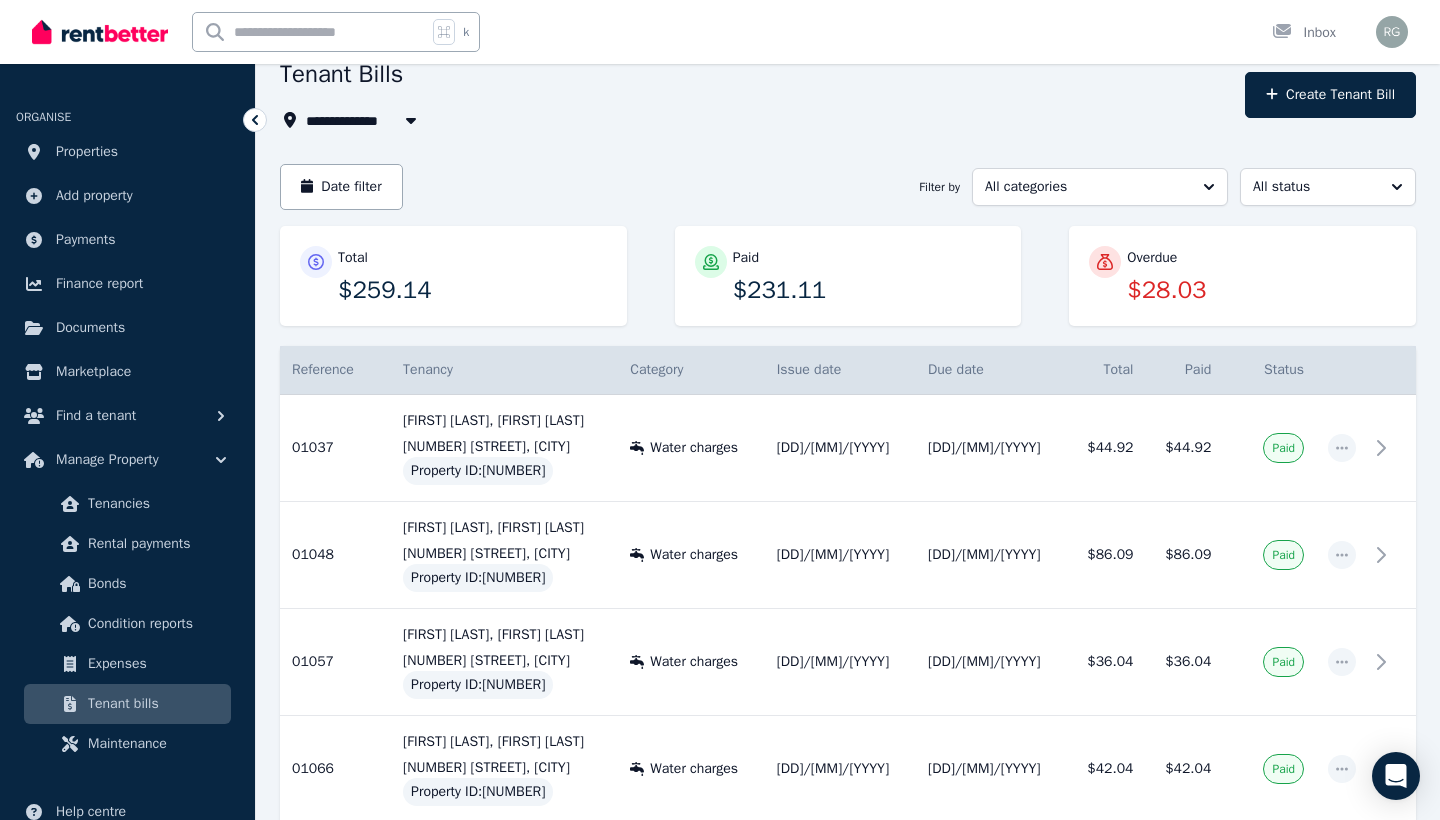 click on "All status" at bounding box center [1328, 187] 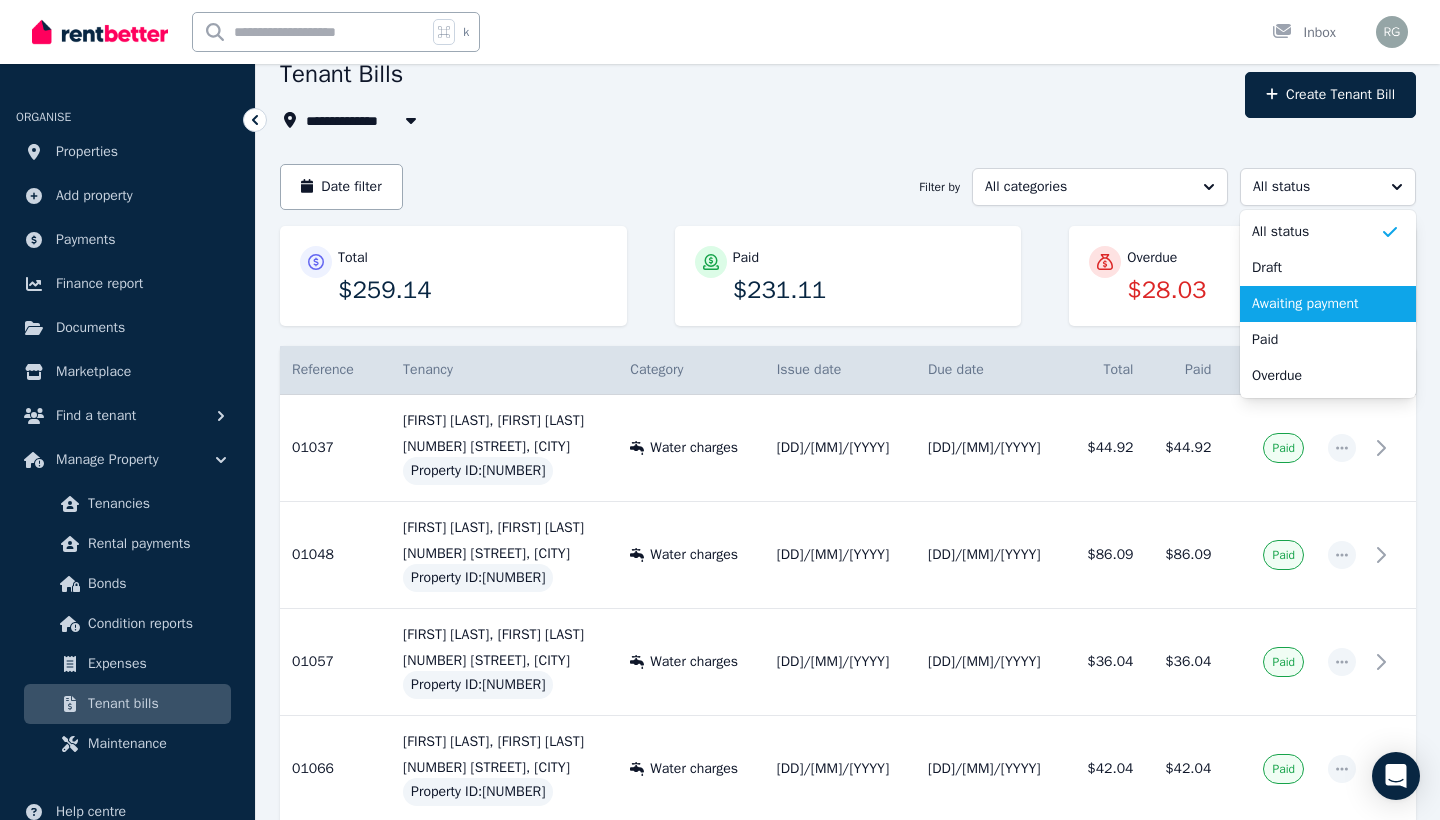click on "Awaiting payment" at bounding box center (1316, 304) 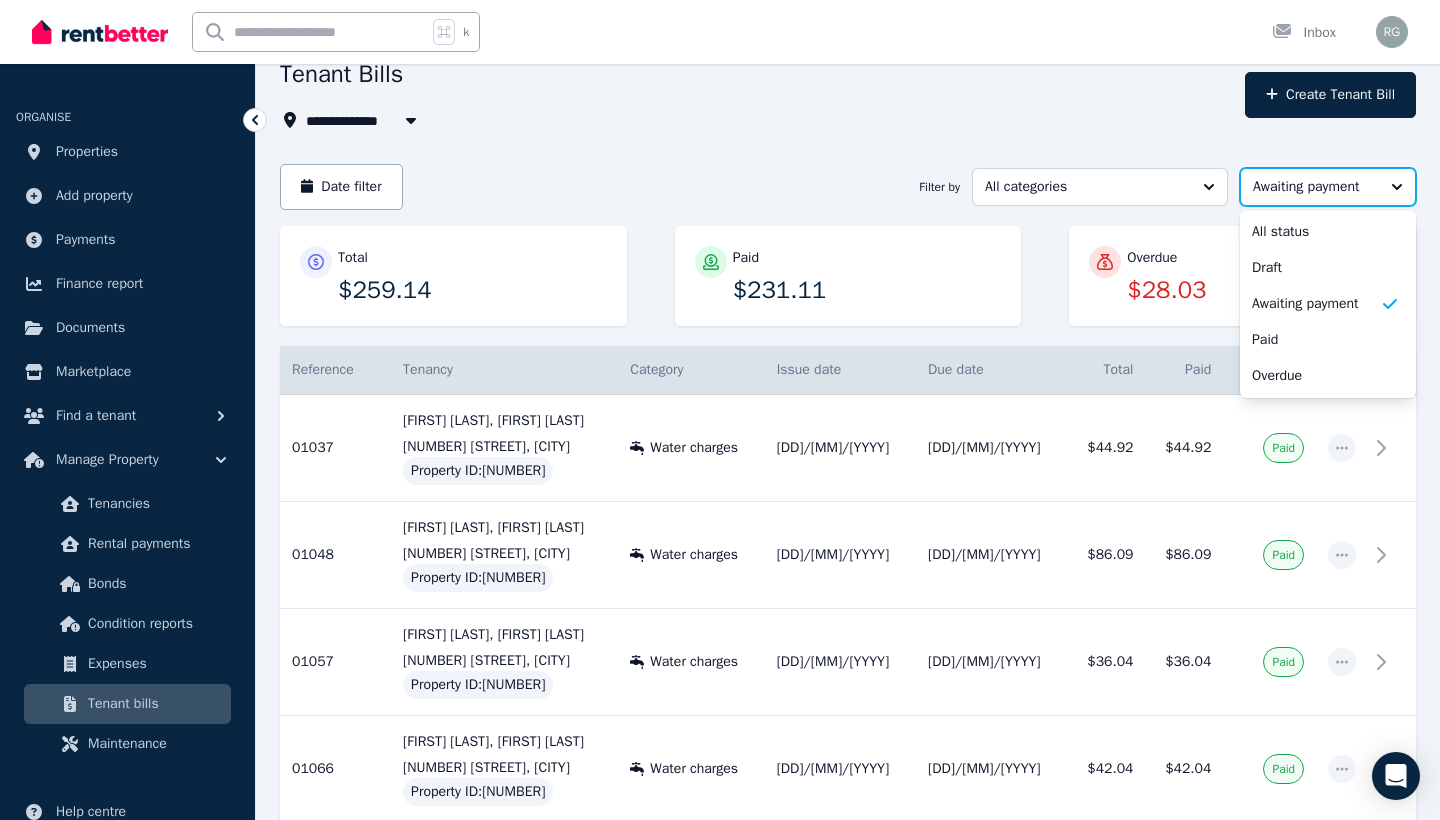 scroll, scrollTop: 0, scrollLeft: 0, axis: both 